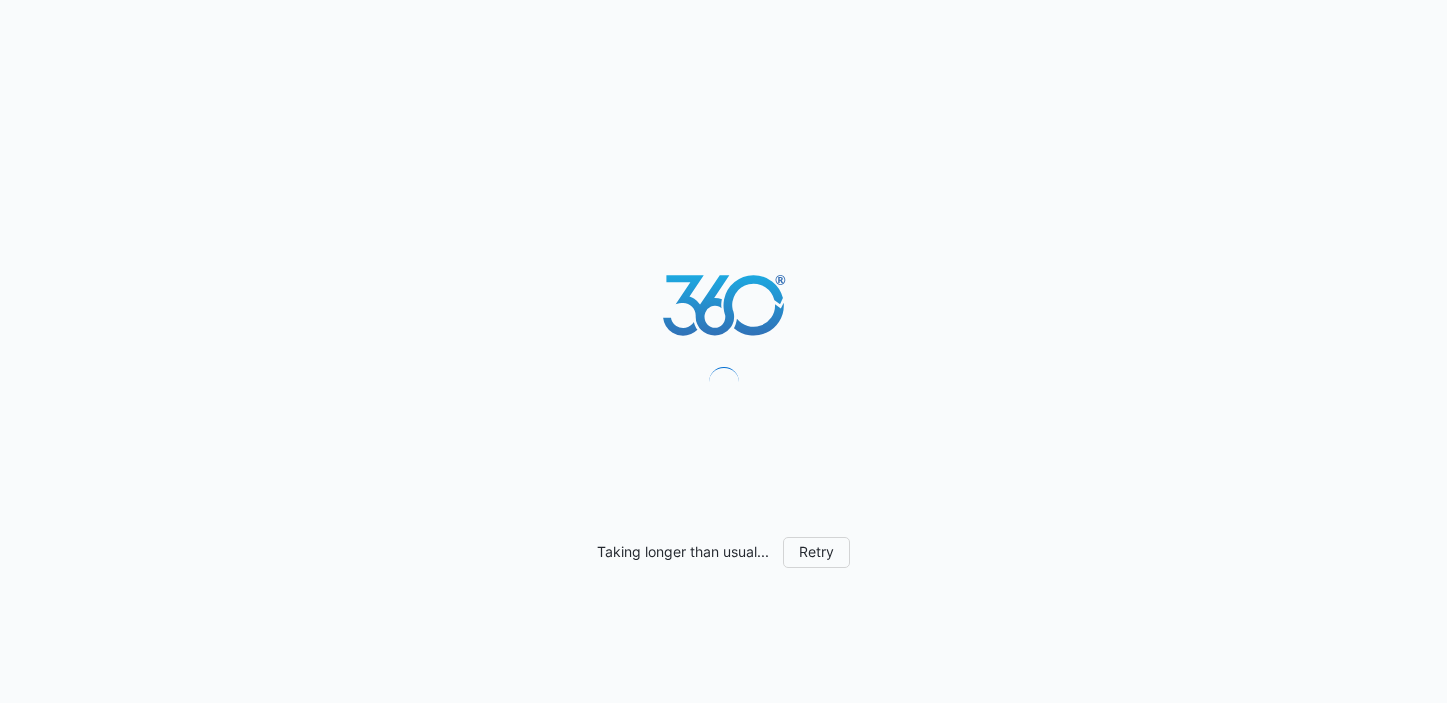 scroll, scrollTop: 0, scrollLeft: 0, axis: both 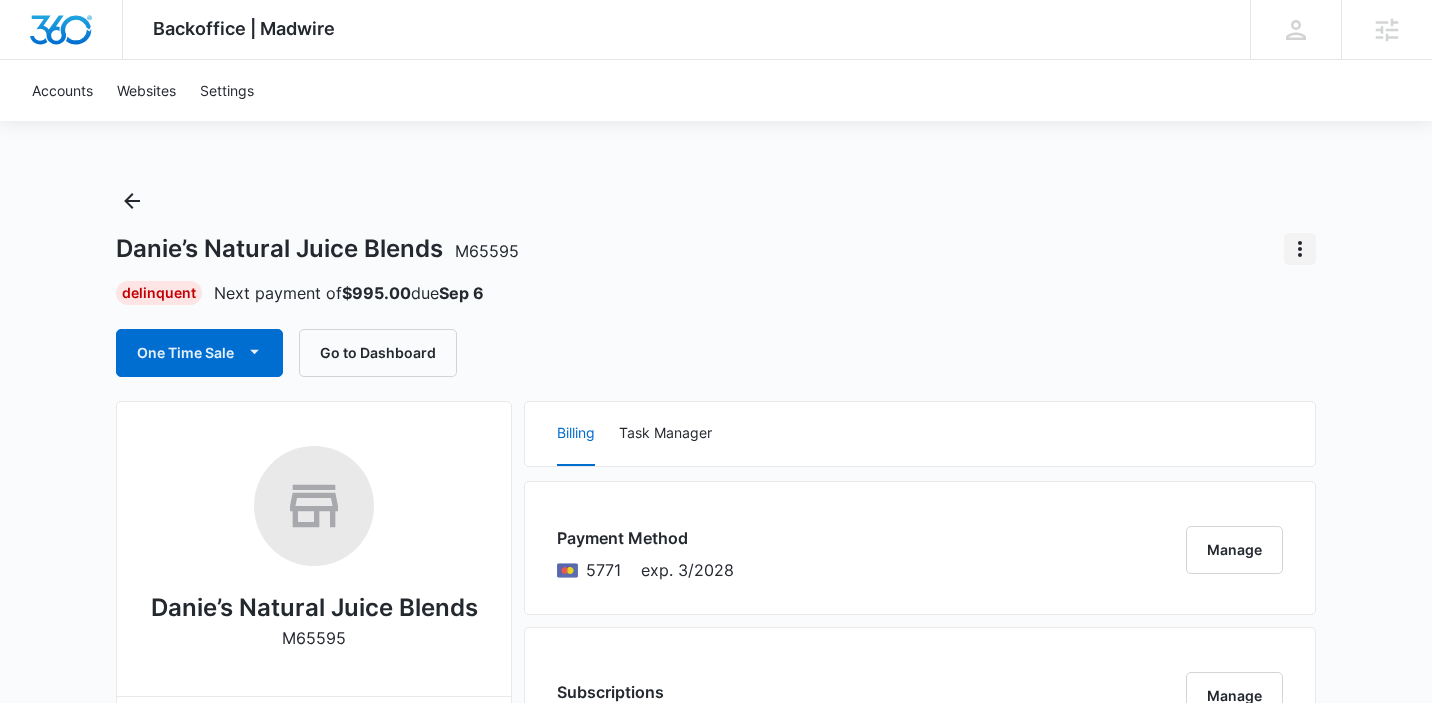 click 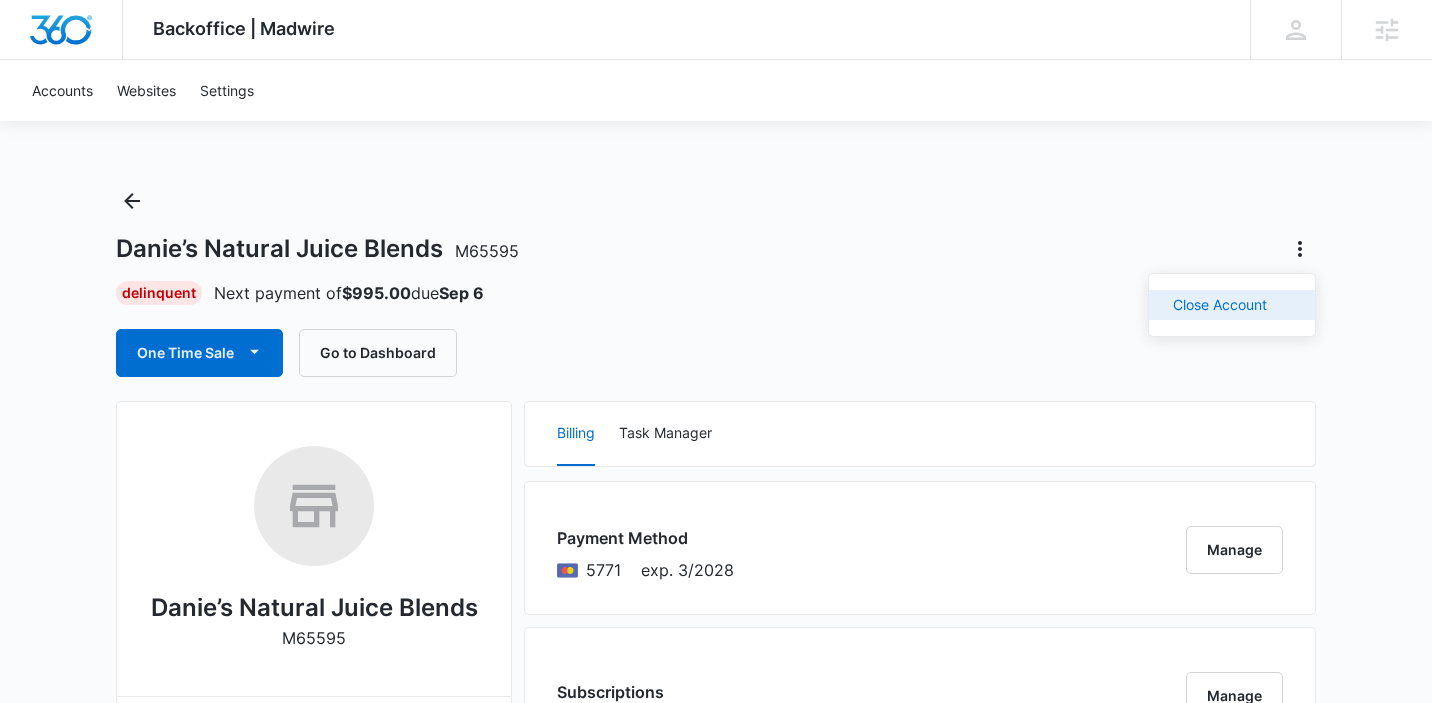 click on "Close Account" at bounding box center (1220, 305) 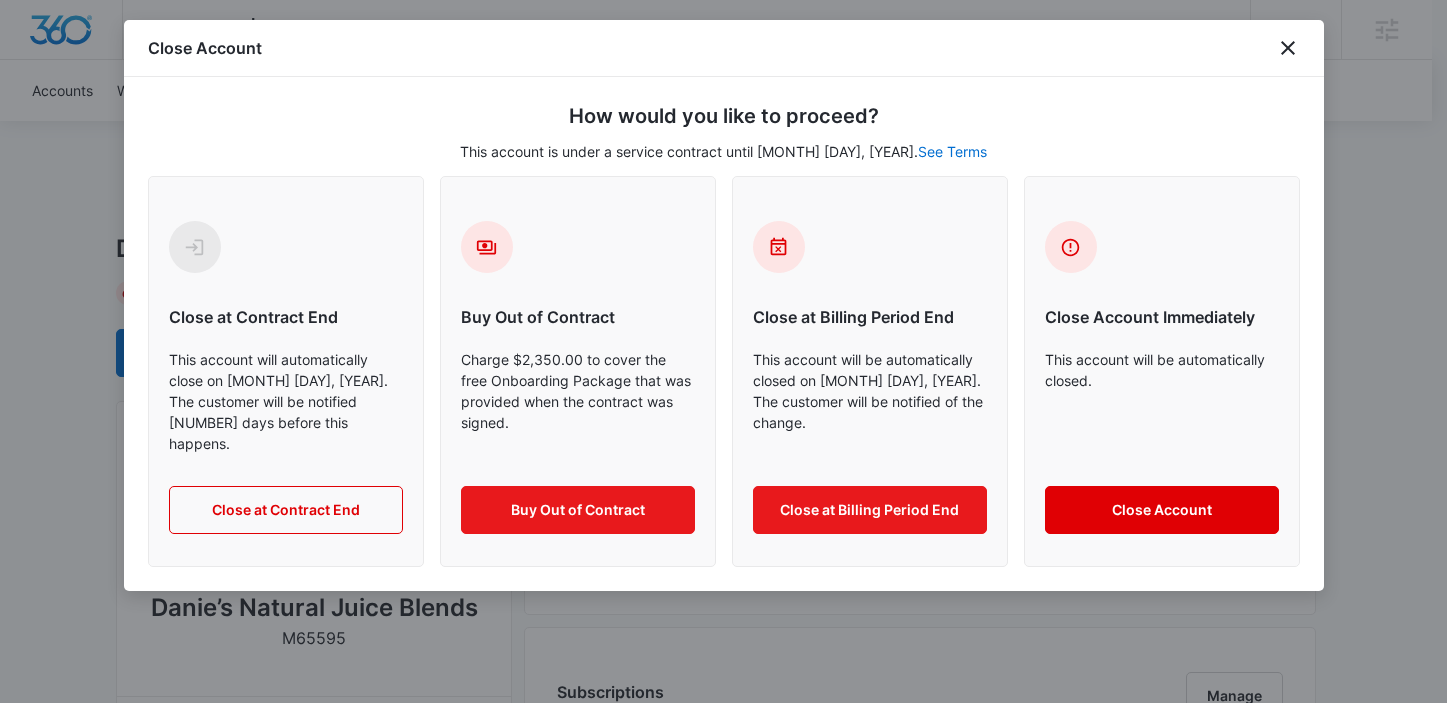 click on "Close Account" at bounding box center (1162, 510) 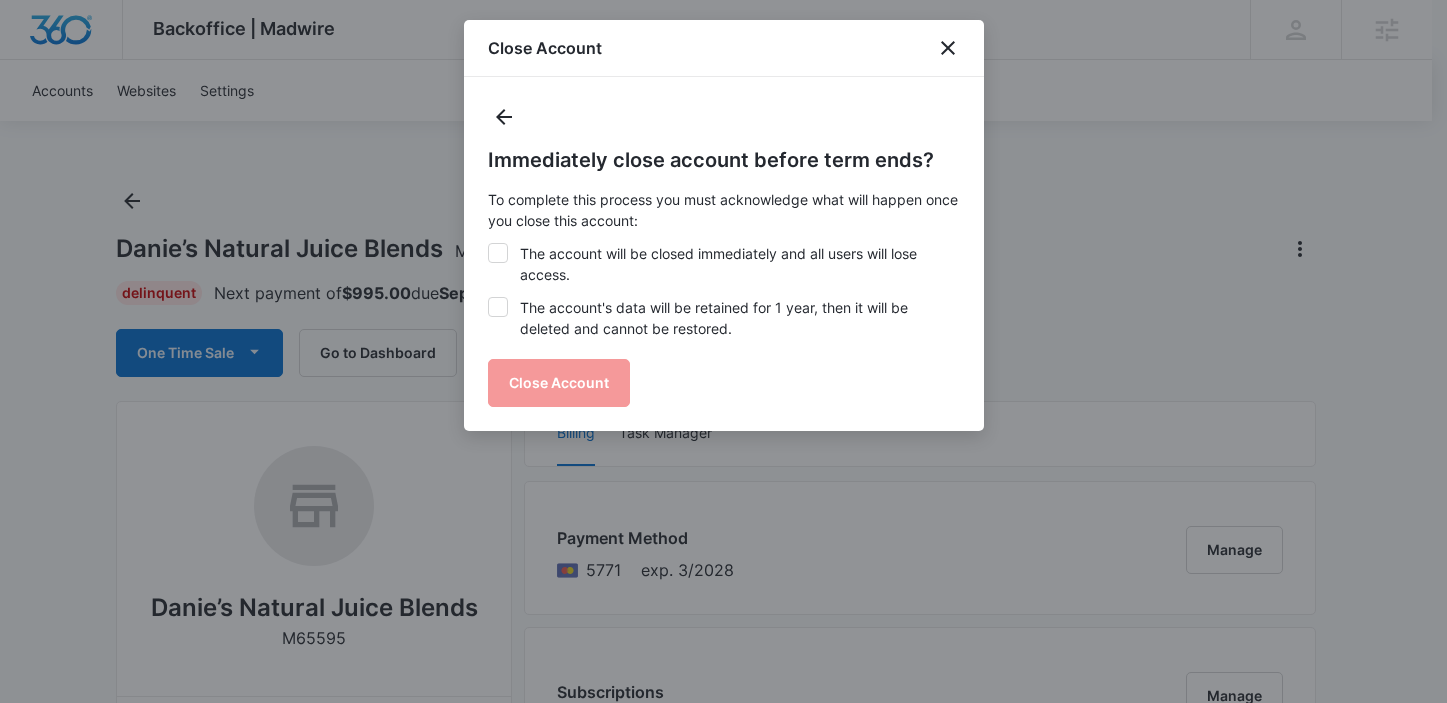 click on "The account will be closed immediately and all users will lose access." at bounding box center [724, 264] 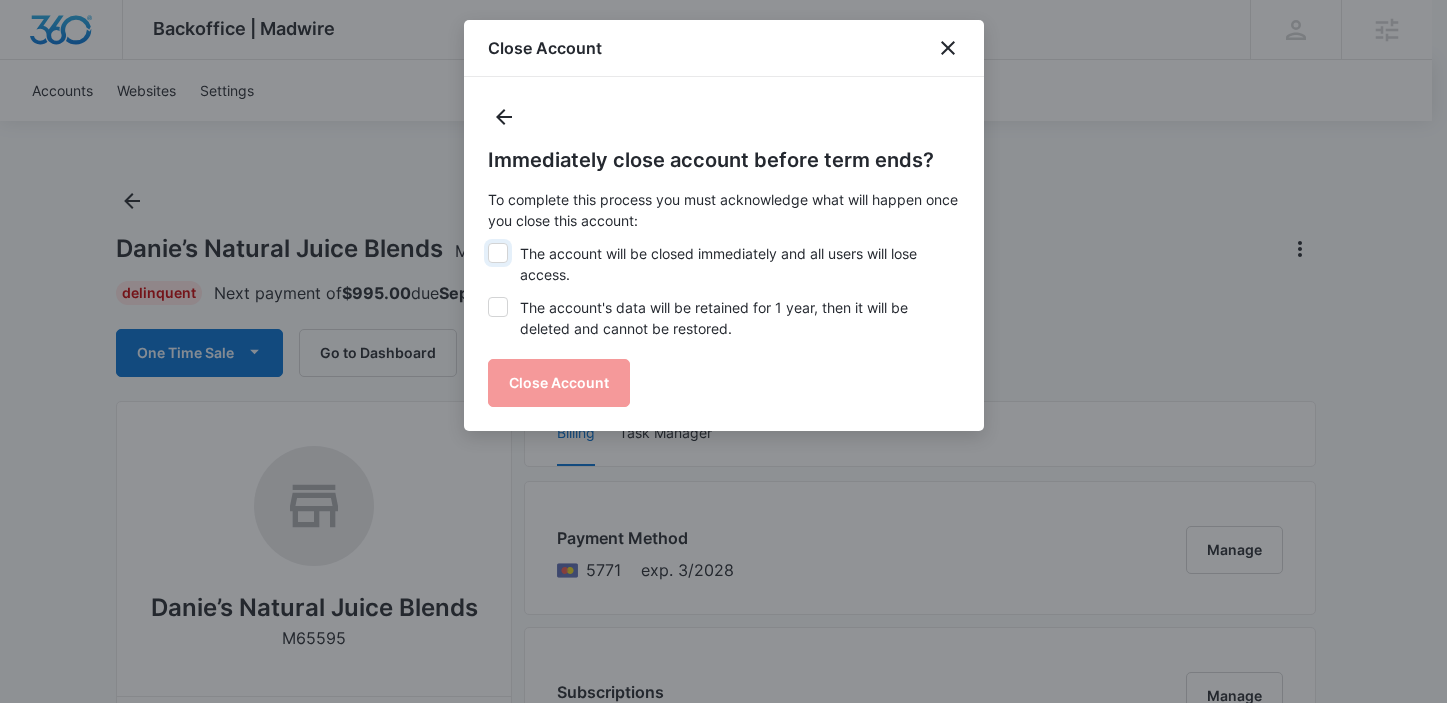 click on "The account will be closed immediately and all users will lose access." at bounding box center (488, 243) 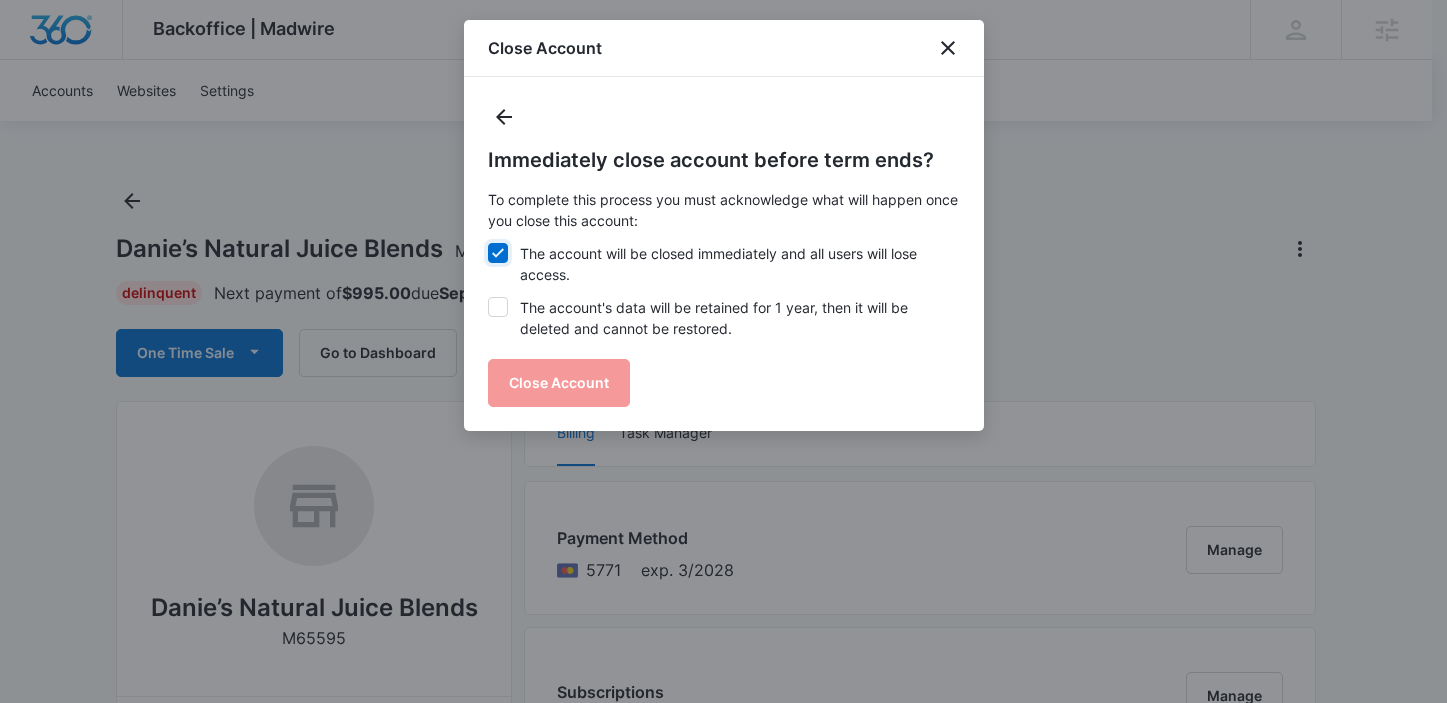 checkbox on "true" 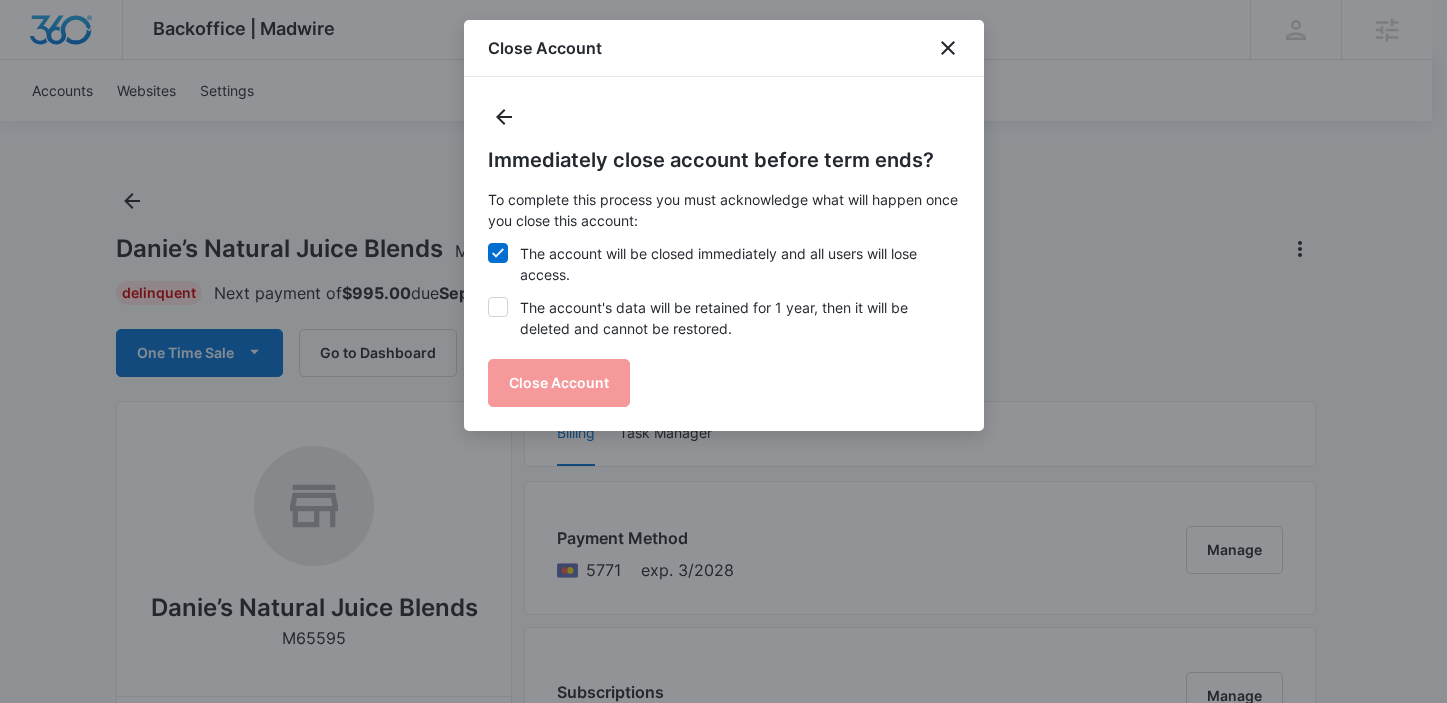 click on "The account's data will be retained for 1 year, then it will be deleted and cannot be restored." at bounding box center [724, 318] 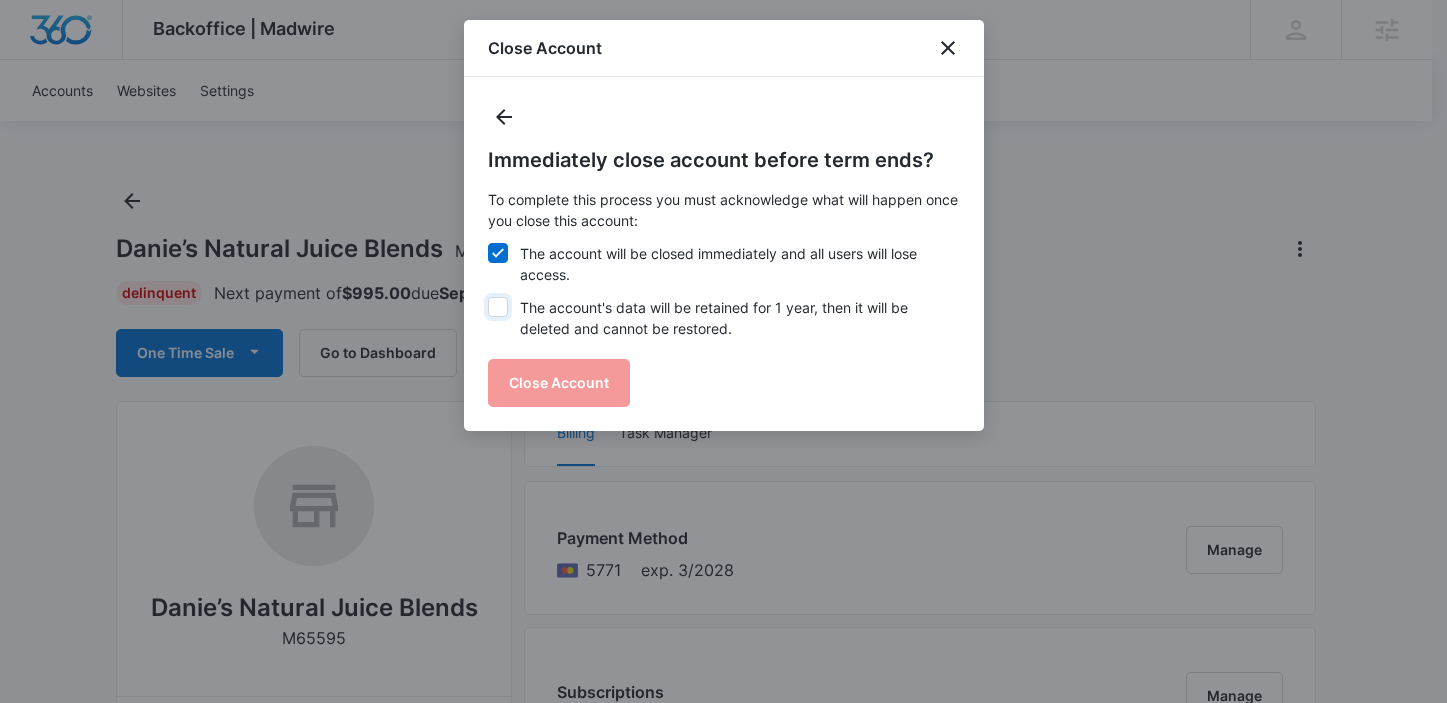 click on "The account's data will be retained for 1 year, then it will be deleted and cannot be restored." at bounding box center (488, 297) 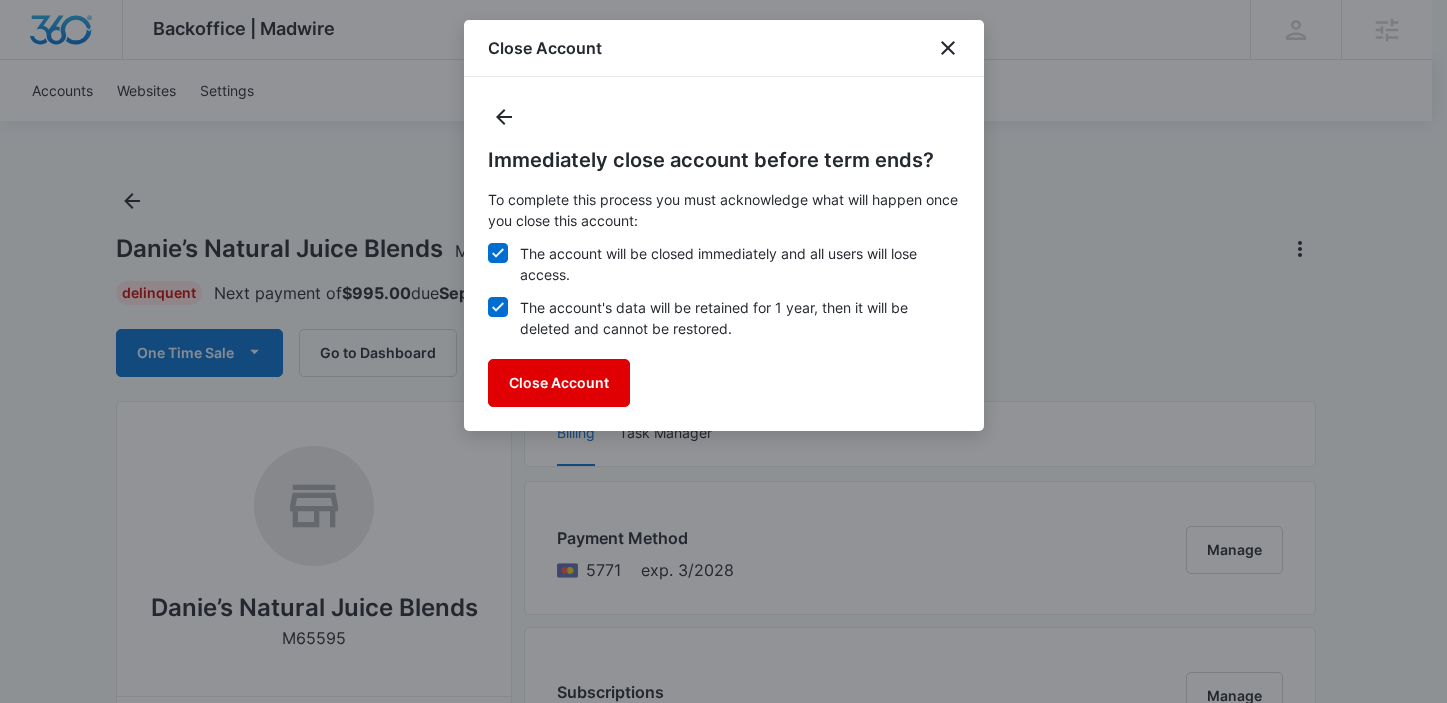 click on "Close Account" at bounding box center (559, 383) 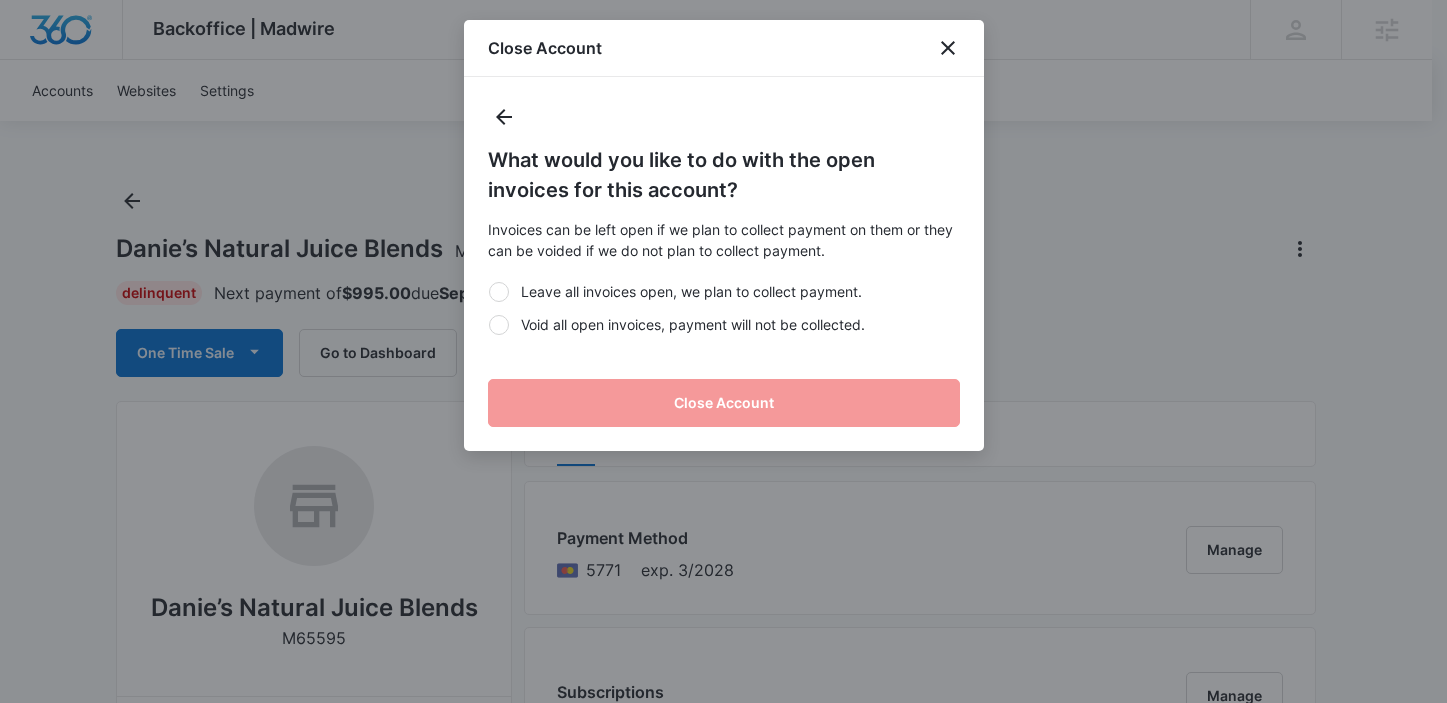click on "Void all open invoices, payment will not be collected." at bounding box center [724, 324] 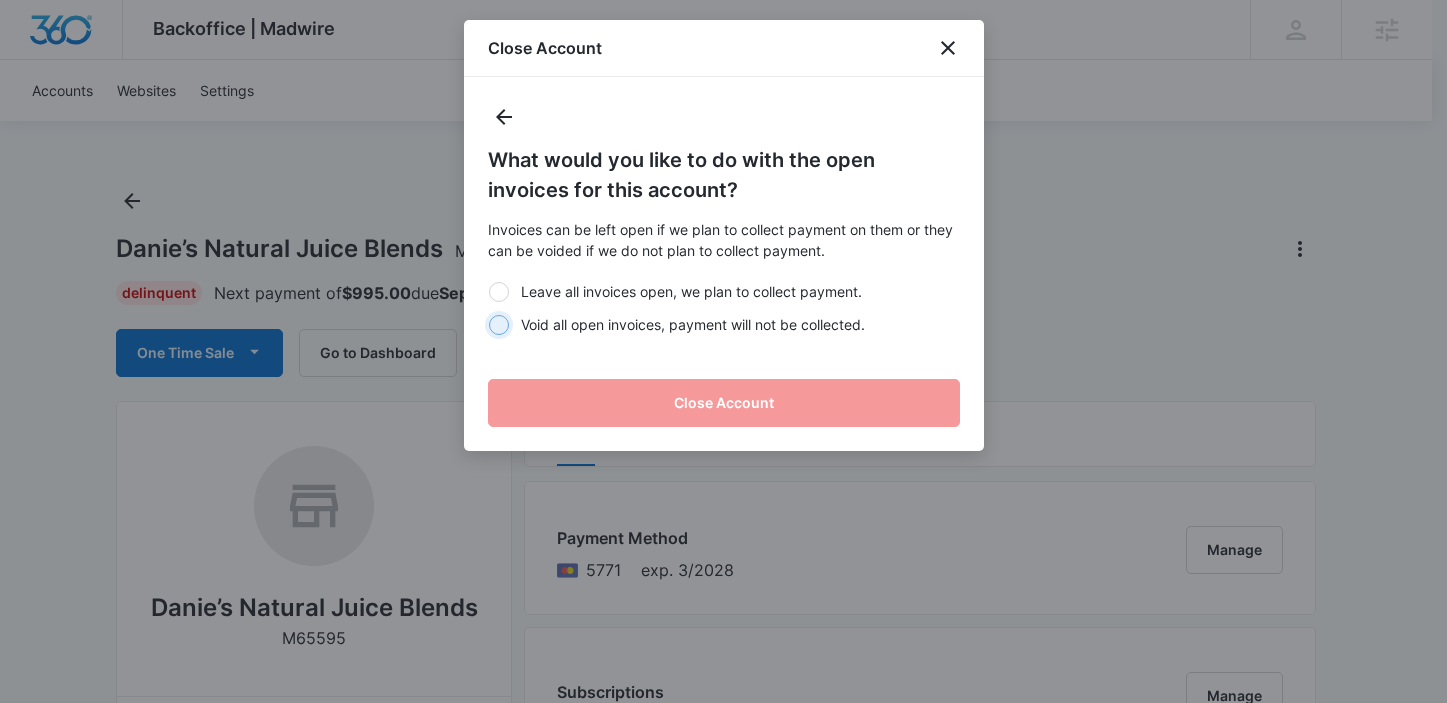 click on "Void all open invoices, payment will not be collected." at bounding box center [488, 324] 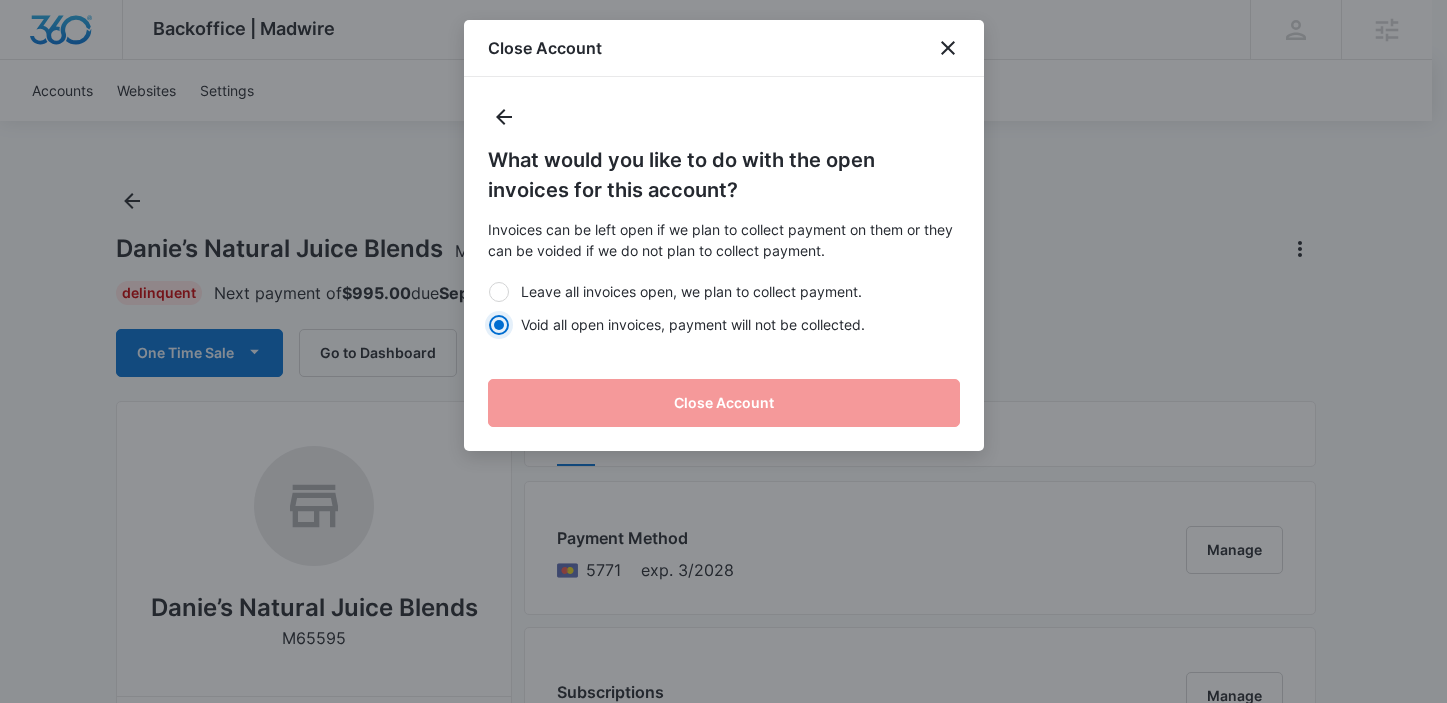 radio on "true" 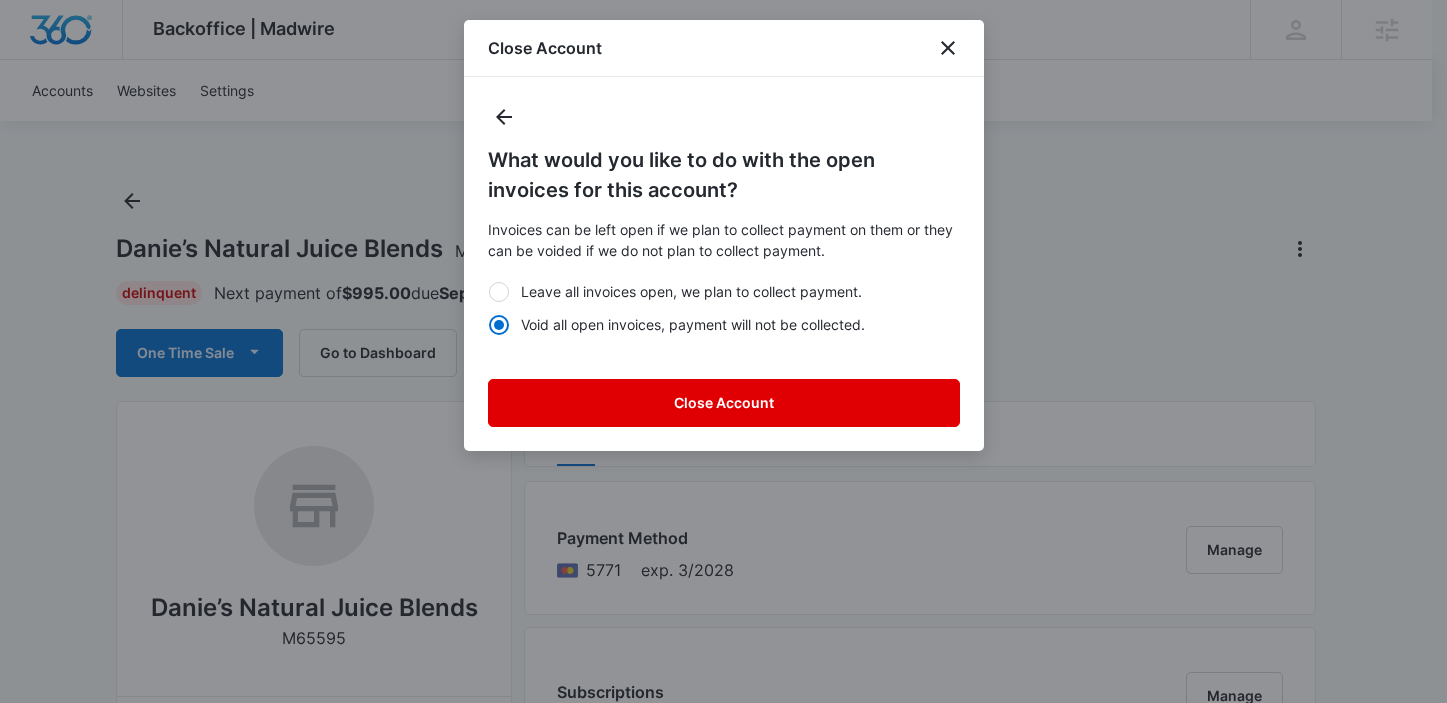 click on "Close Account" at bounding box center (724, 403) 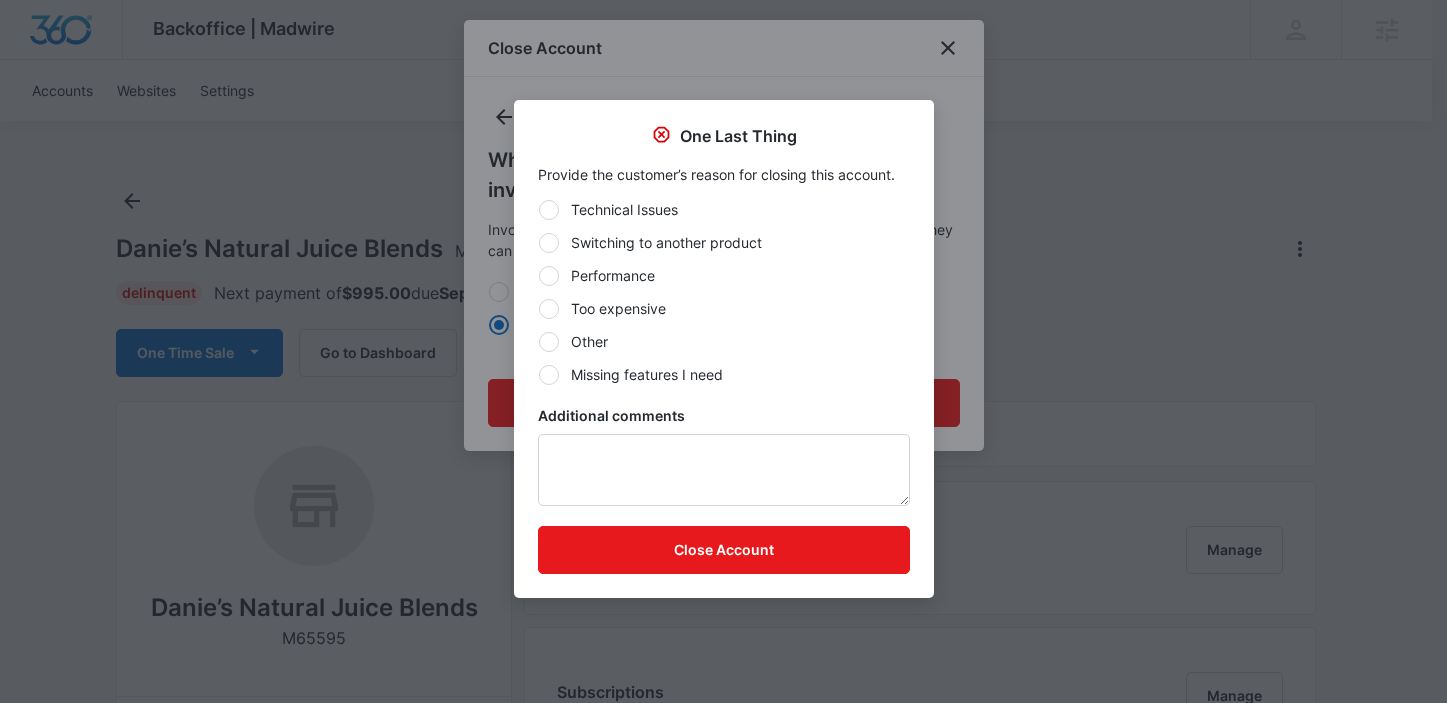 click on "Too expensive" at bounding box center [724, 308] 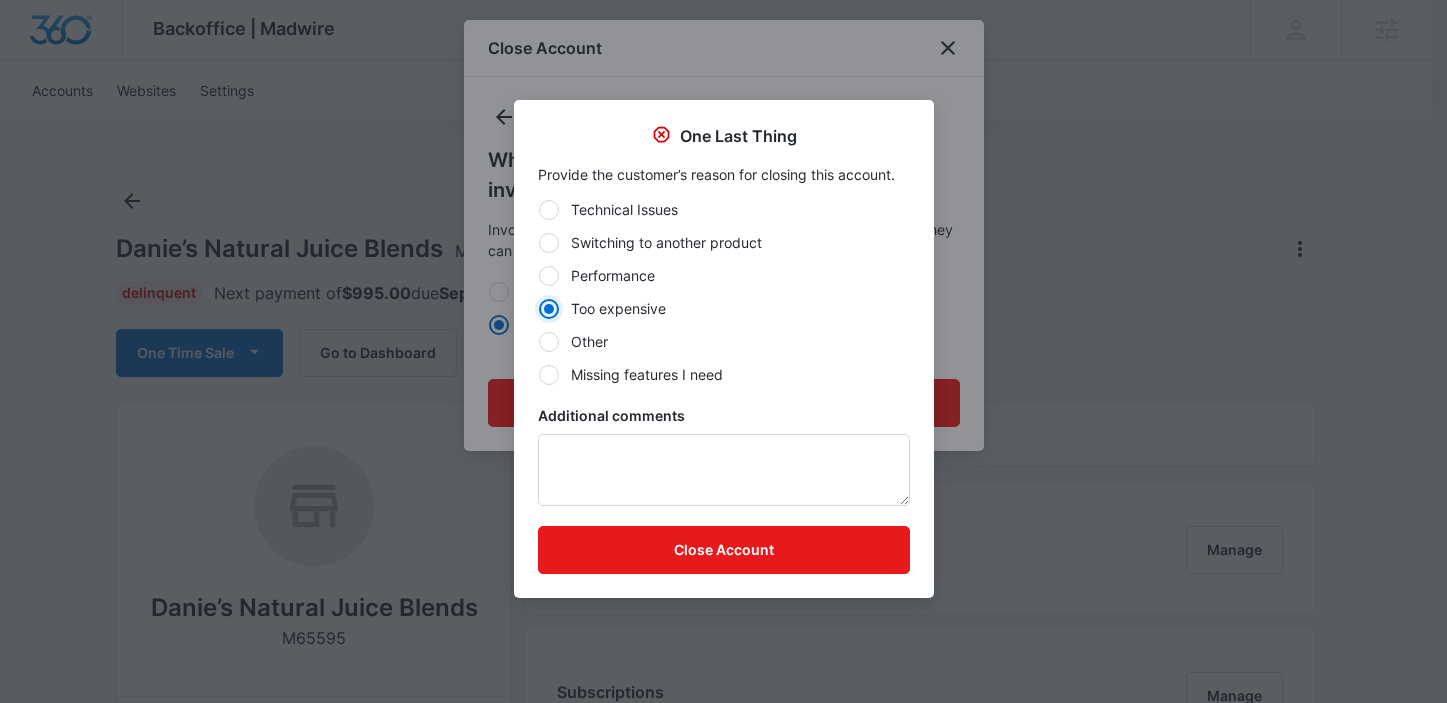 radio on "true" 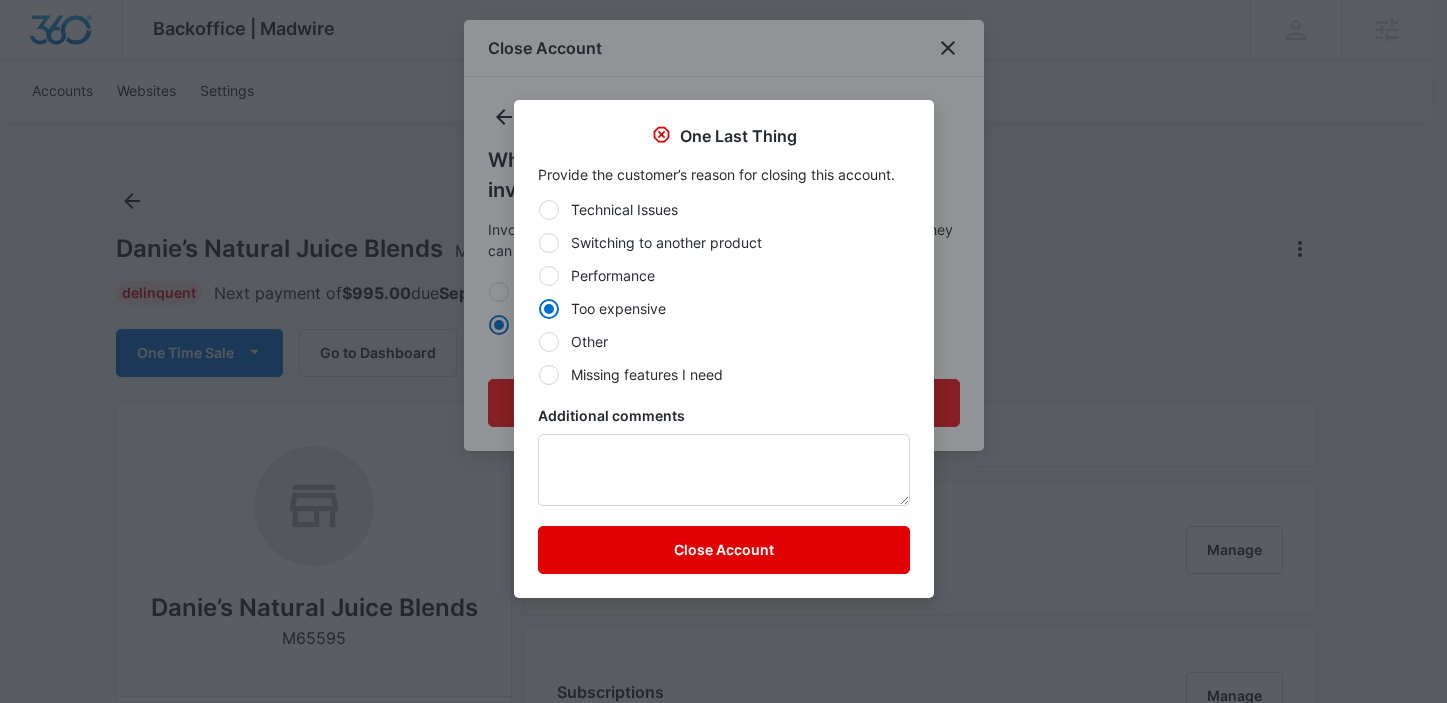 click on "Close Account" at bounding box center (724, 550) 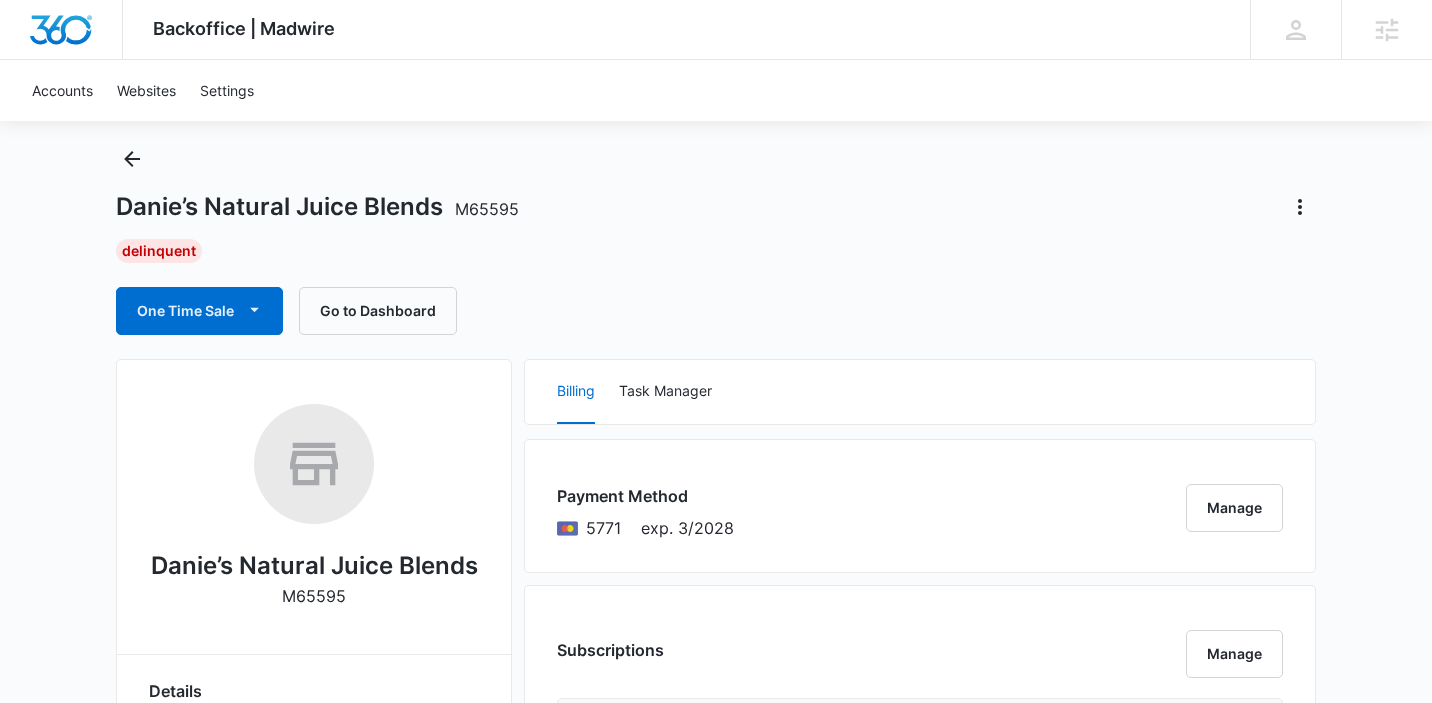 scroll, scrollTop: 0, scrollLeft: 0, axis: both 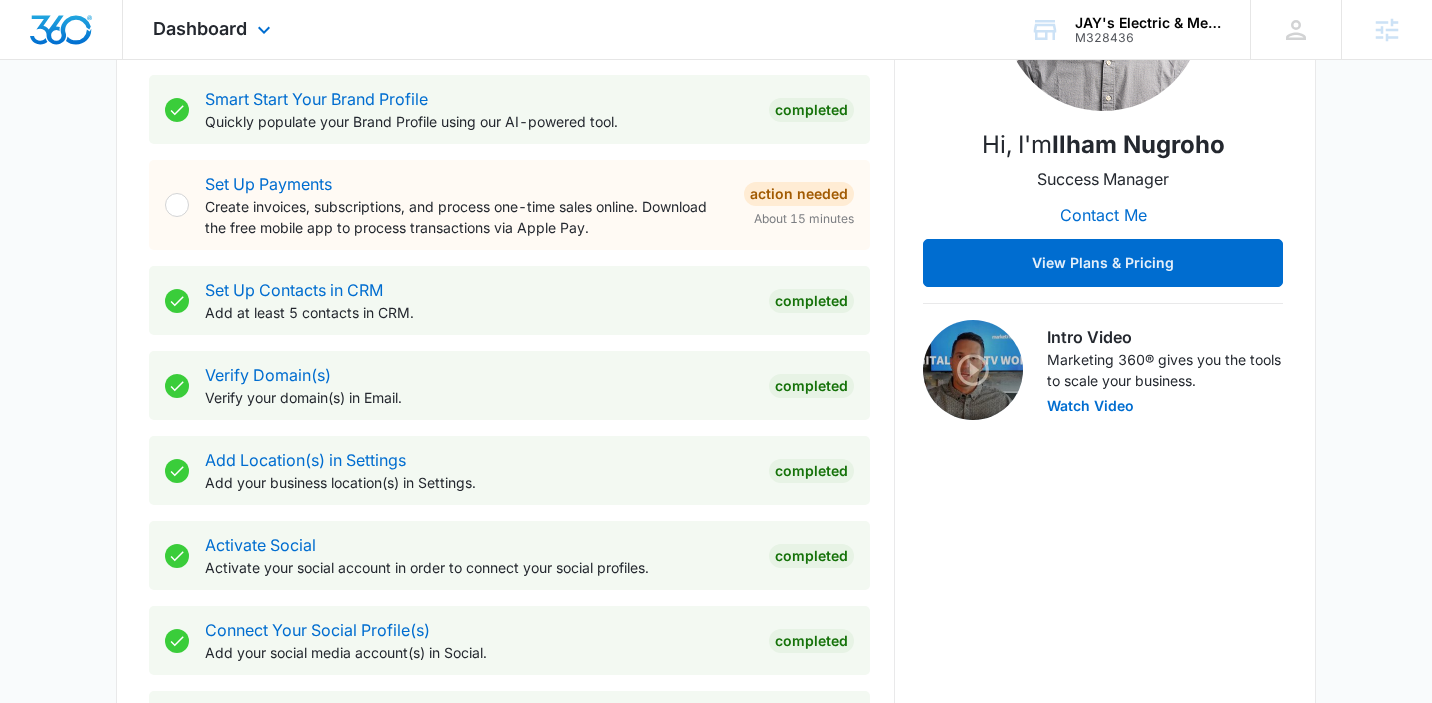 click on "Dashboard Apps Reputation Websites Forms CRM Email Social POS Content Ads Intelligence Files Brand Settings" at bounding box center [214, 29] 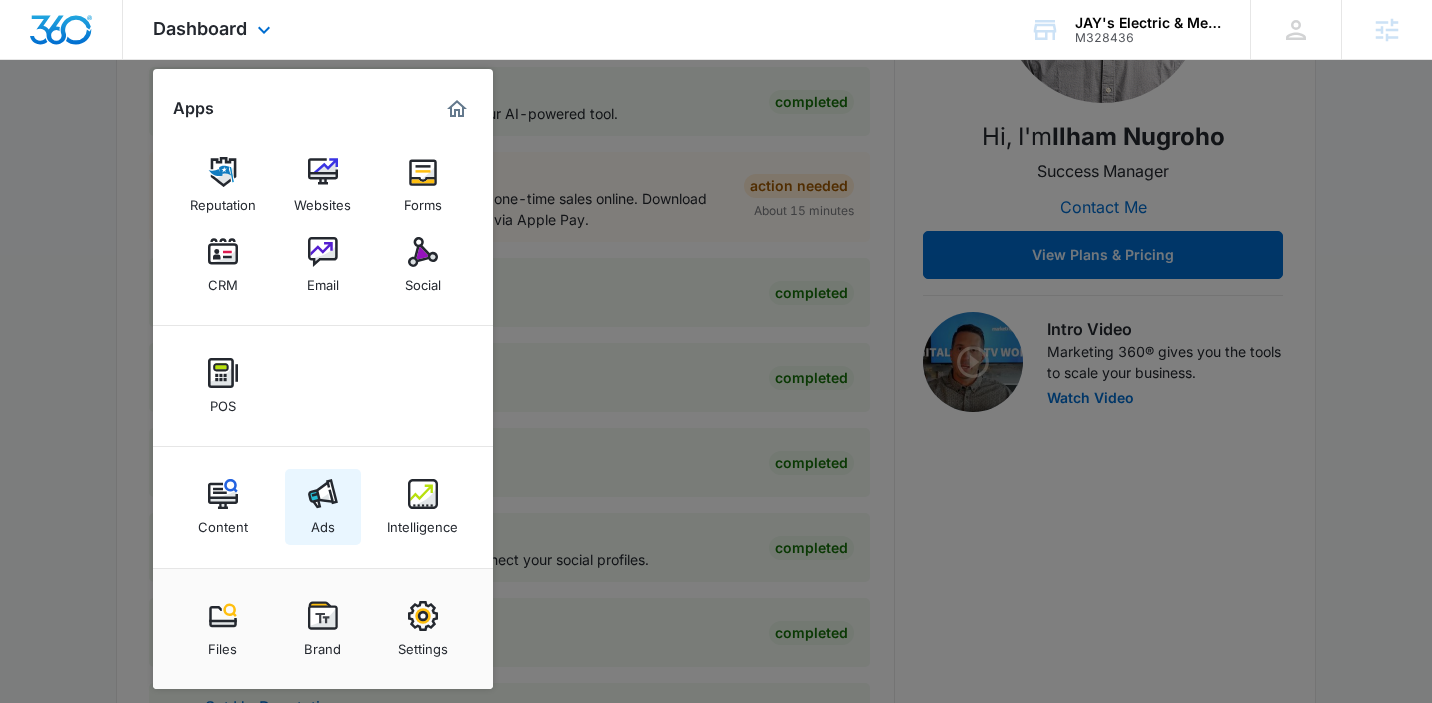 scroll, scrollTop: 411, scrollLeft: 0, axis: vertical 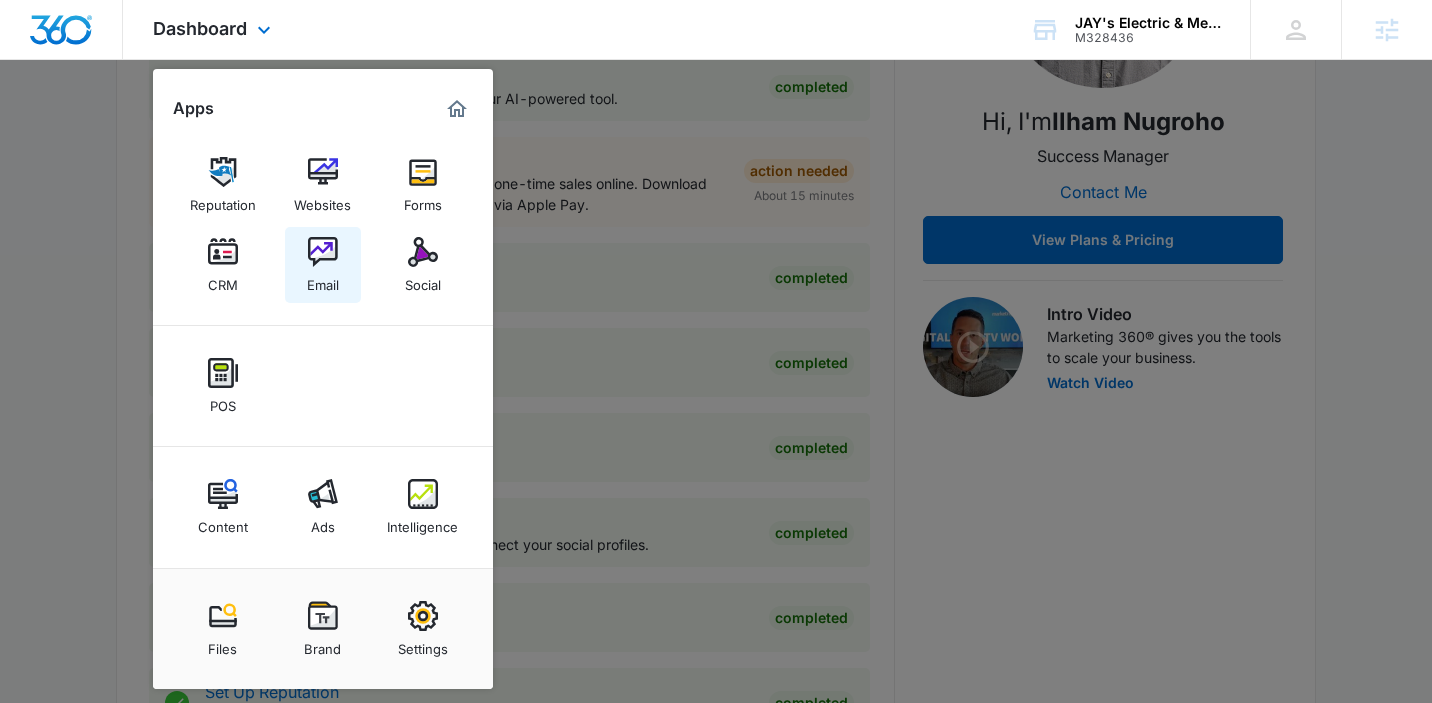 click at bounding box center (323, 252) 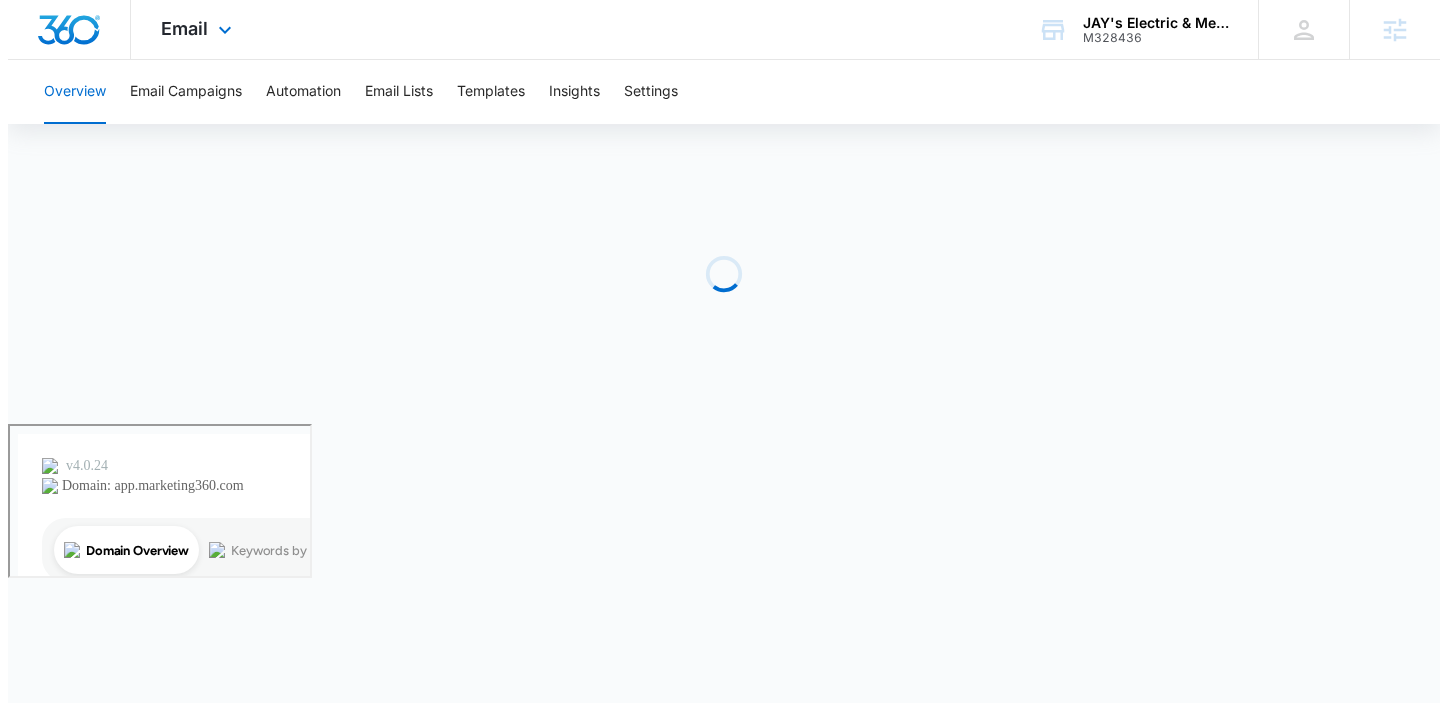 scroll, scrollTop: 0, scrollLeft: 0, axis: both 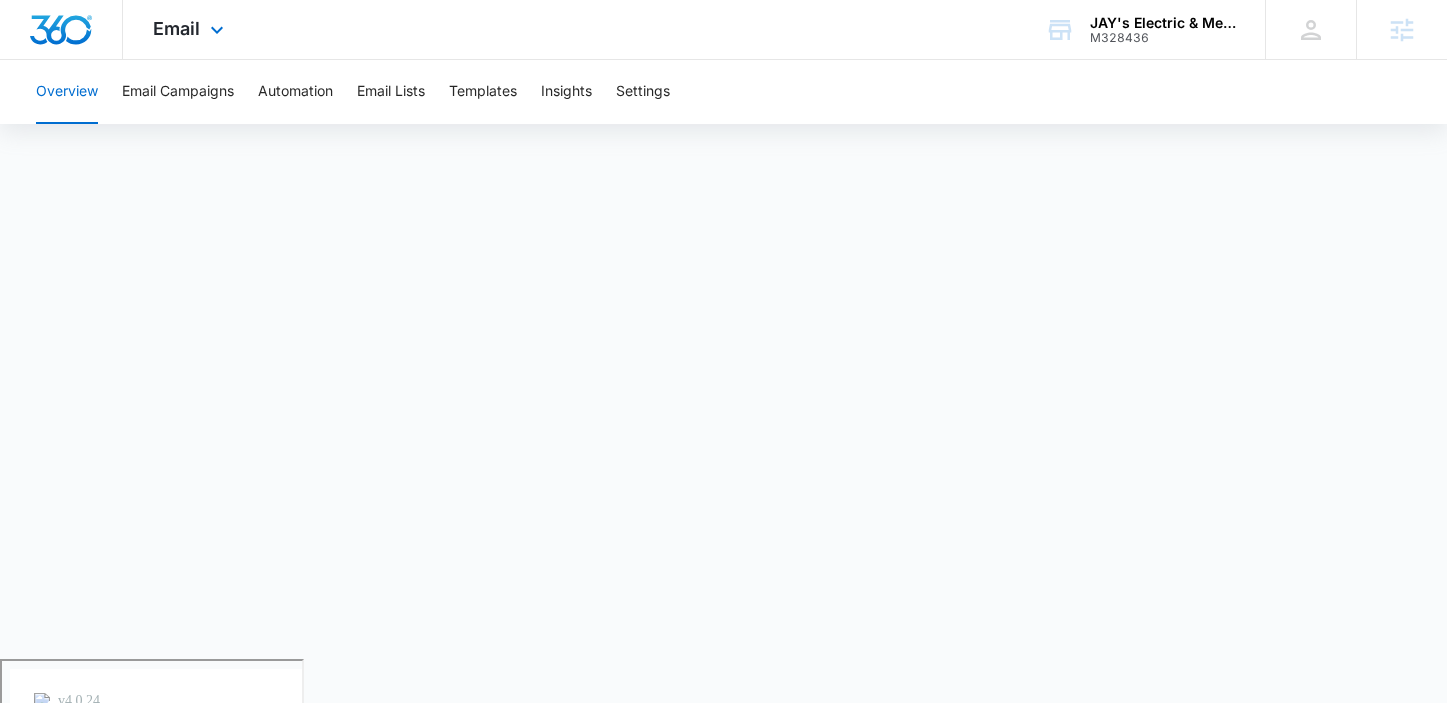 click on "Email Apps Reputation Websites Forms CRM Email Social POS Content Ads Intelligence Files Brand Settings" at bounding box center [191, 29] 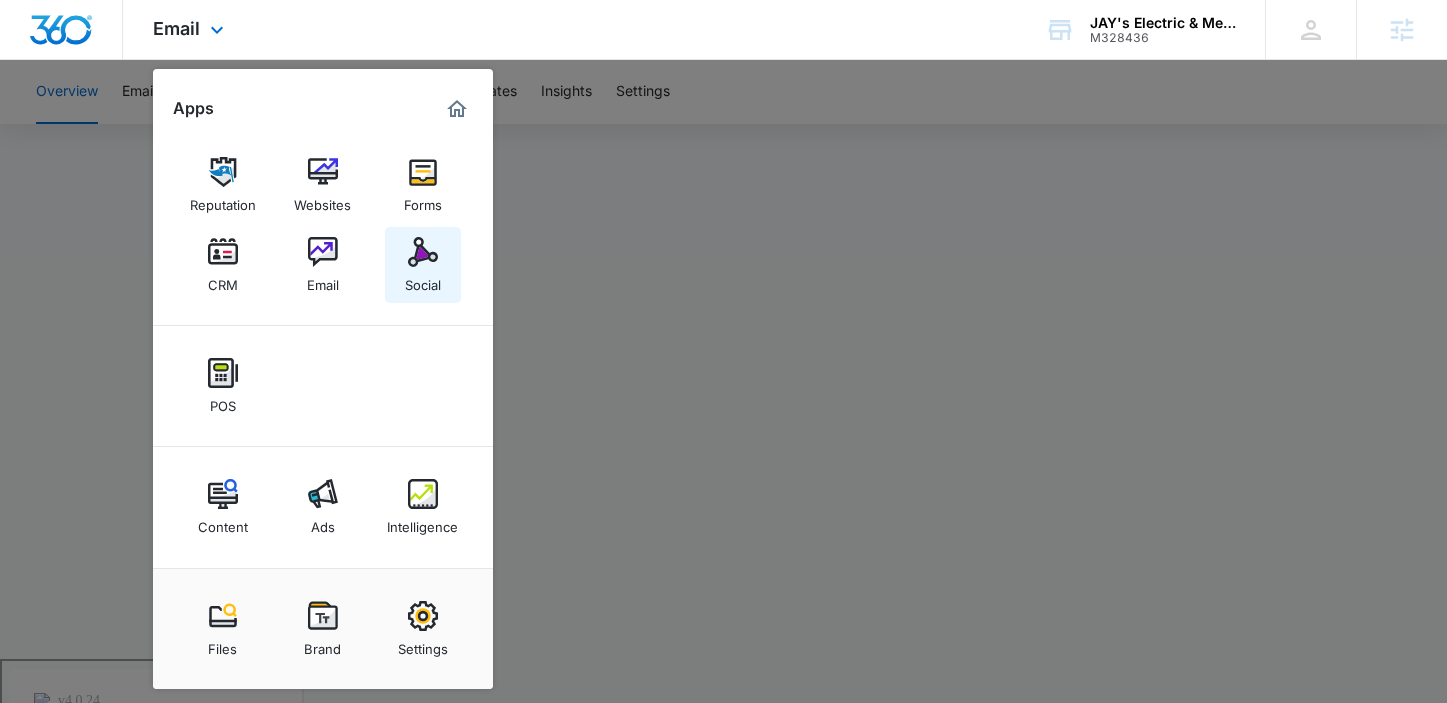 click on "Social" at bounding box center [423, 265] 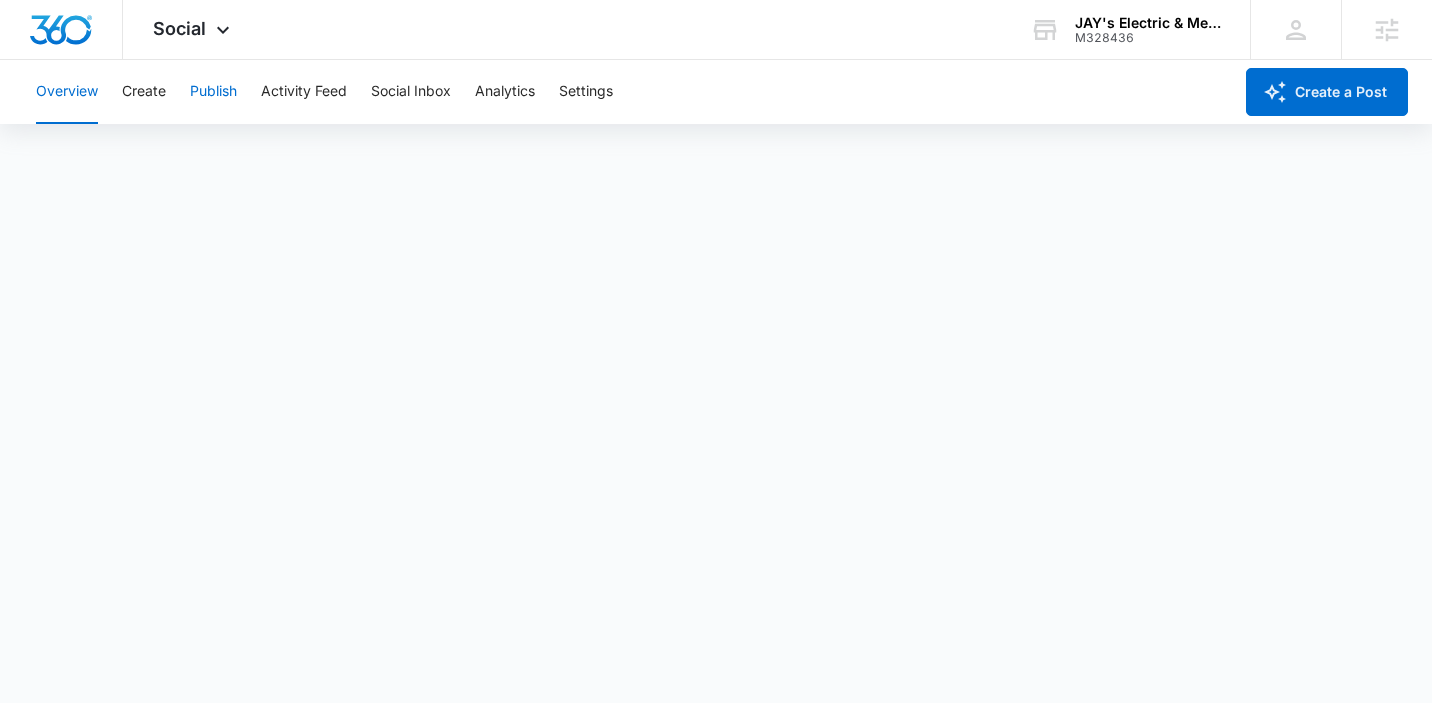click on "Publish" at bounding box center [213, 92] 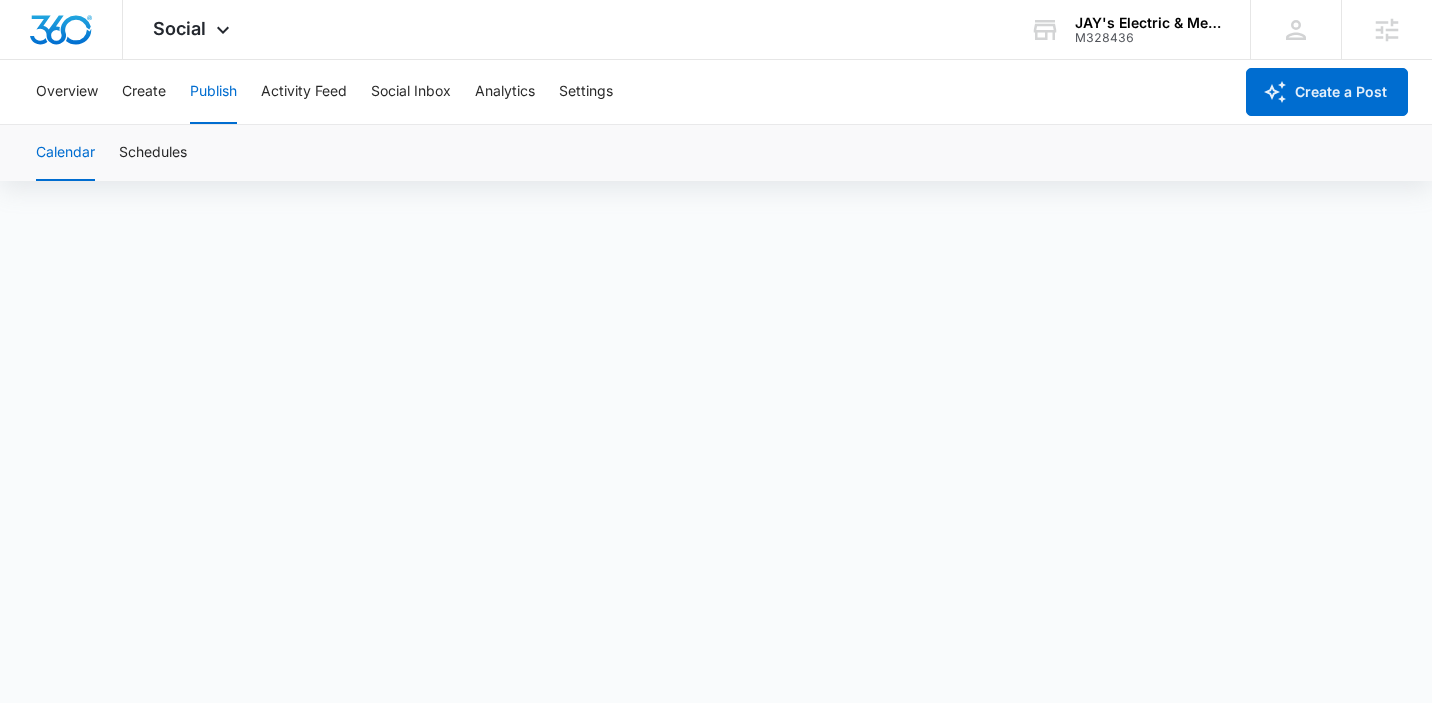 scroll, scrollTop: 14, scrollLeft: 0, axis: vertical 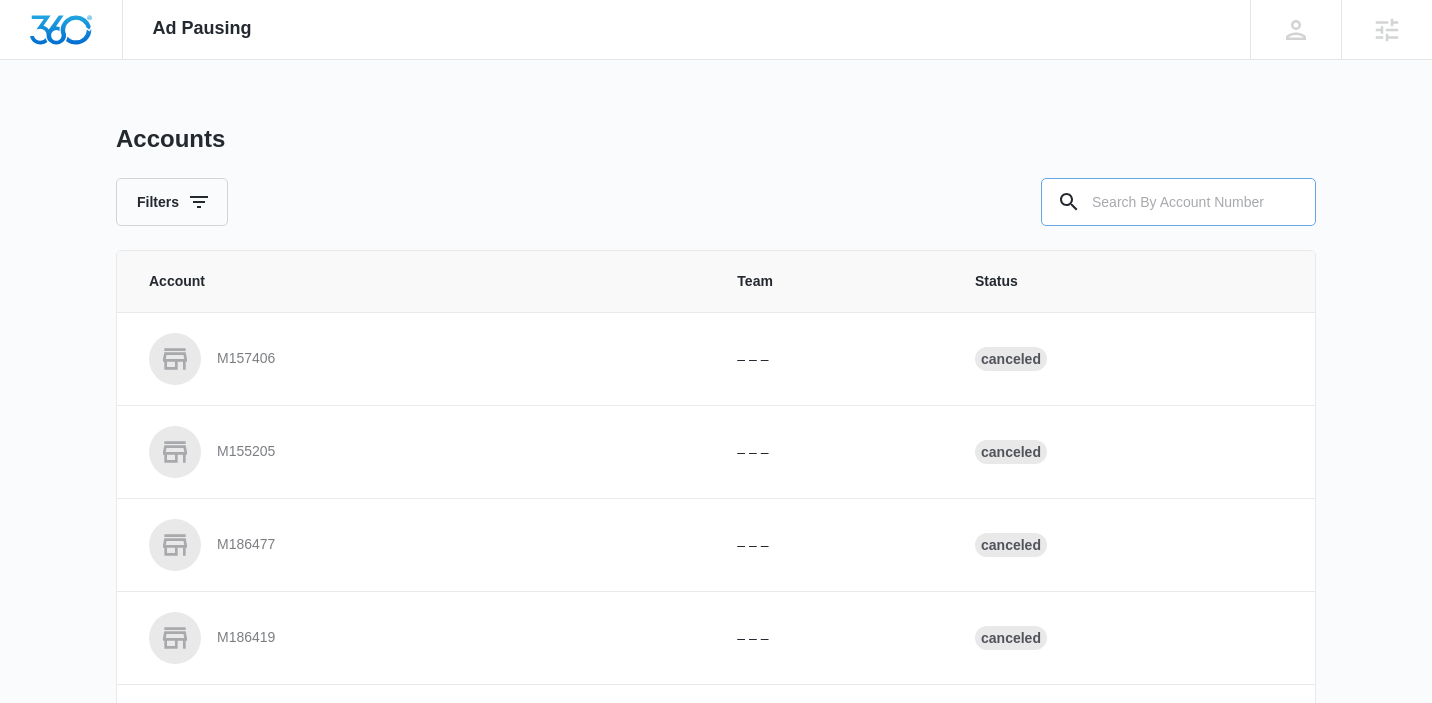 click at bounding box center (1178, 202) 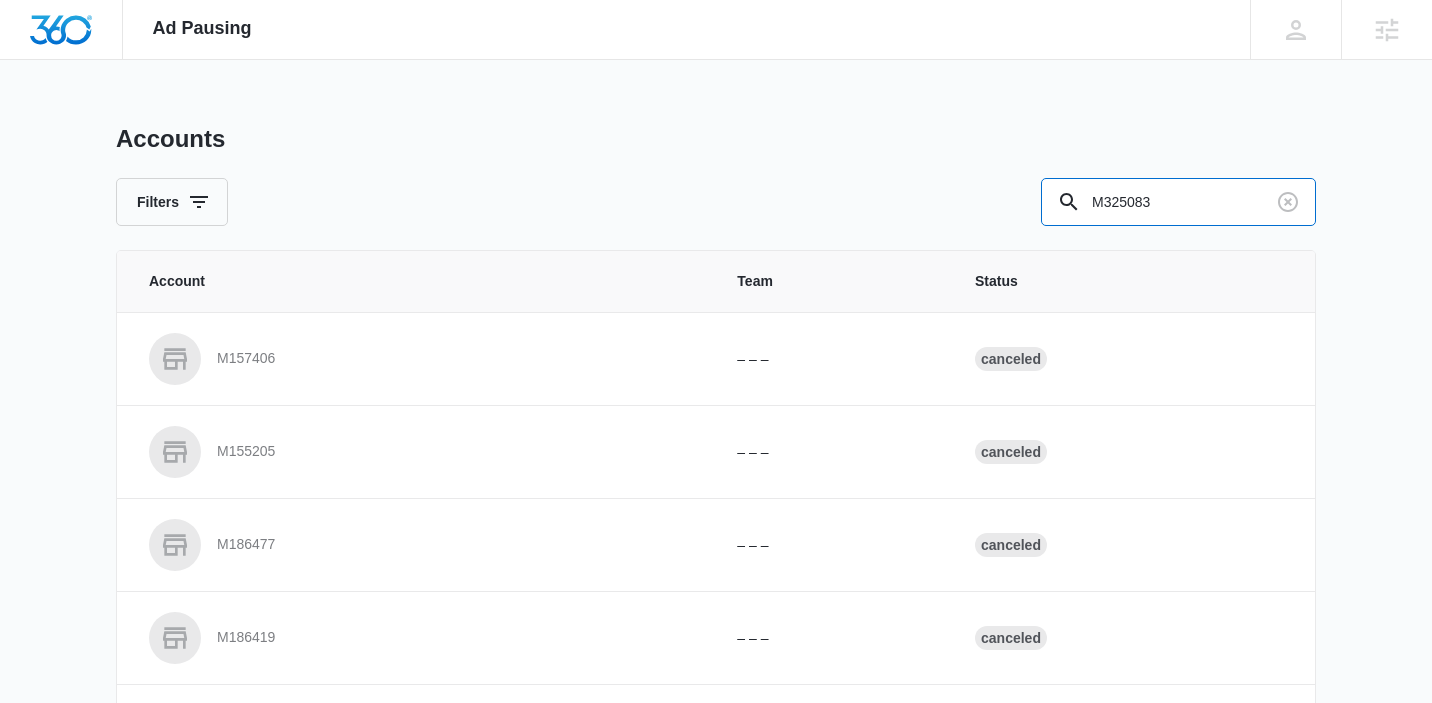 type on "M325083" 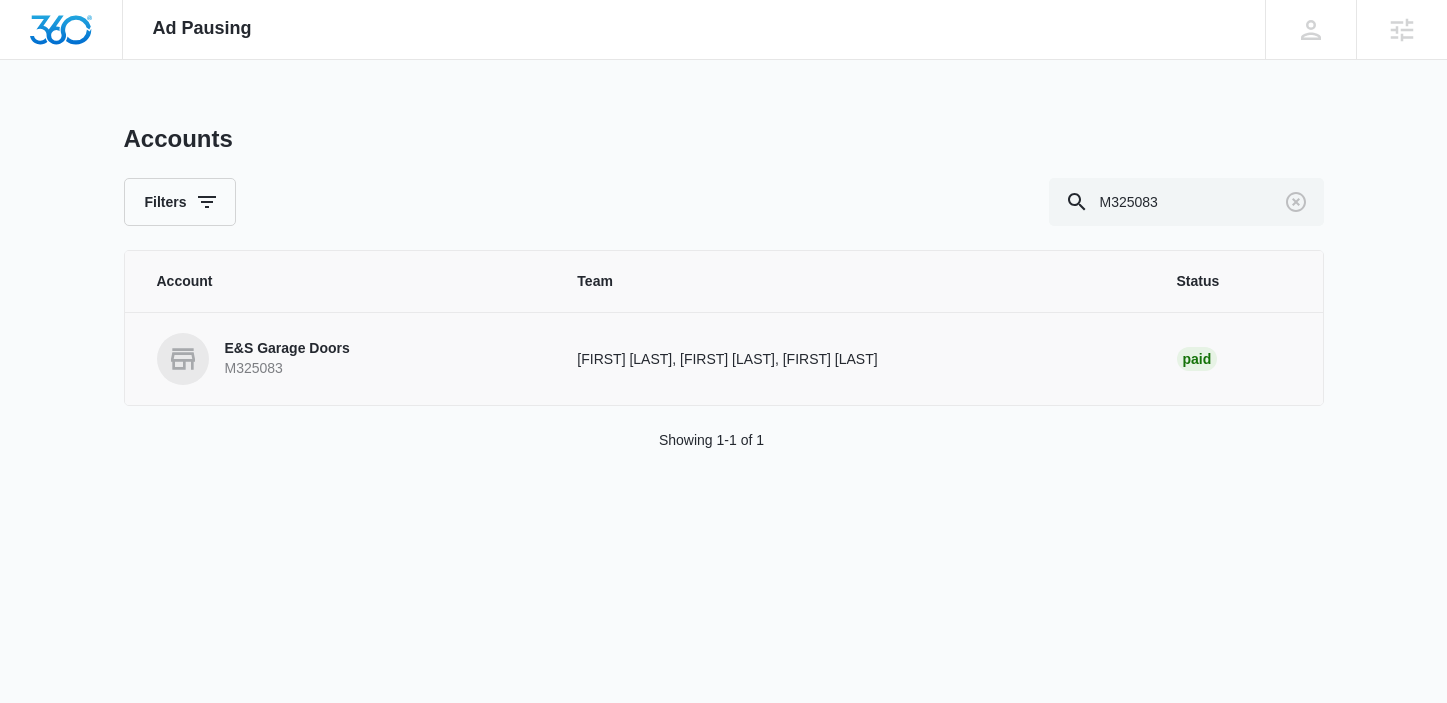 click on "E&S Garage Doors M325083" at bounding box center (343, 359) 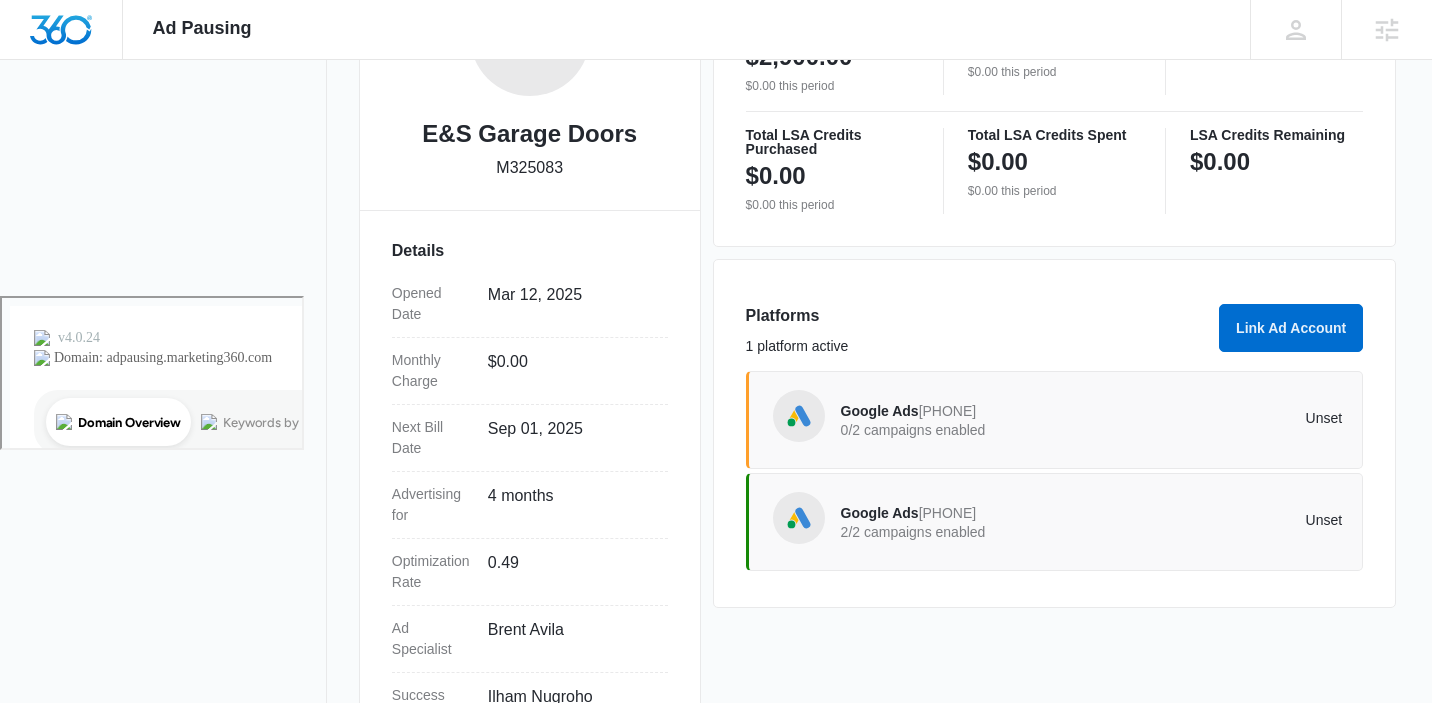 scroll, scrollTop: 408, scrollLeft: 0, axis: vertical 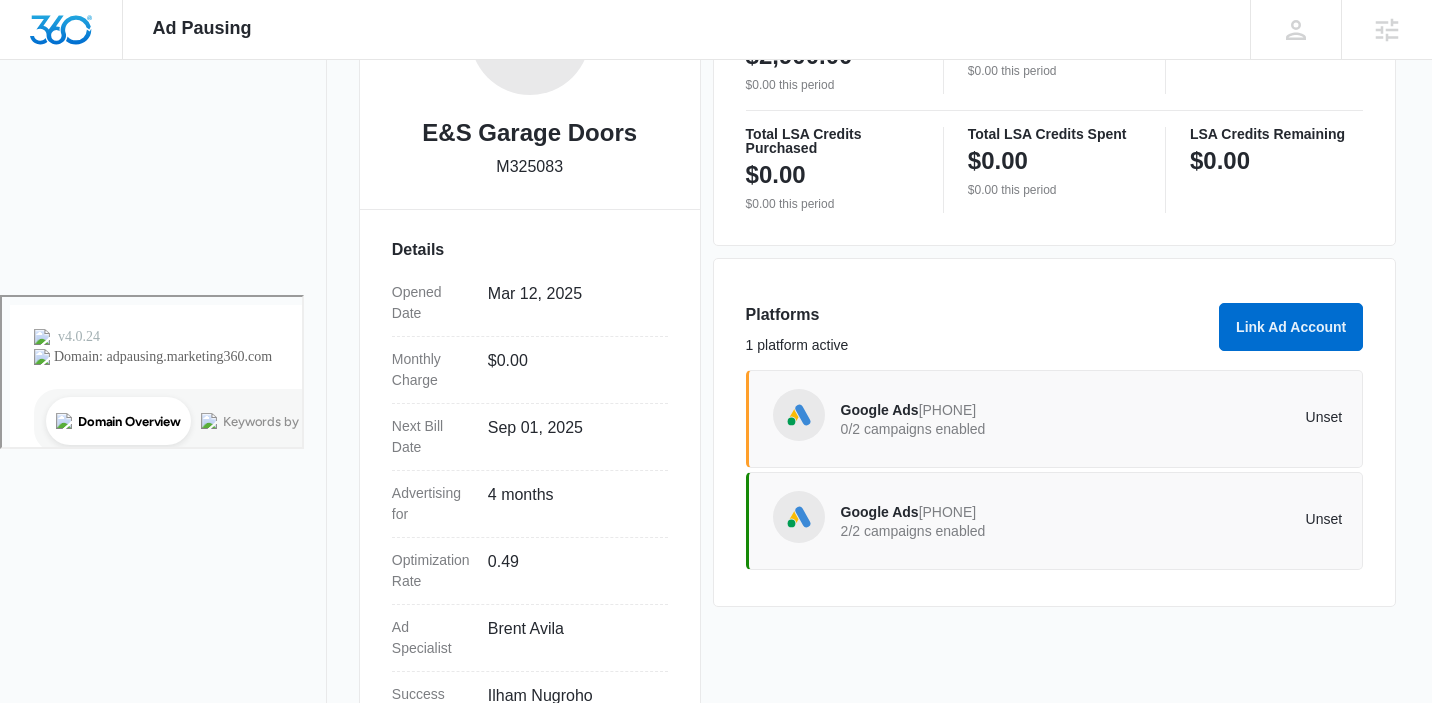 click on "506-247-4753" at bounding box center (948, 512) 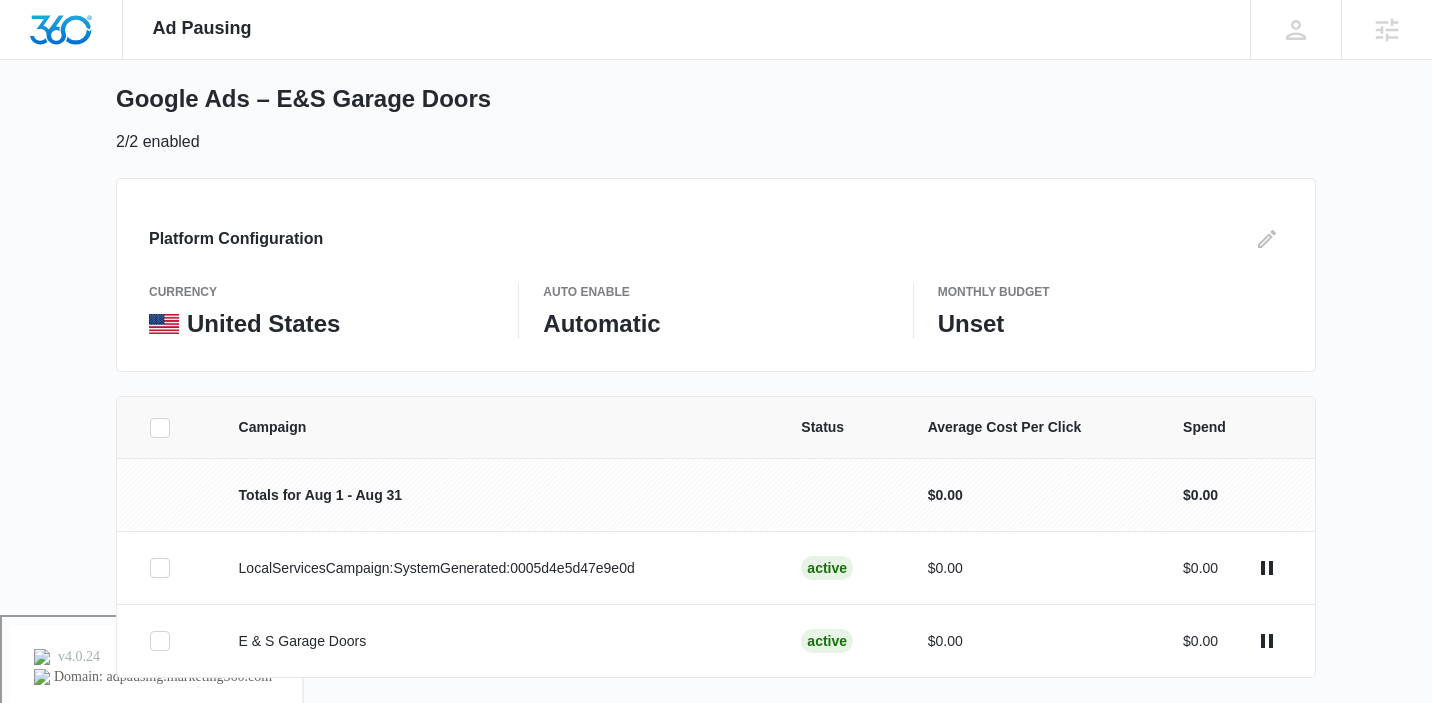 scroll, scrollTop: 156, scrollLeft: 0, axis: vertical 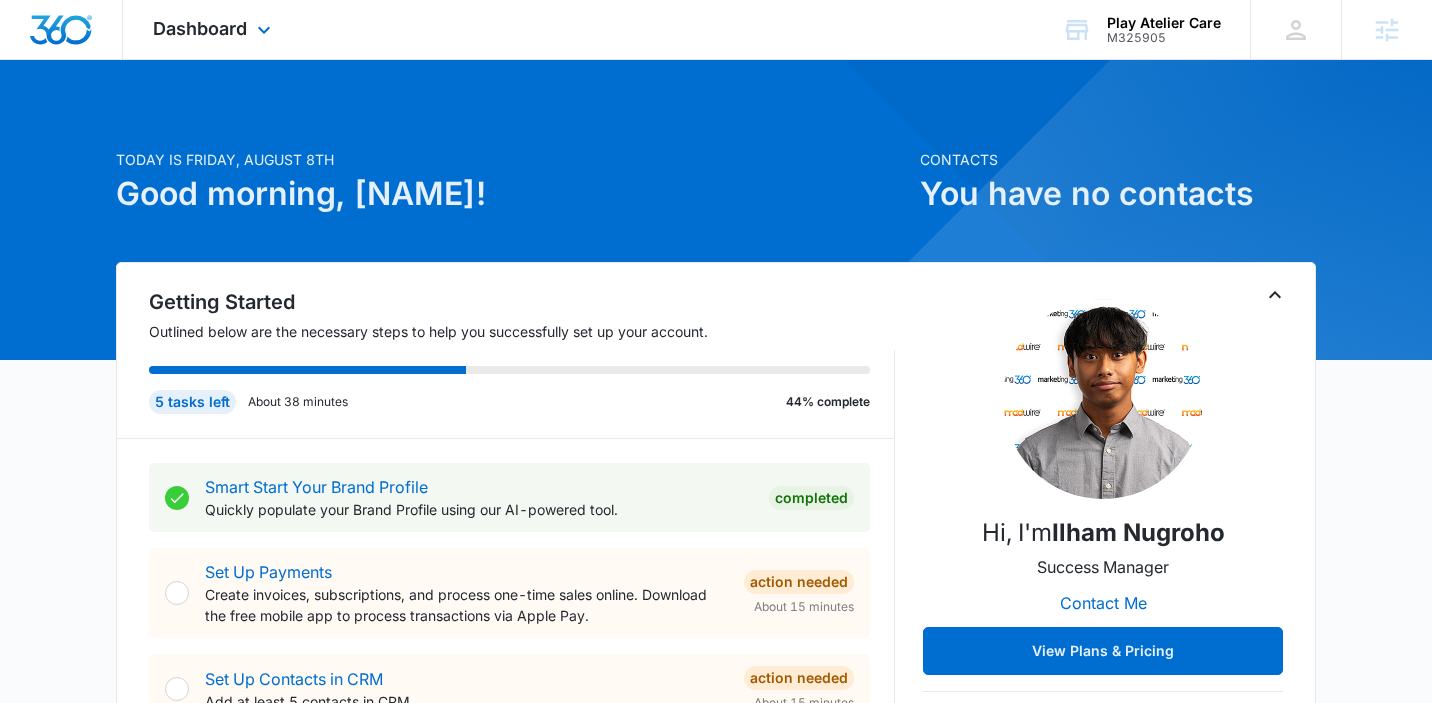 click on "Dashboard Apps Reputation Forms CRM Email Social Payments POS Content Ads Intelligence Files Brand Settings" at bounding box center [214, 29] 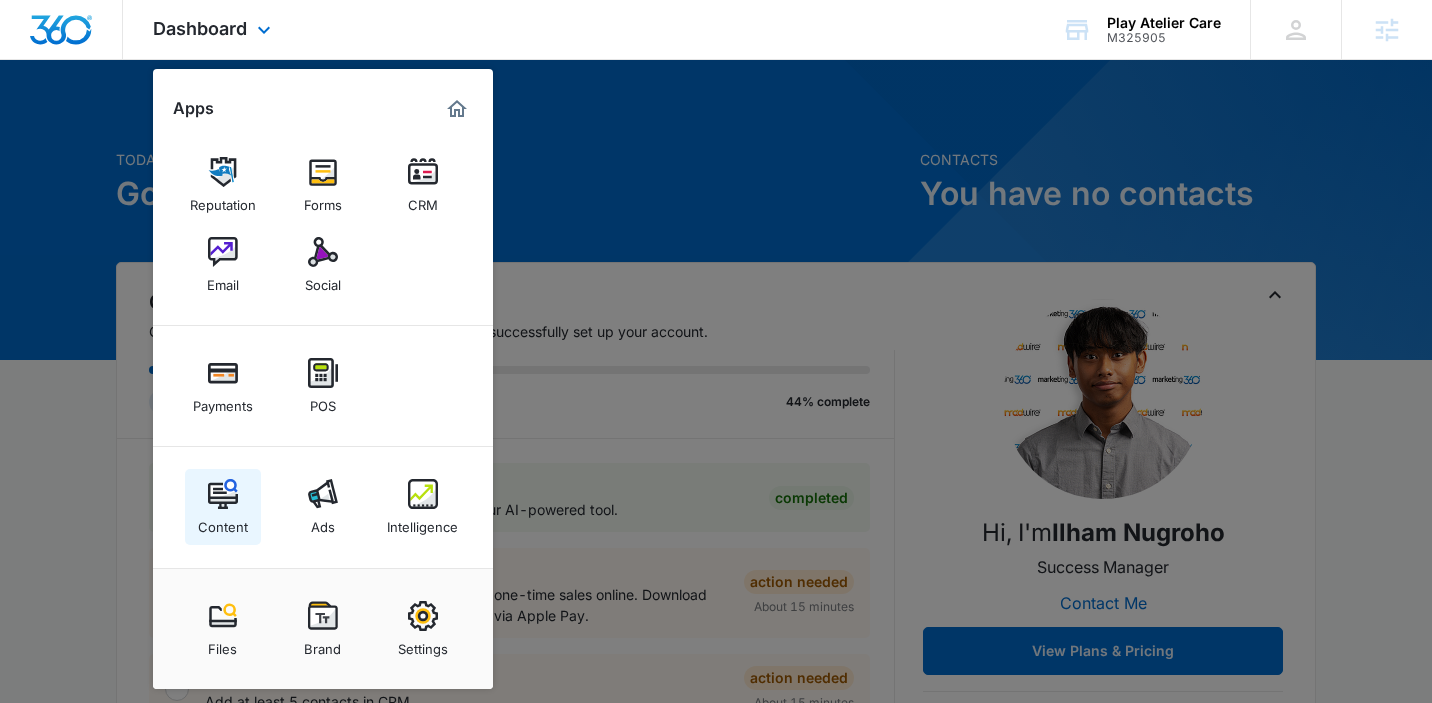 click at bounding box center (223, 494) 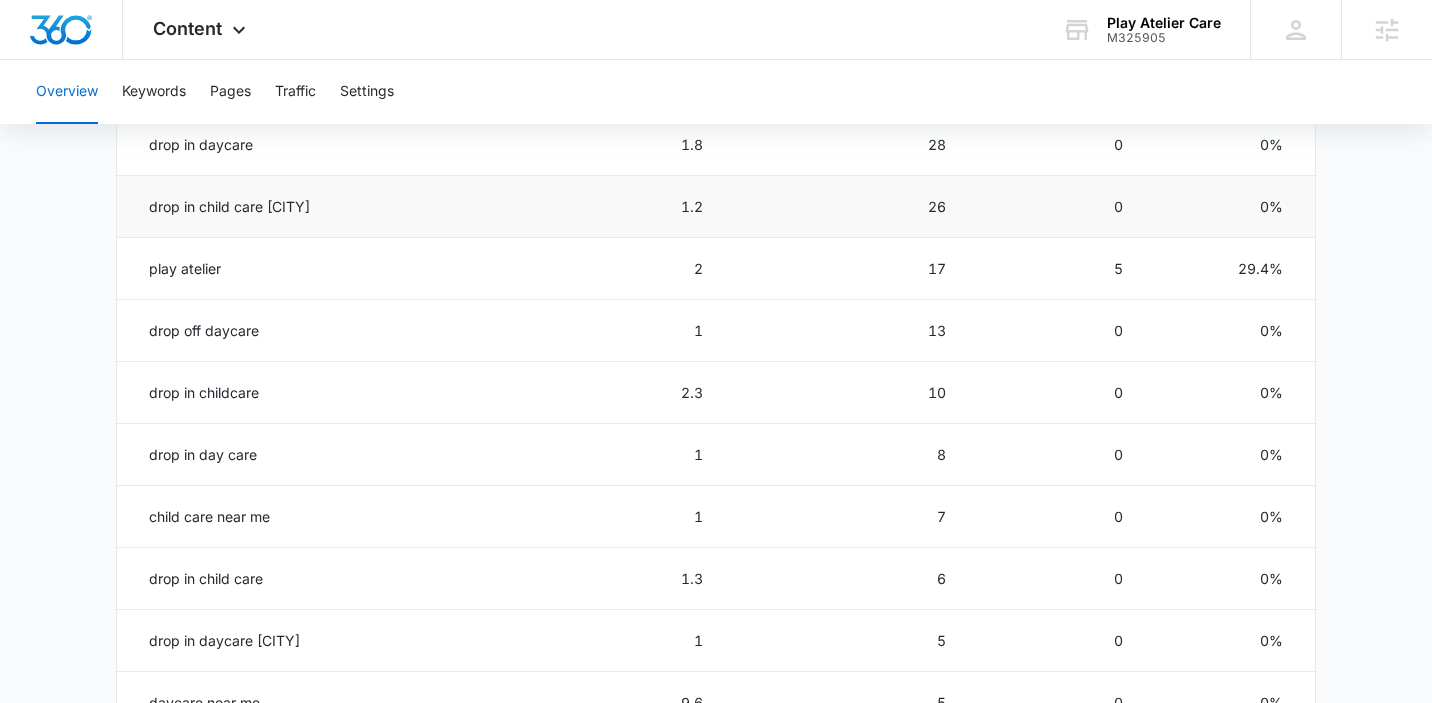 scroll, scrollTop: 987, scrollLeft: 0, axis: vertical 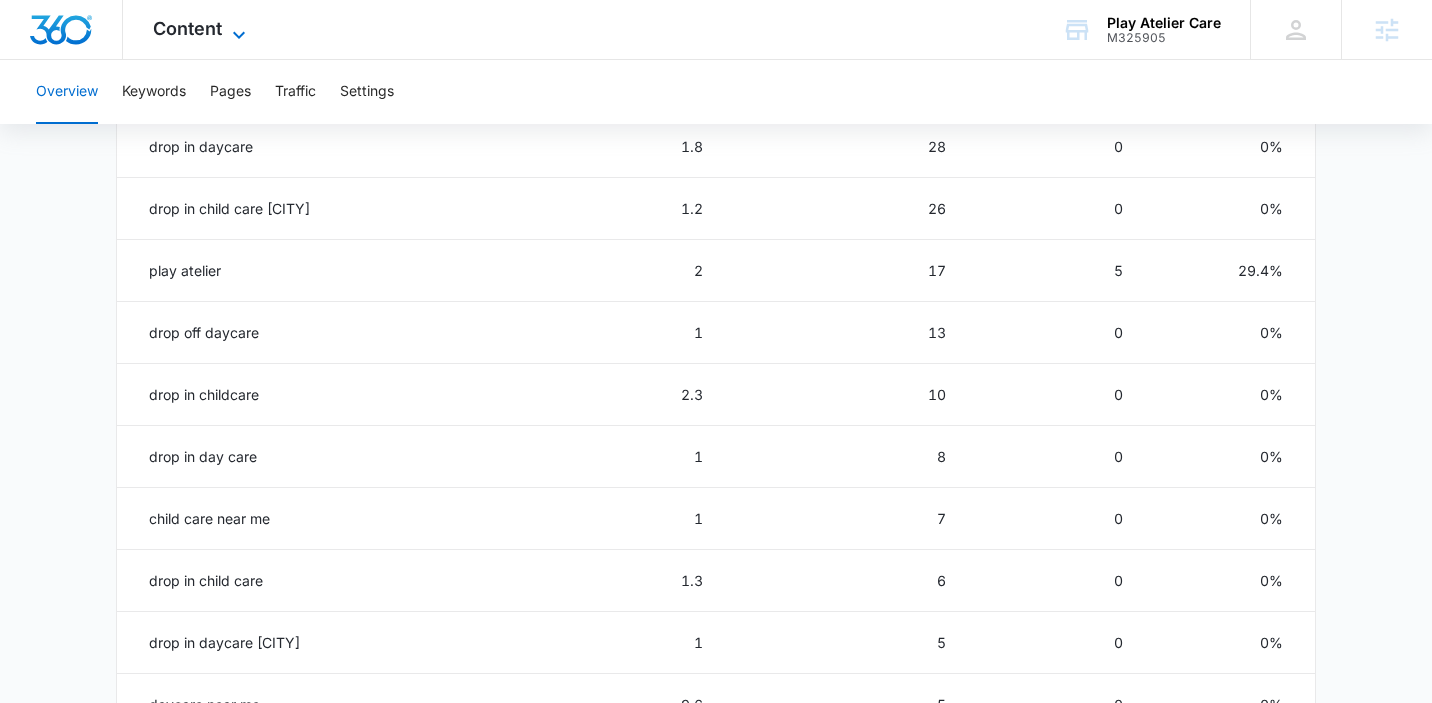 click on "Content" at bounding box center [187, 28] 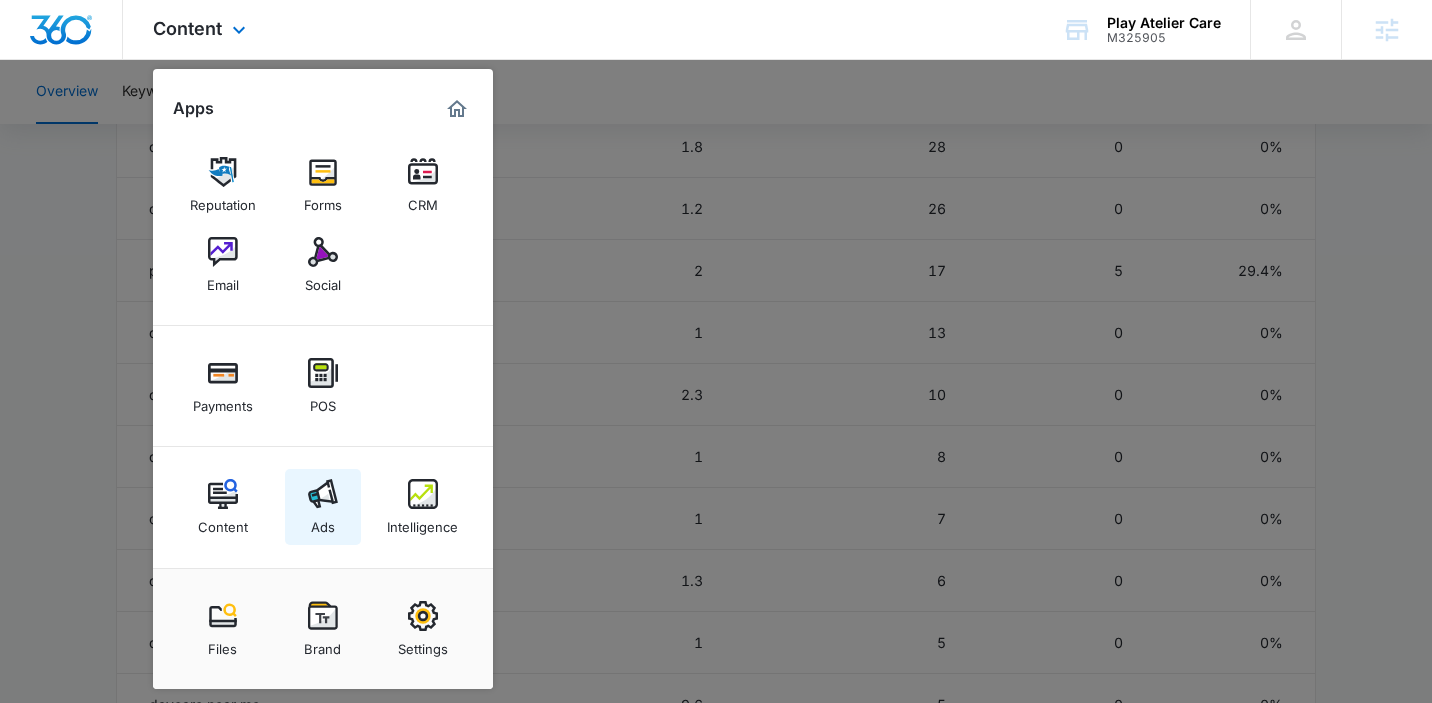 click at bounding box center (323, 494) 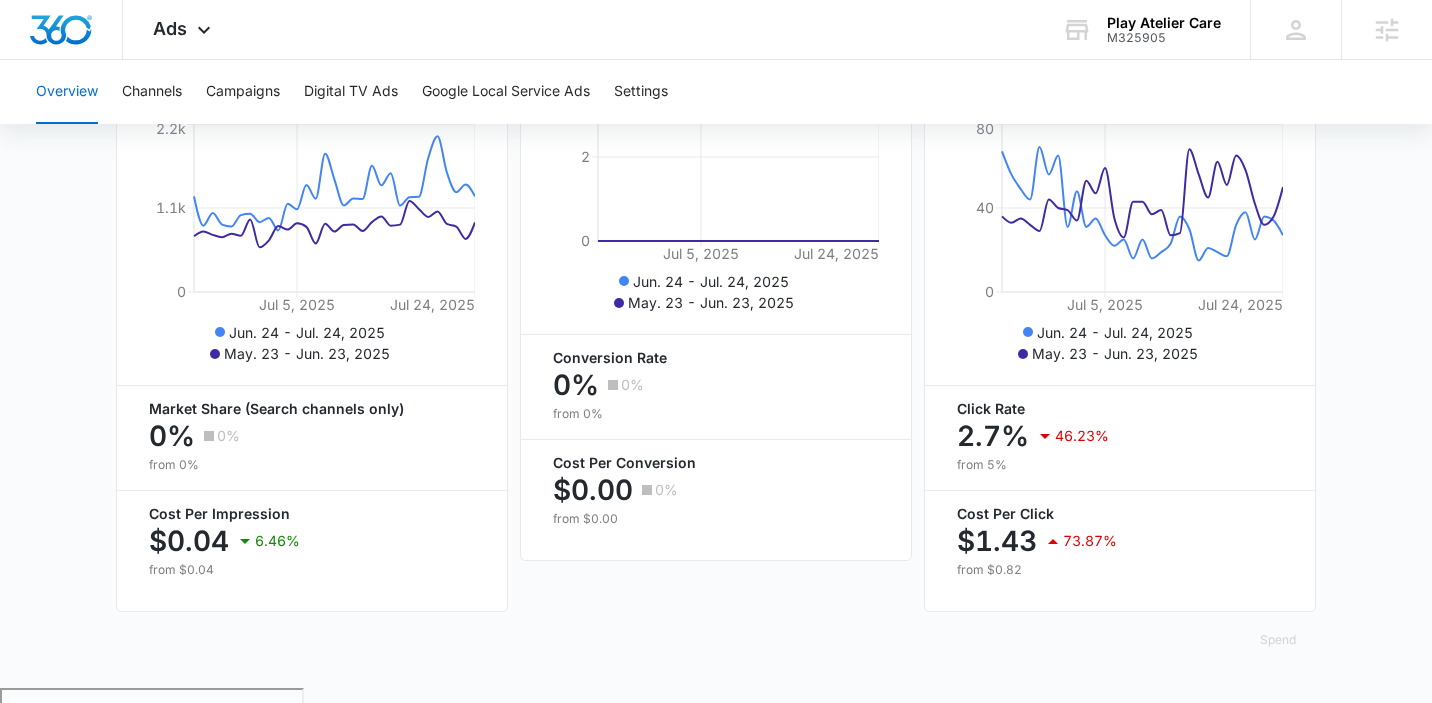 scroll, scrollTop: 267, scrollLeft: 0, axis: vertical 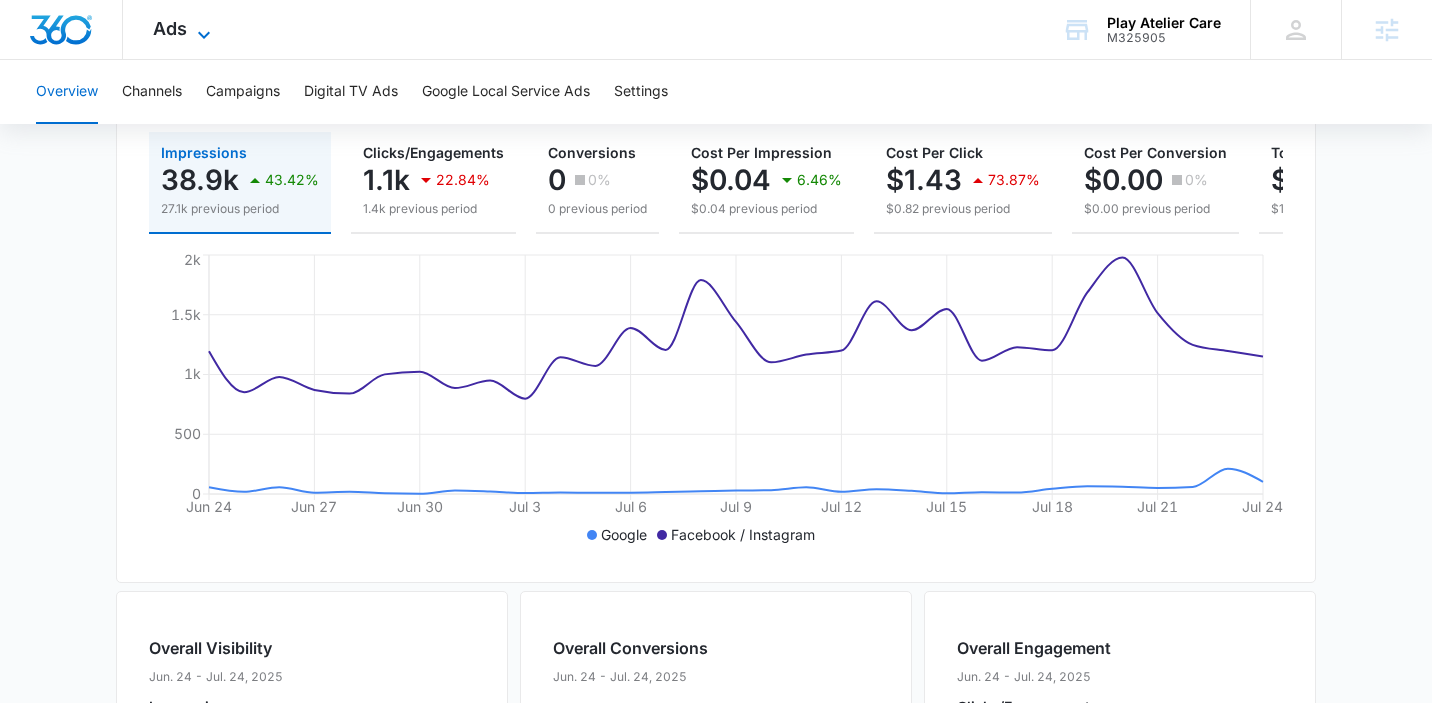 click 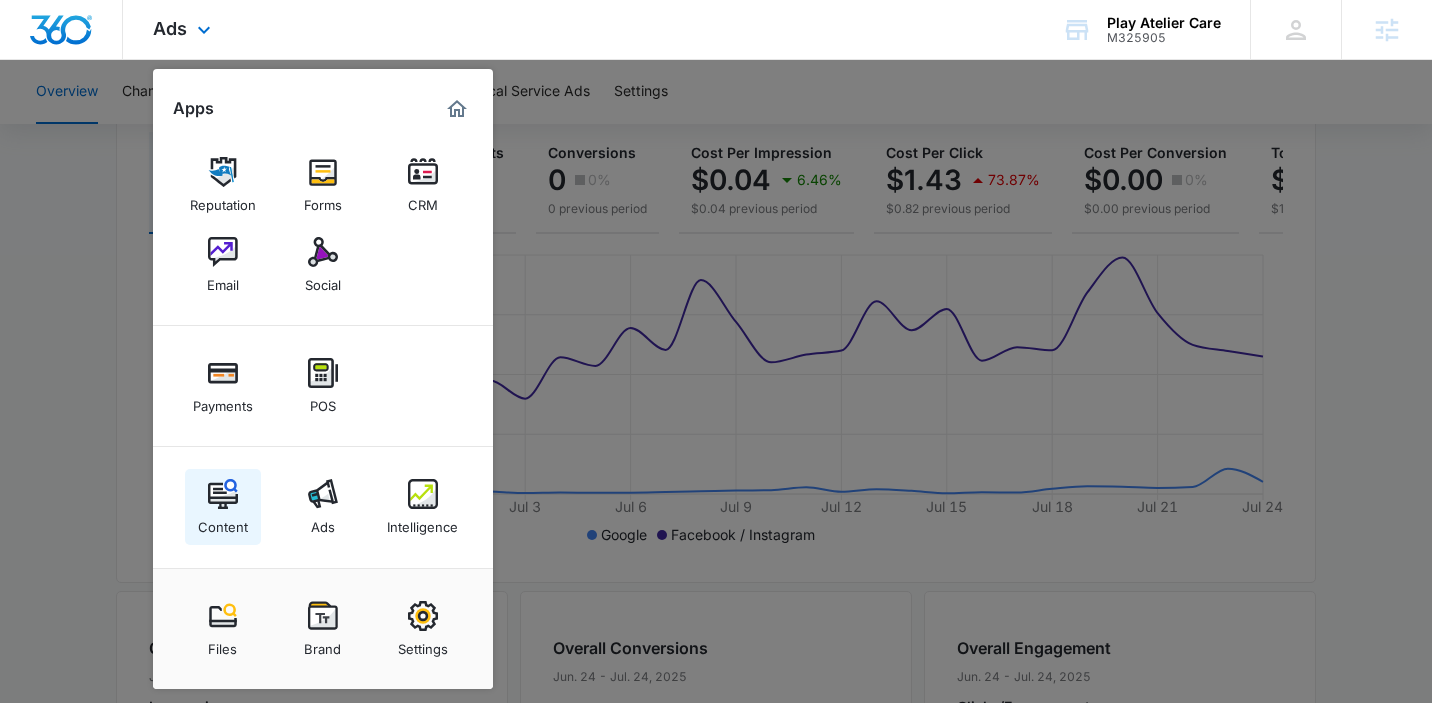 click at bounding box center (223, 494) 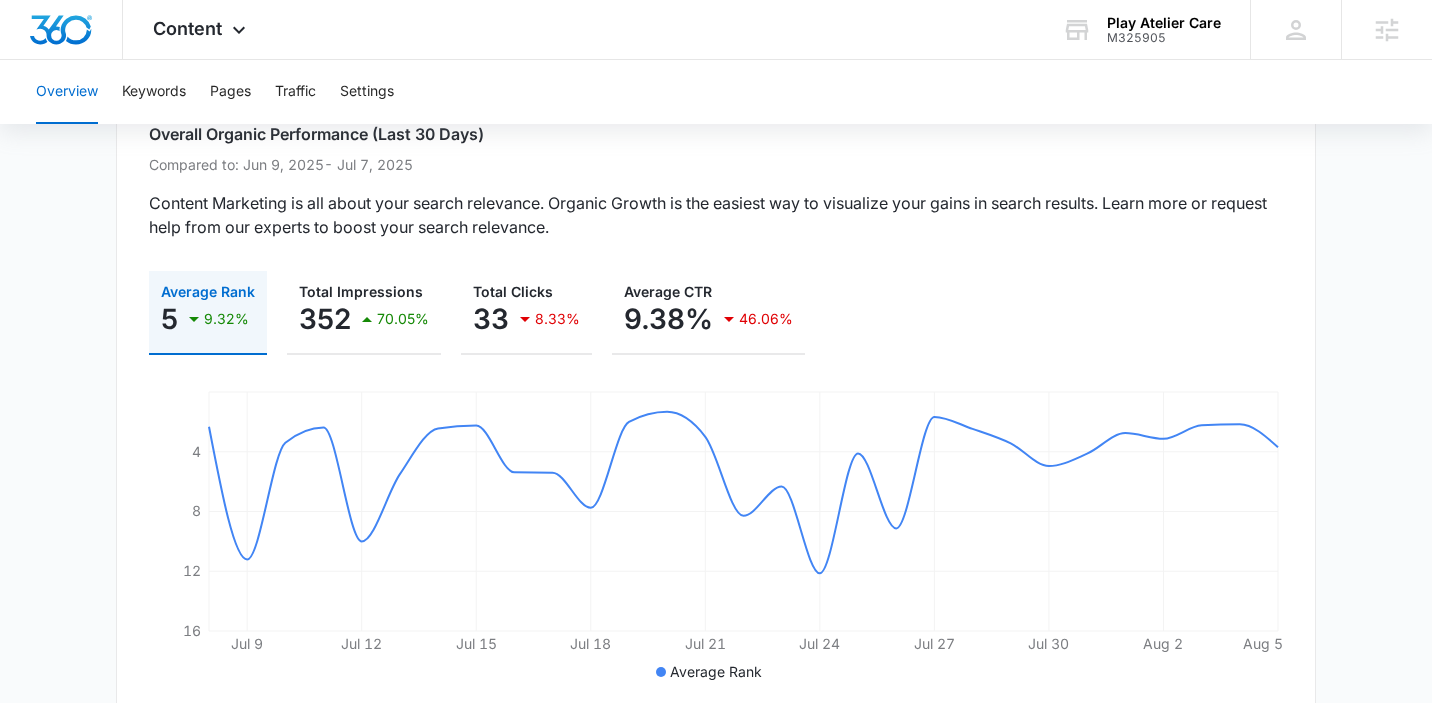 scroll, scrollTop: 192, scrollLeft: 0, axis: vertical 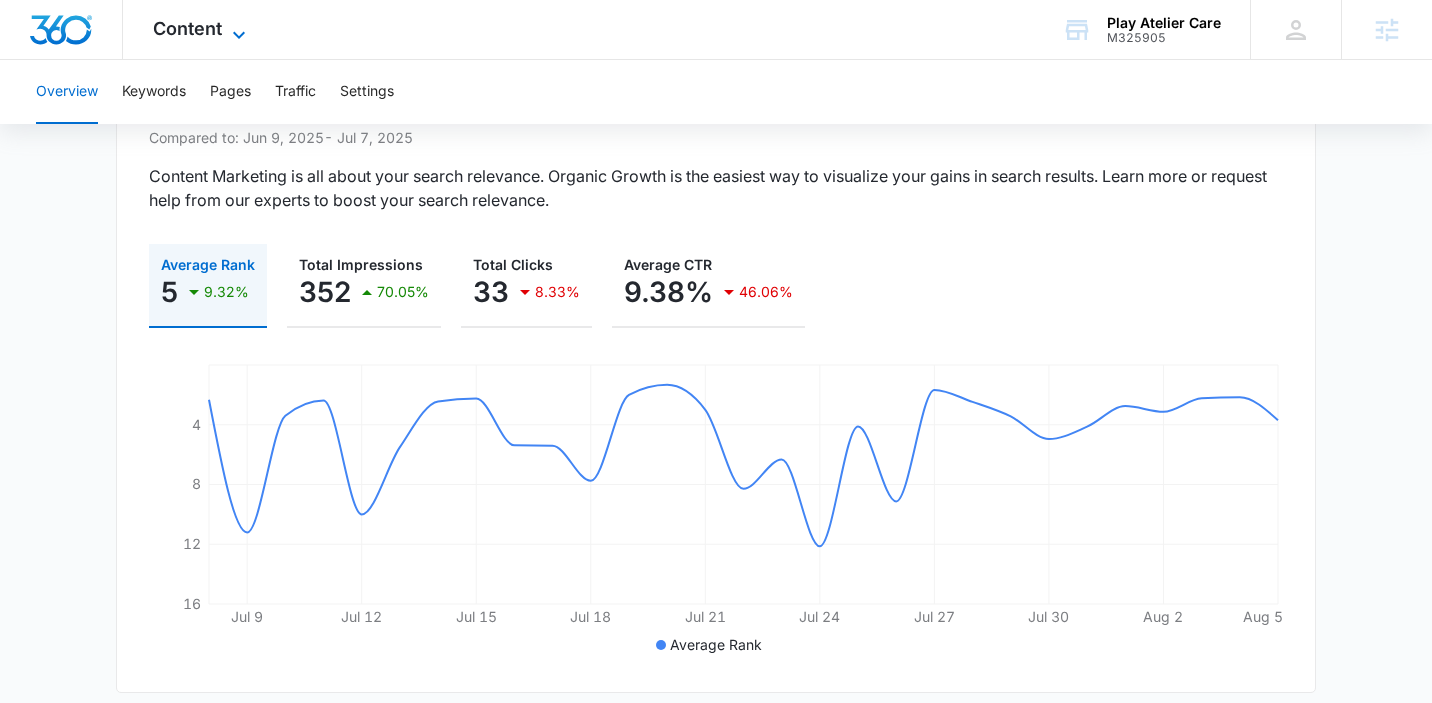 click on "Content" at bounding box center [187, 28] 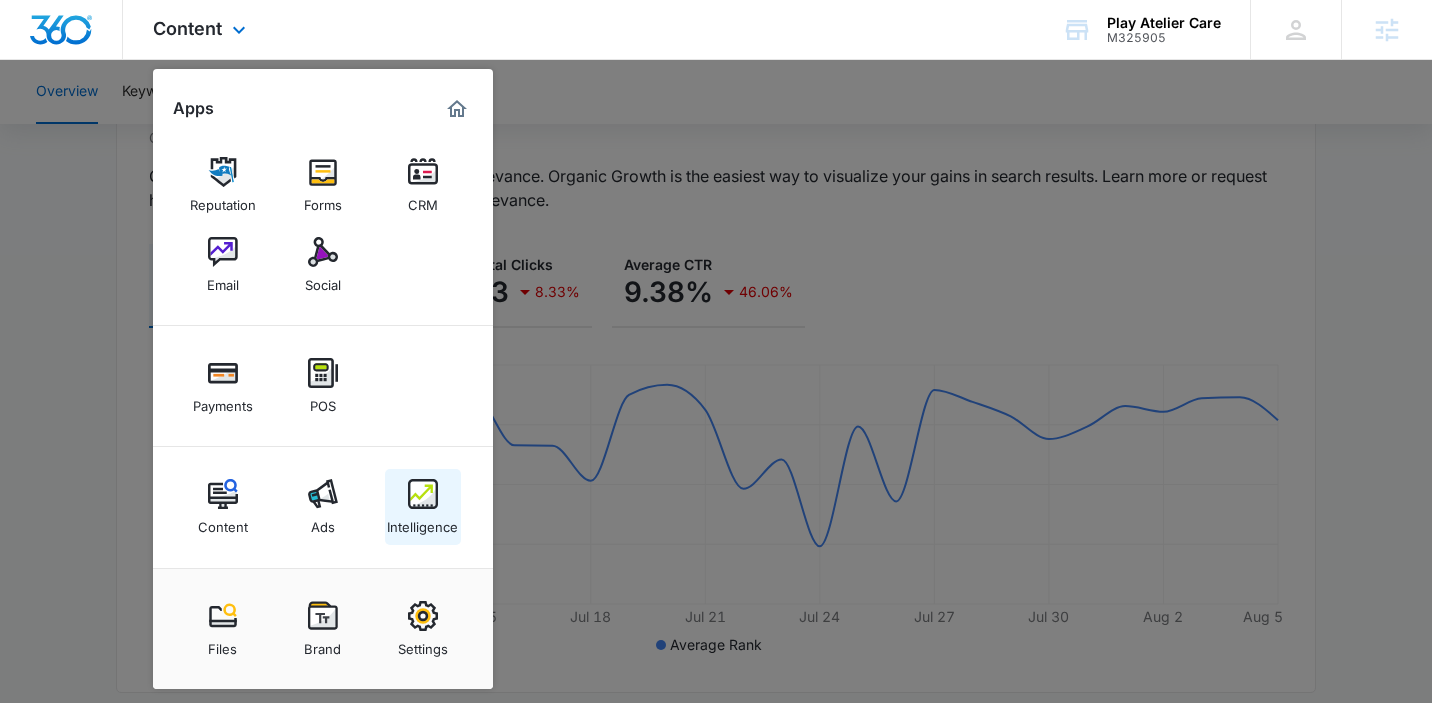 click on "Intelligence" at bounding box center [423, 507] 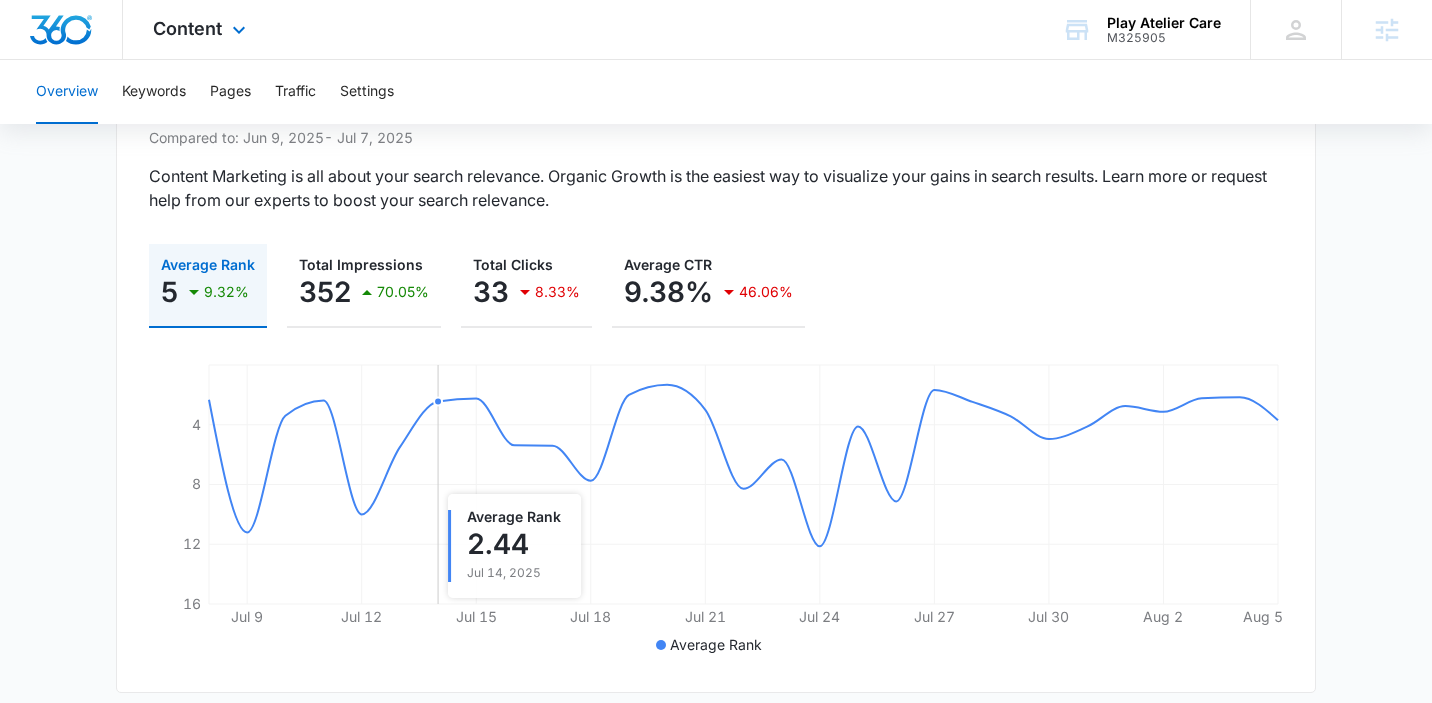 scroll, scrollTop: 0, scrollLeft: 0, axis: both 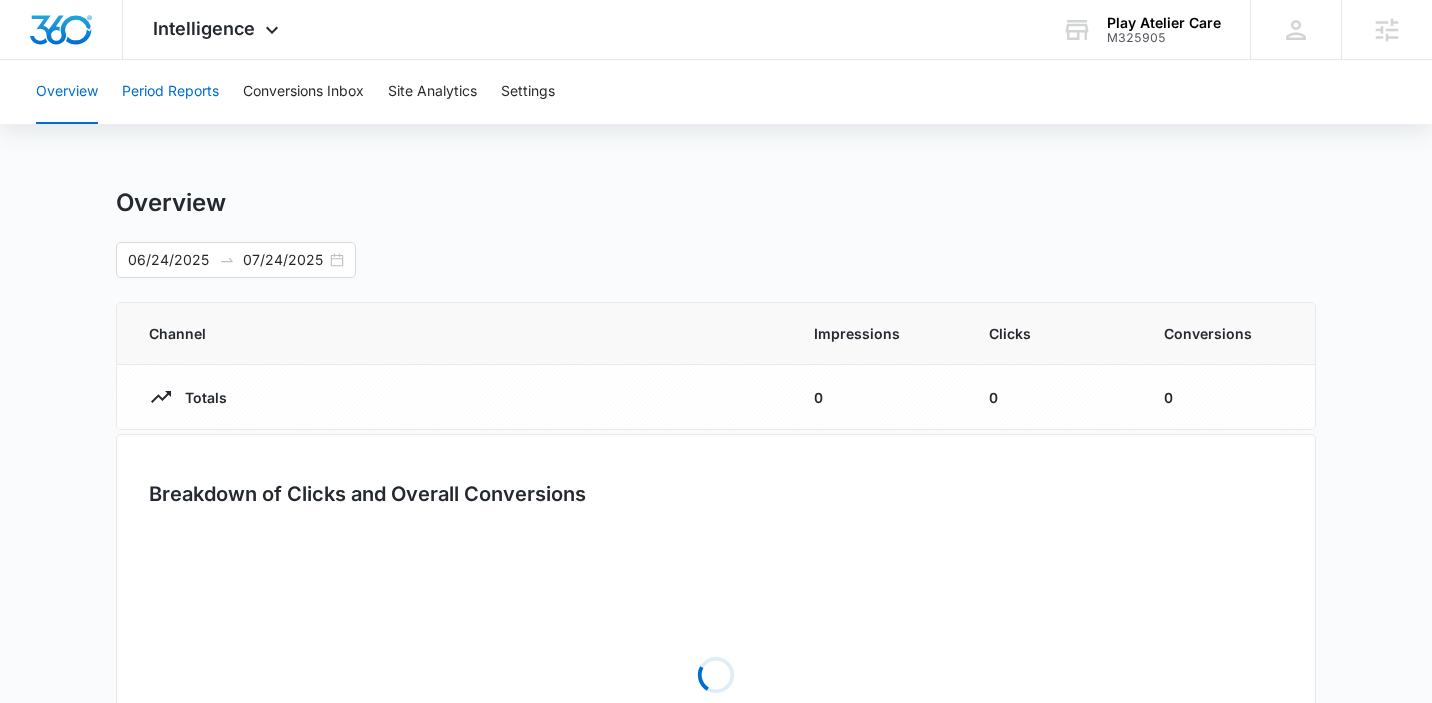 click on "Period Reports" at bounding box center [170, 92] 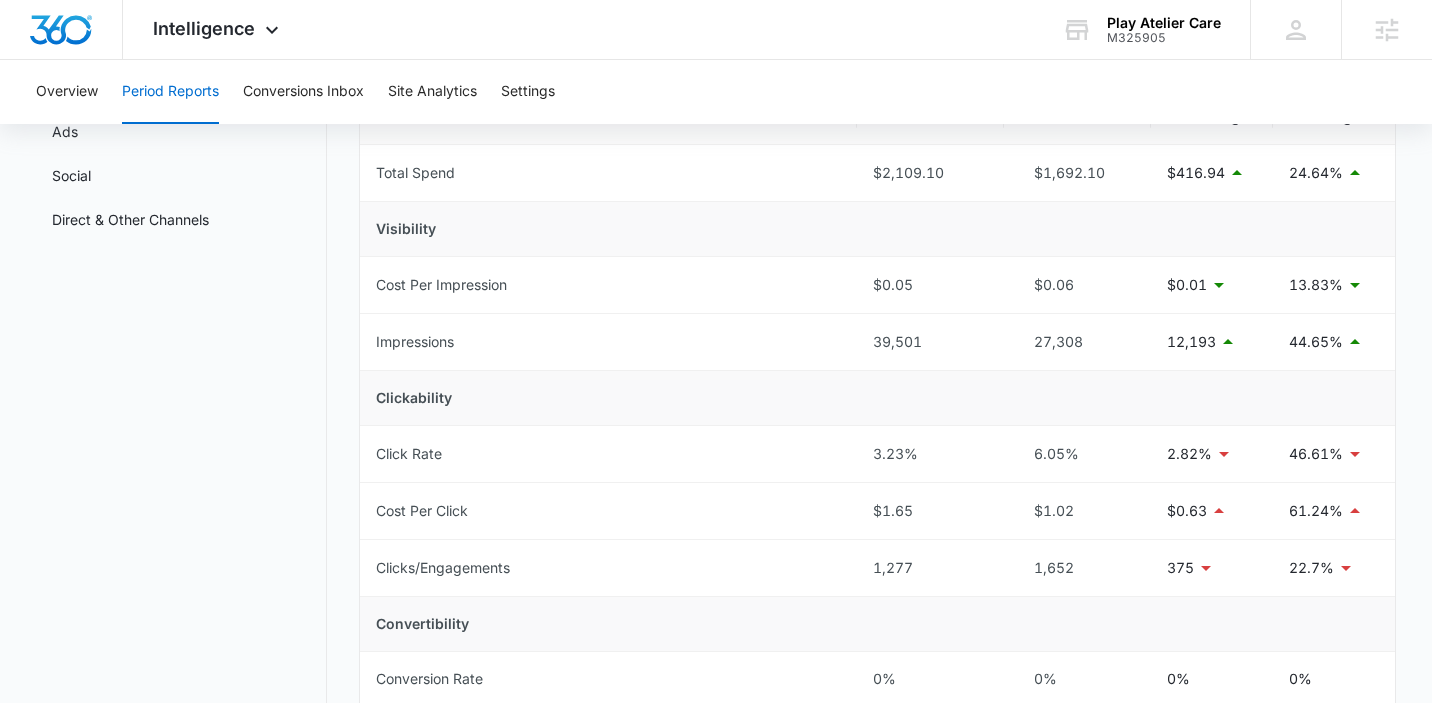 scroll, scrollTop: 93, scrollLeft: 0, axis: vertical 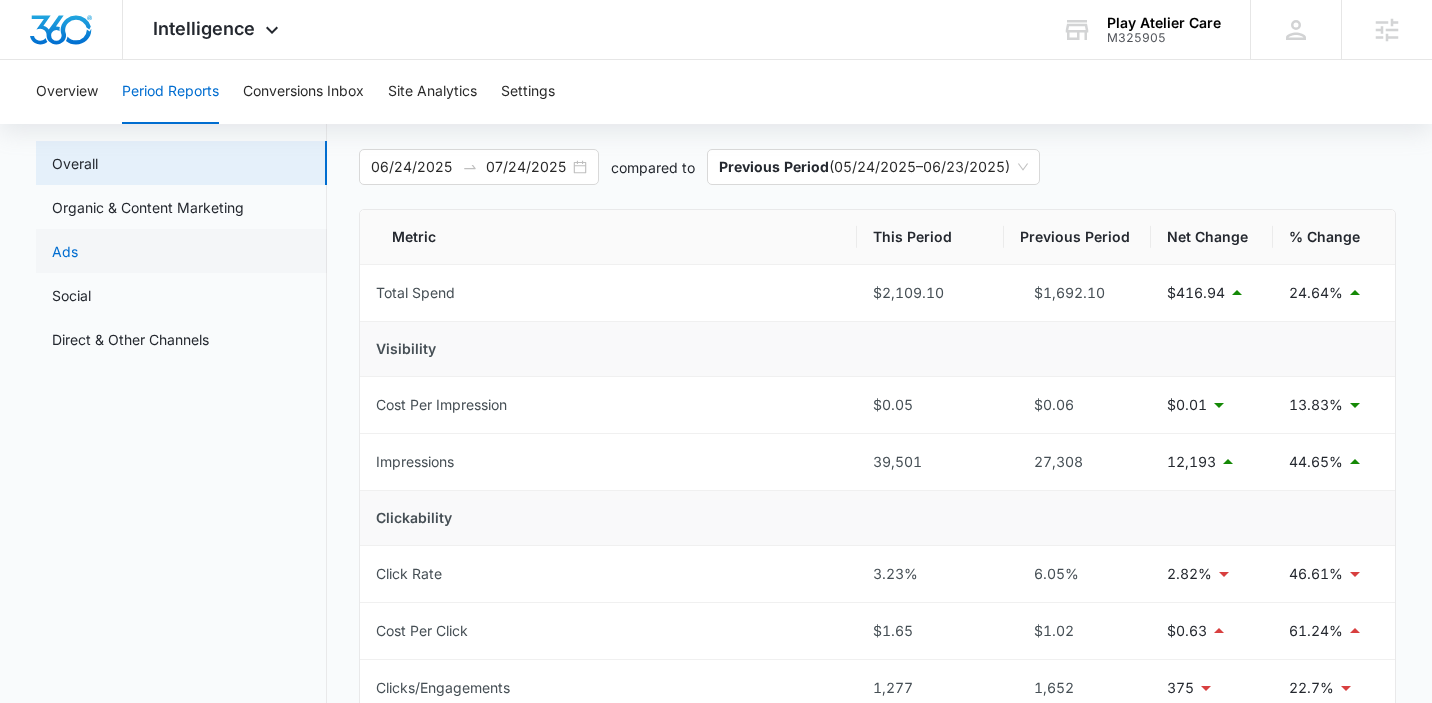 click on "Ads" at bounding box center [65, 251] 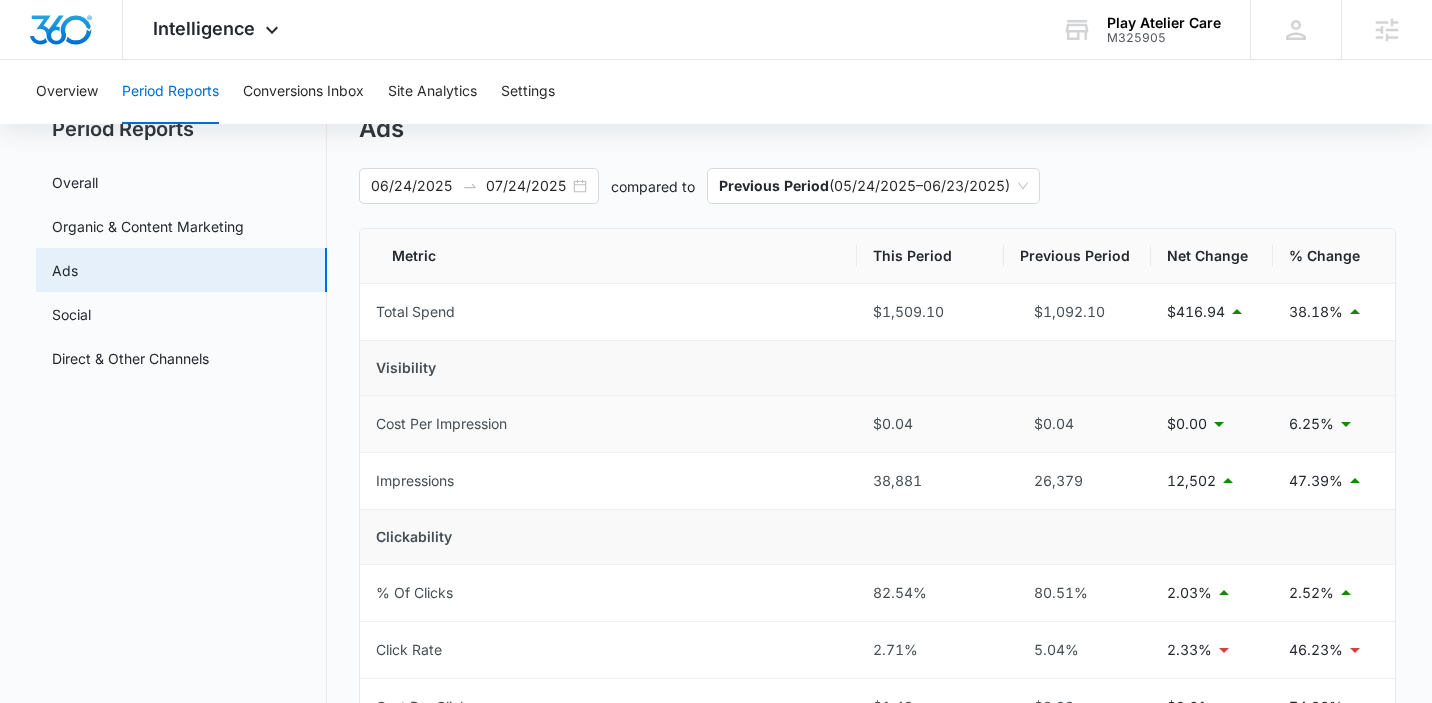 scroll, scrollTop: 0, scrollLeft: 0, axis: both 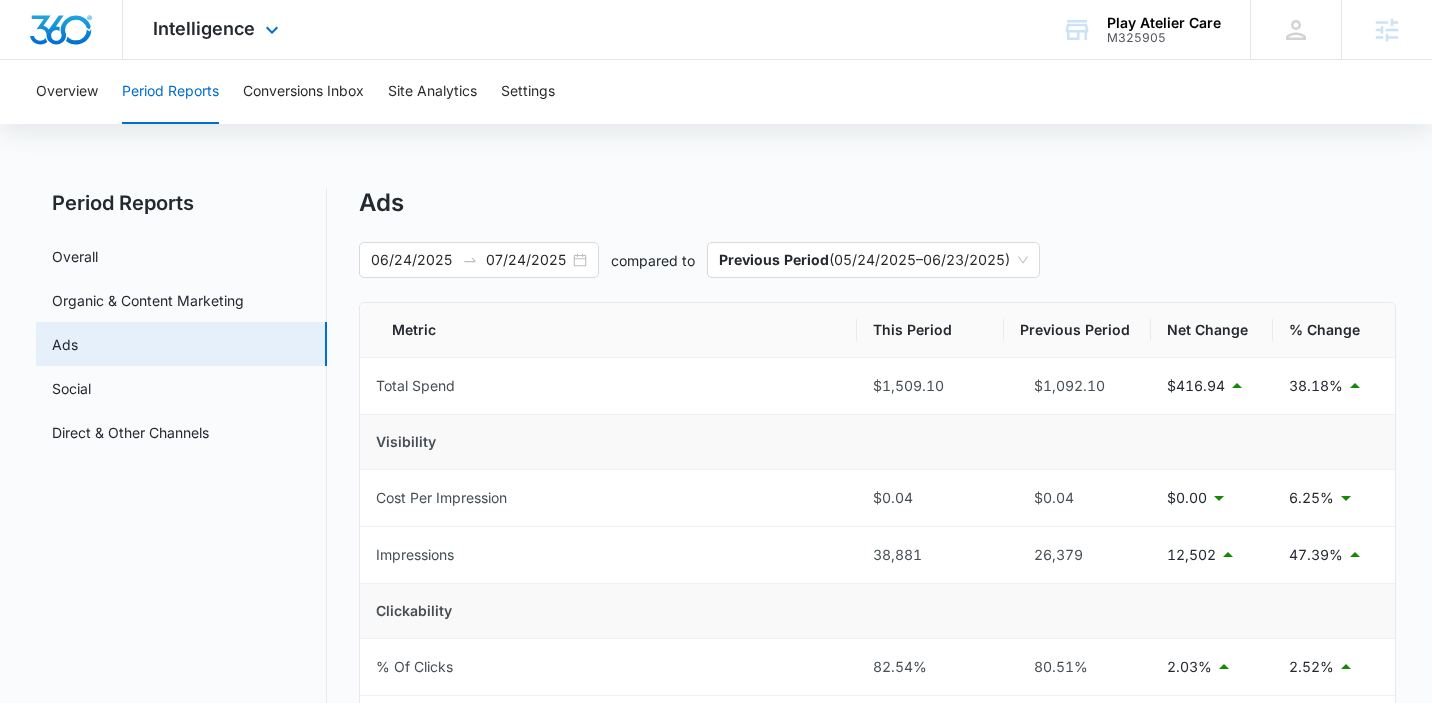 click on "Intelligence Apps Reputation Forms CRM Email Social Payments POS Content Ads Intelligence Files Brand Settings" at bounding box center (218, 29) 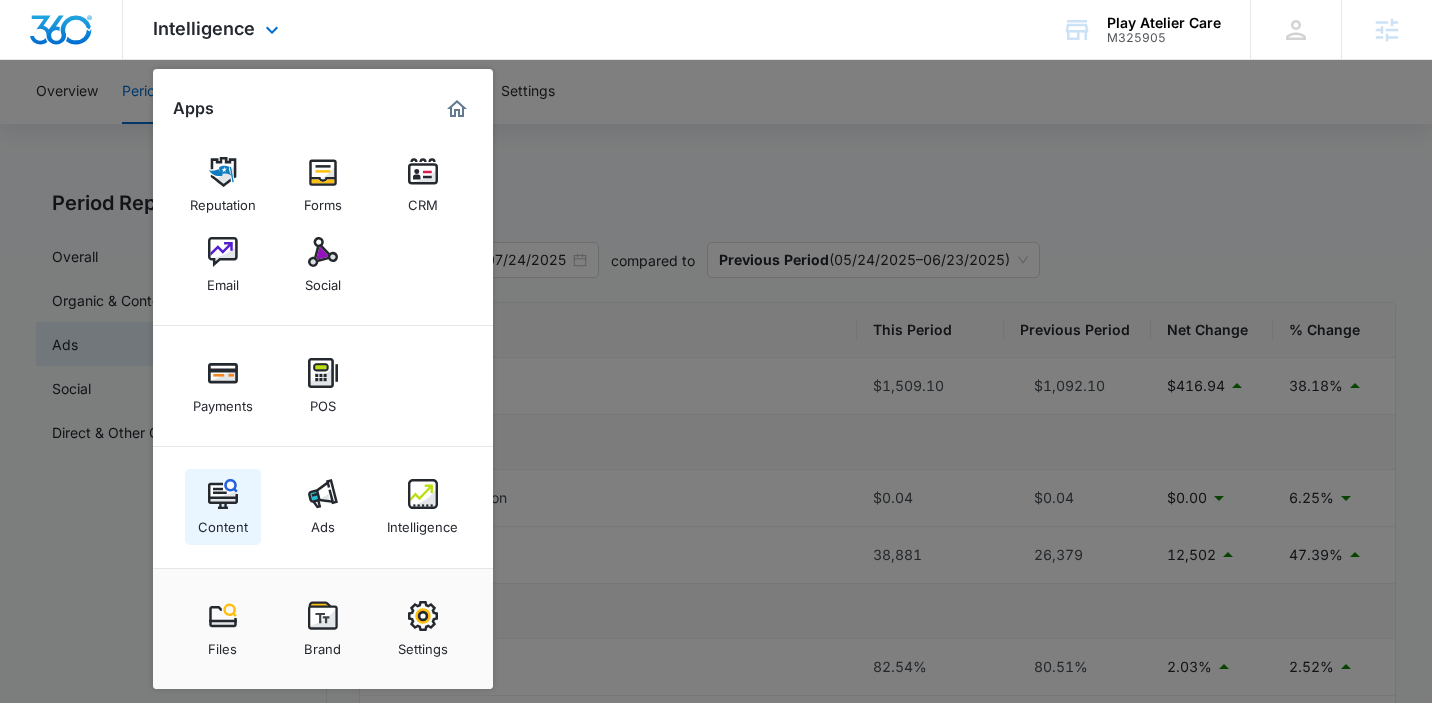 click at bounding box center (223, 494) 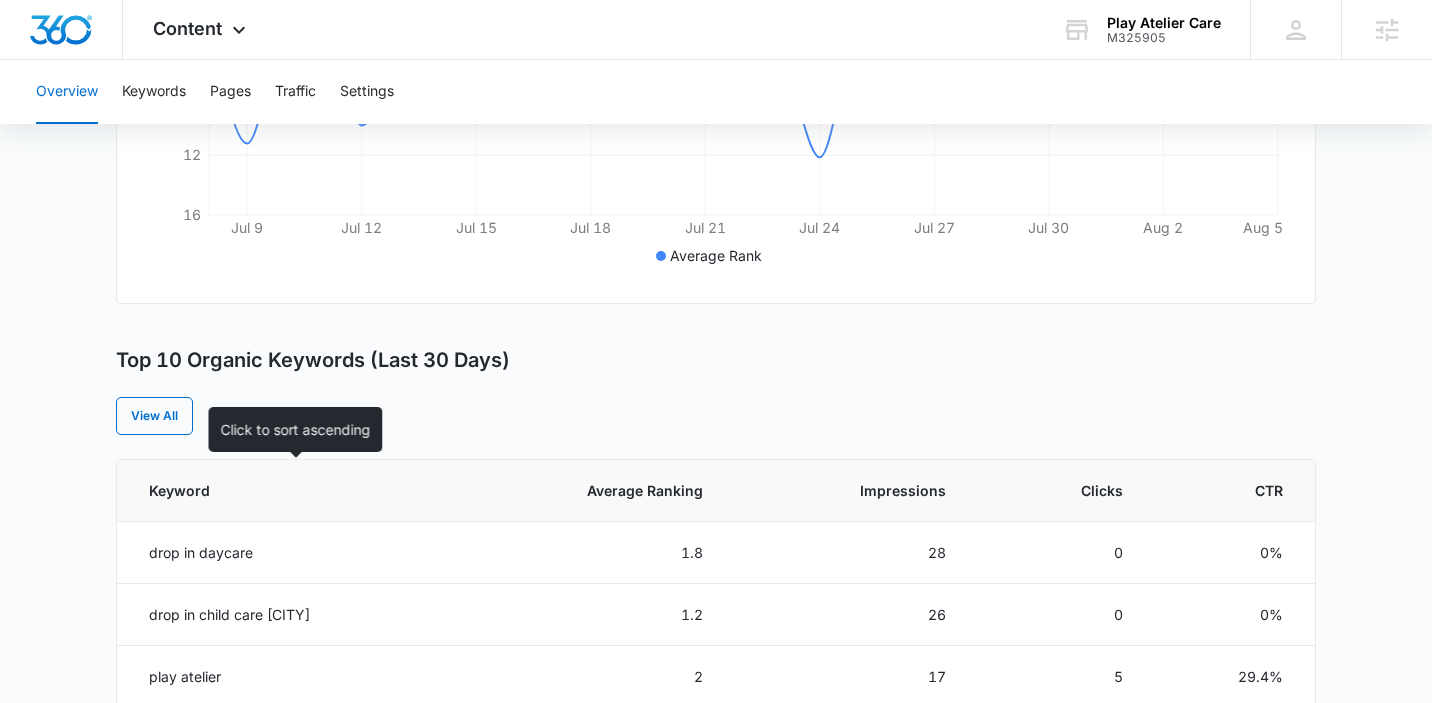 scroll, scrollTop: 1026, scrollLeft: 0, axis: vertical 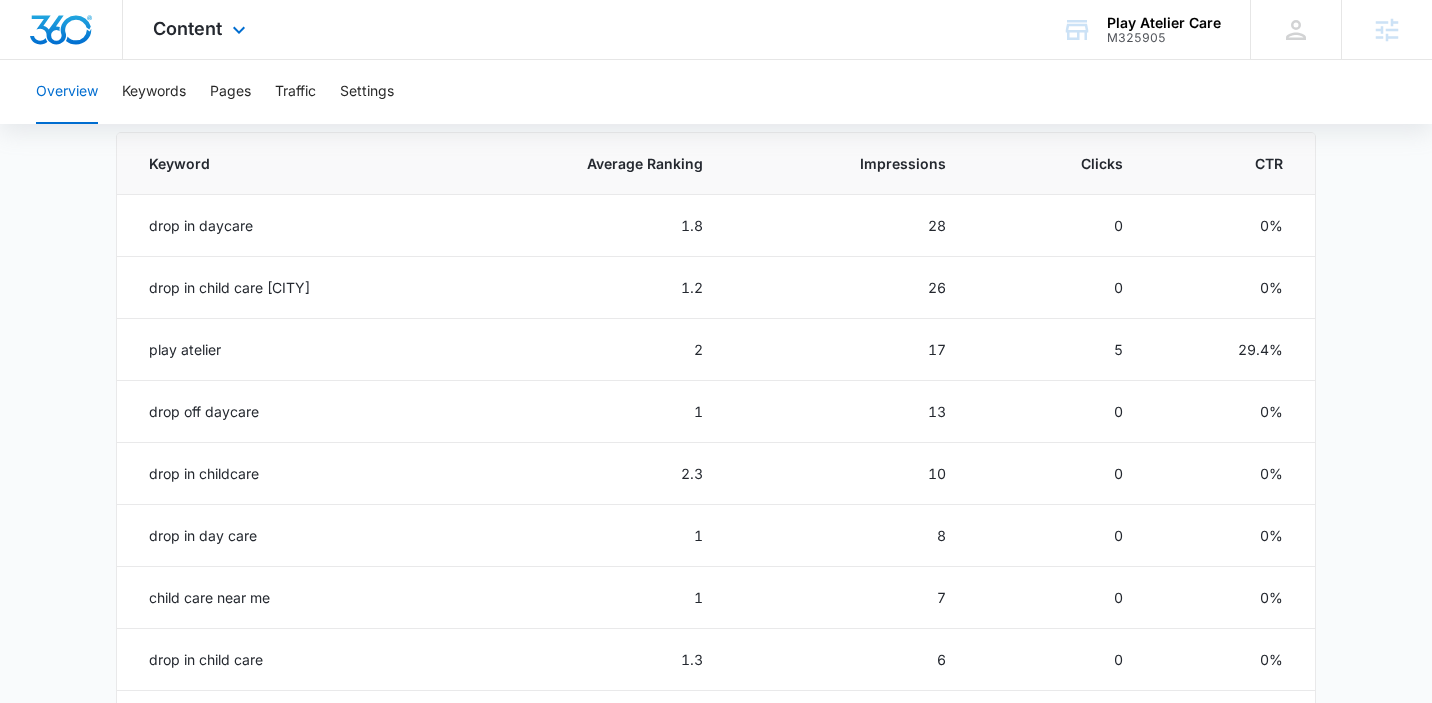click on "Content Apps Reputation Forms CRM Email Social Payments POS Content Ads Intelligence Files Brand Settings" at bounding box center (202, 29) 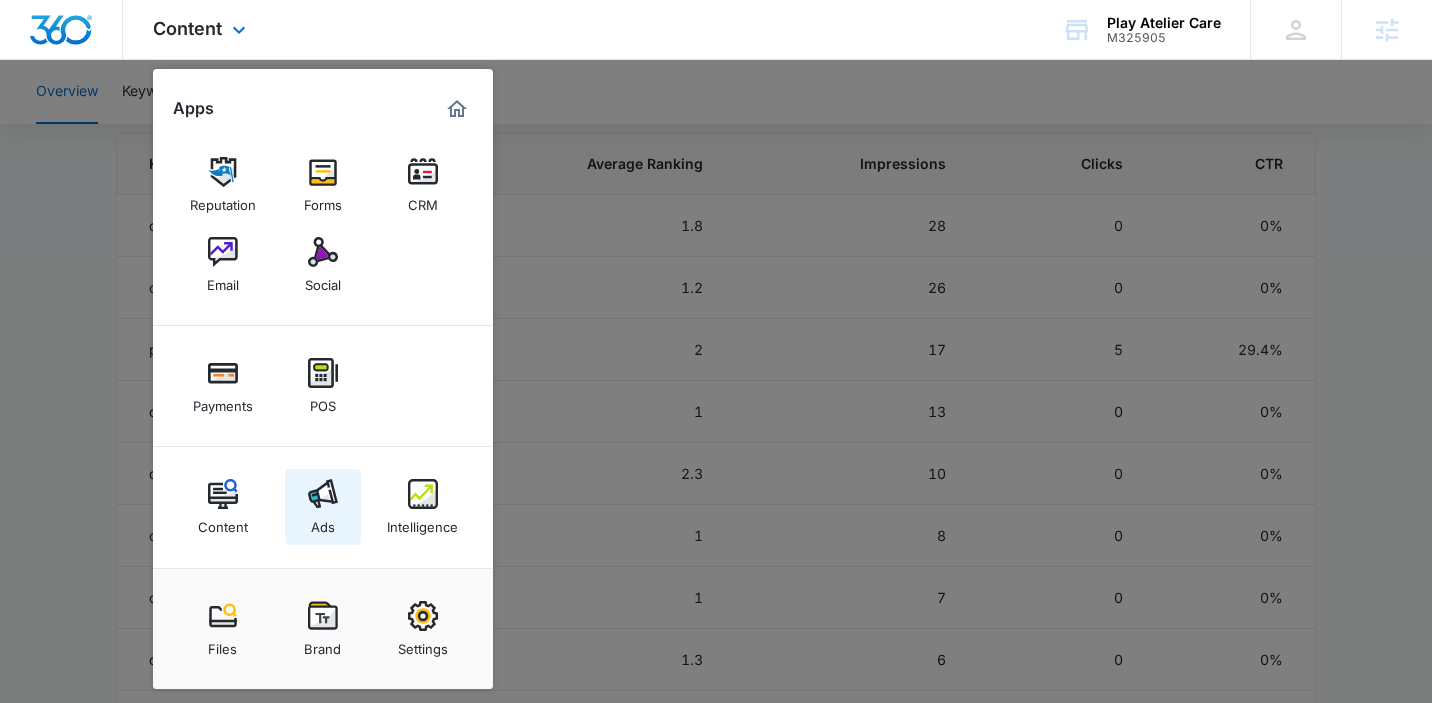 click on "Ads" at bounding box center (323, 507) 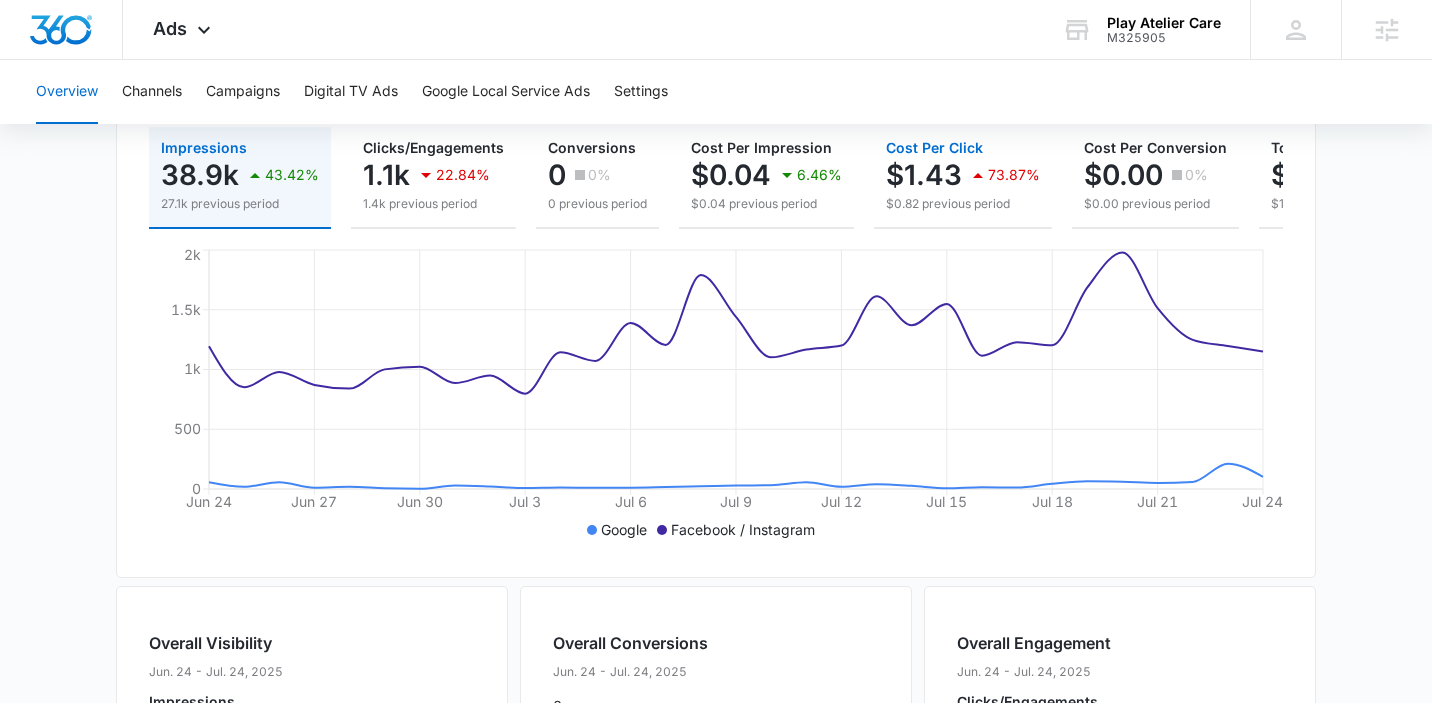 scroll, scrollTop: 936, scrollLeft: 0, axis: vertical 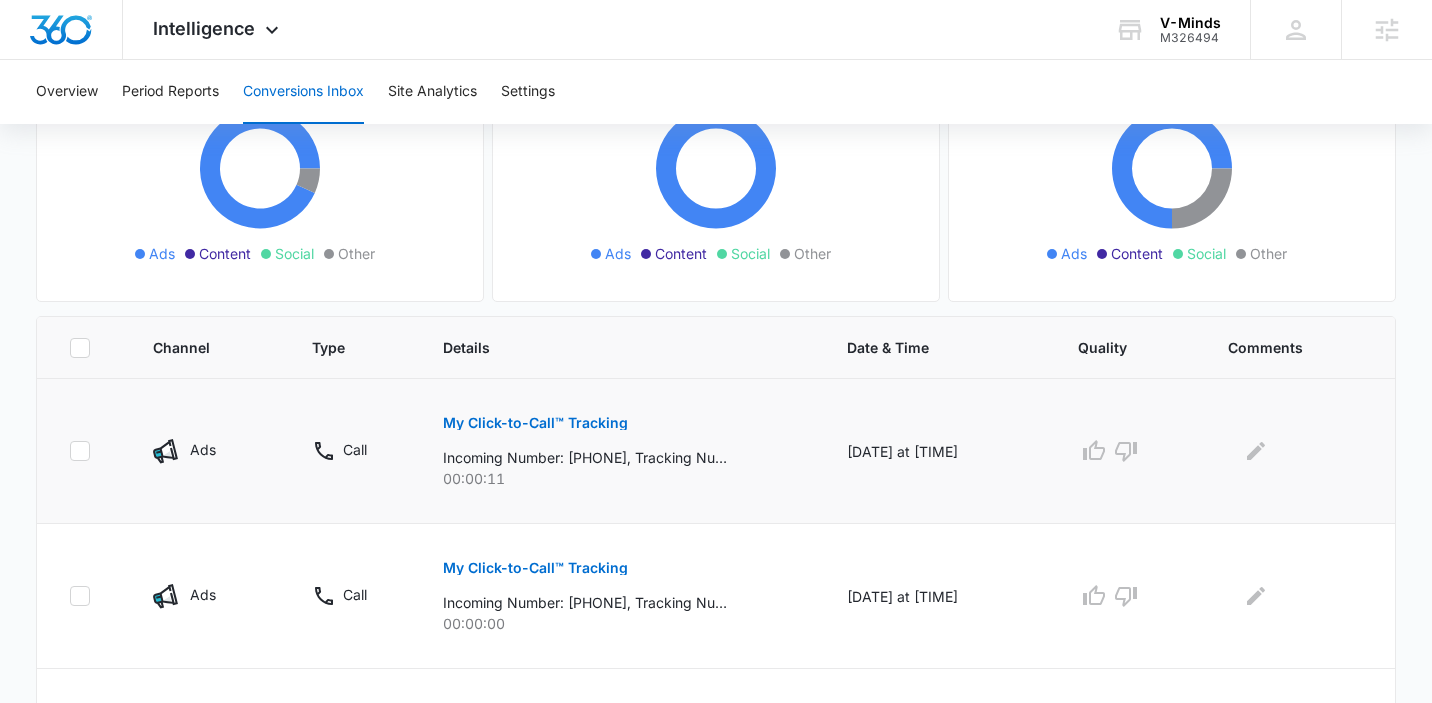 click on "My Click-to-Call™ Tracking" at bounding box center [535, 423] 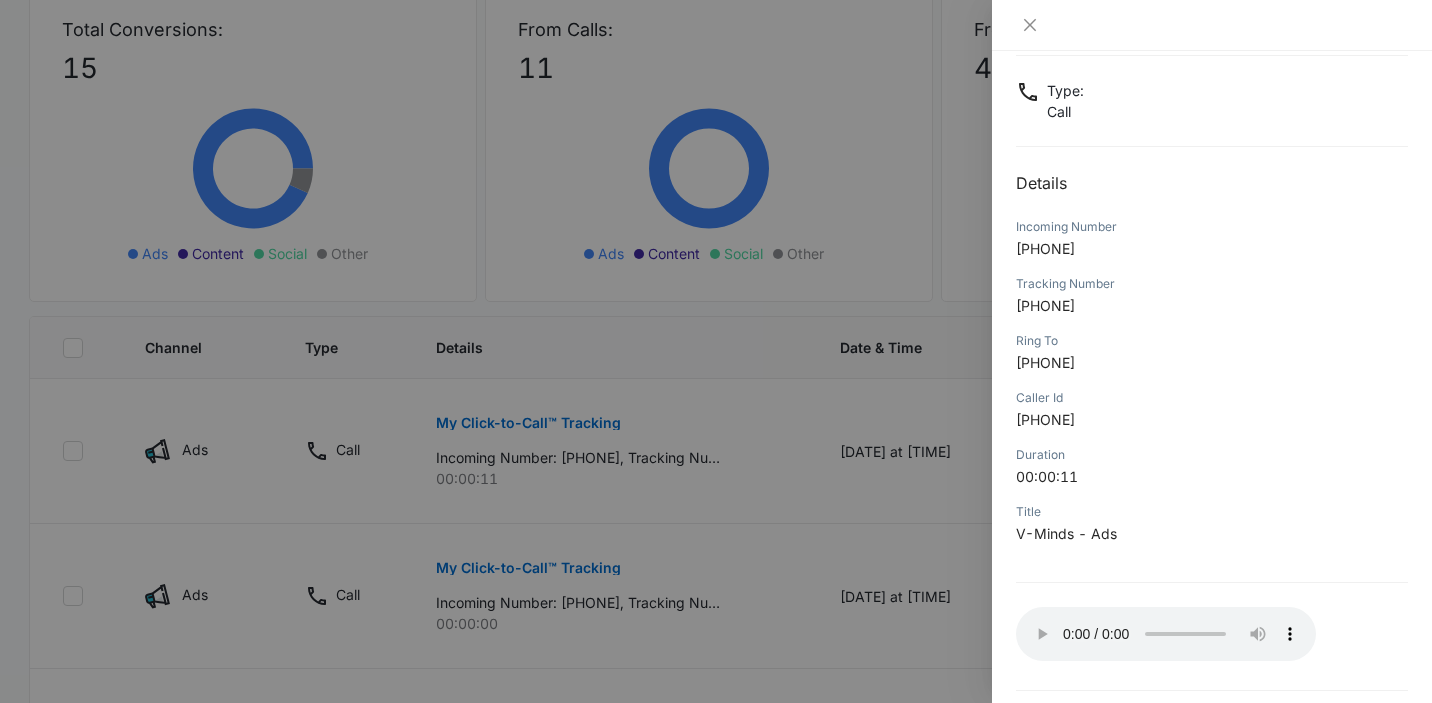 scroll, scrollTop: 185, scrollLeft: 0, axis: vertical 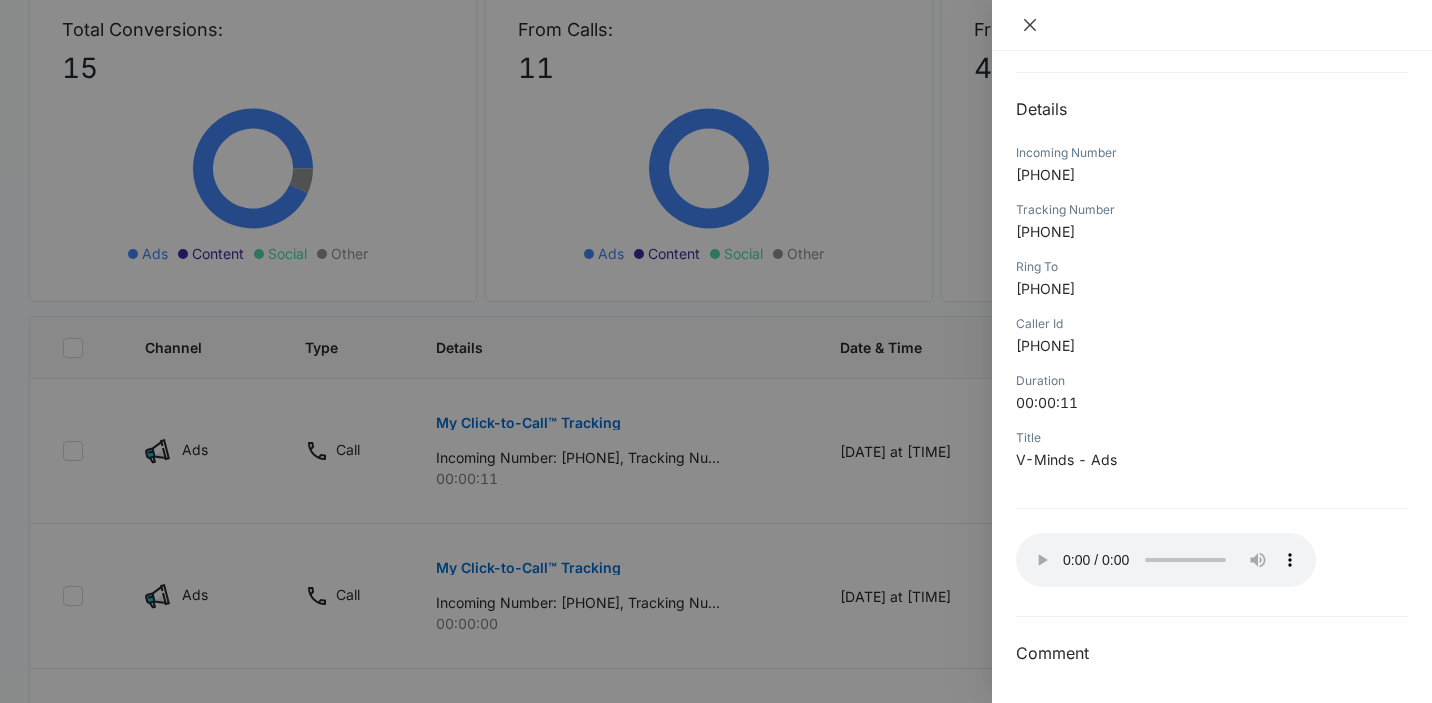 click 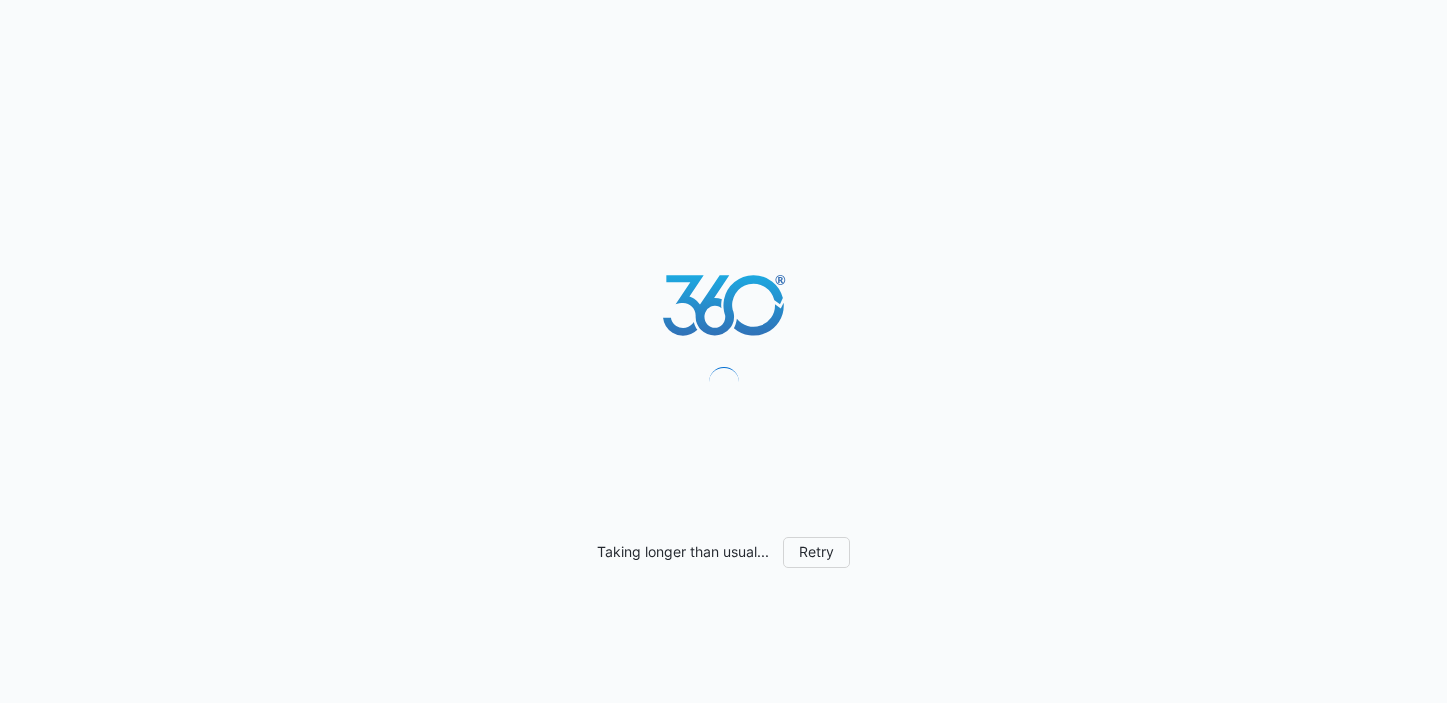 scroll, scrollTop: 0, scrollLeft: 0, axis: both 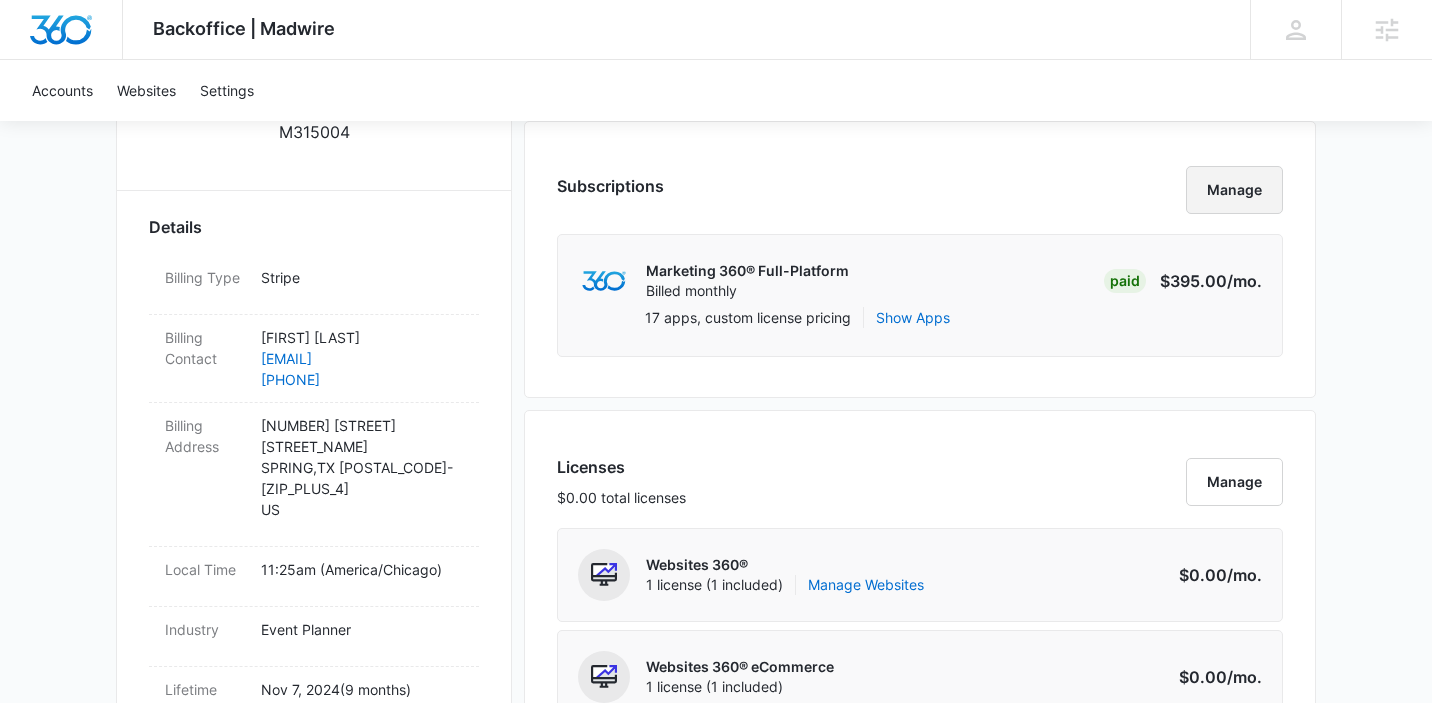 click on "Manage" at bounding box center [1234, 190] 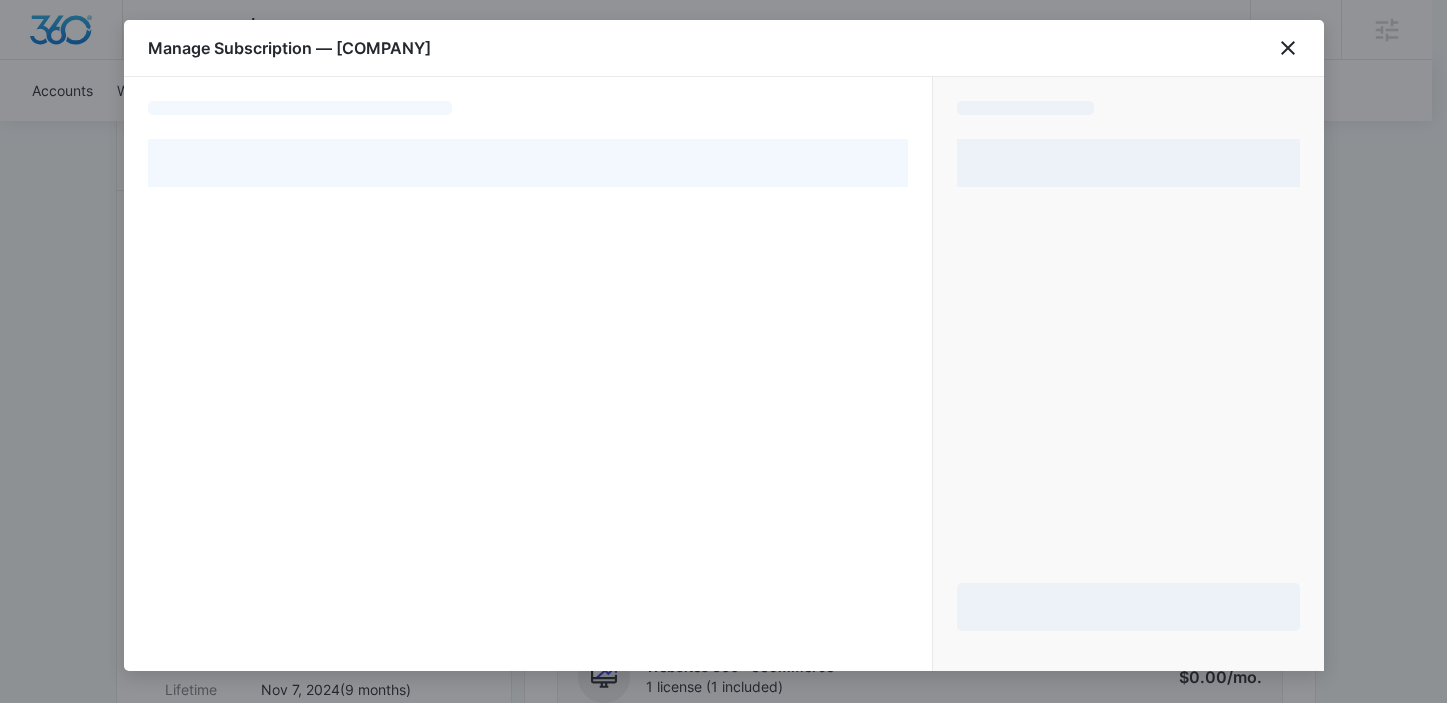 select on "pm_1RjpWBA4n8RTgNjUxJw0LPKg" 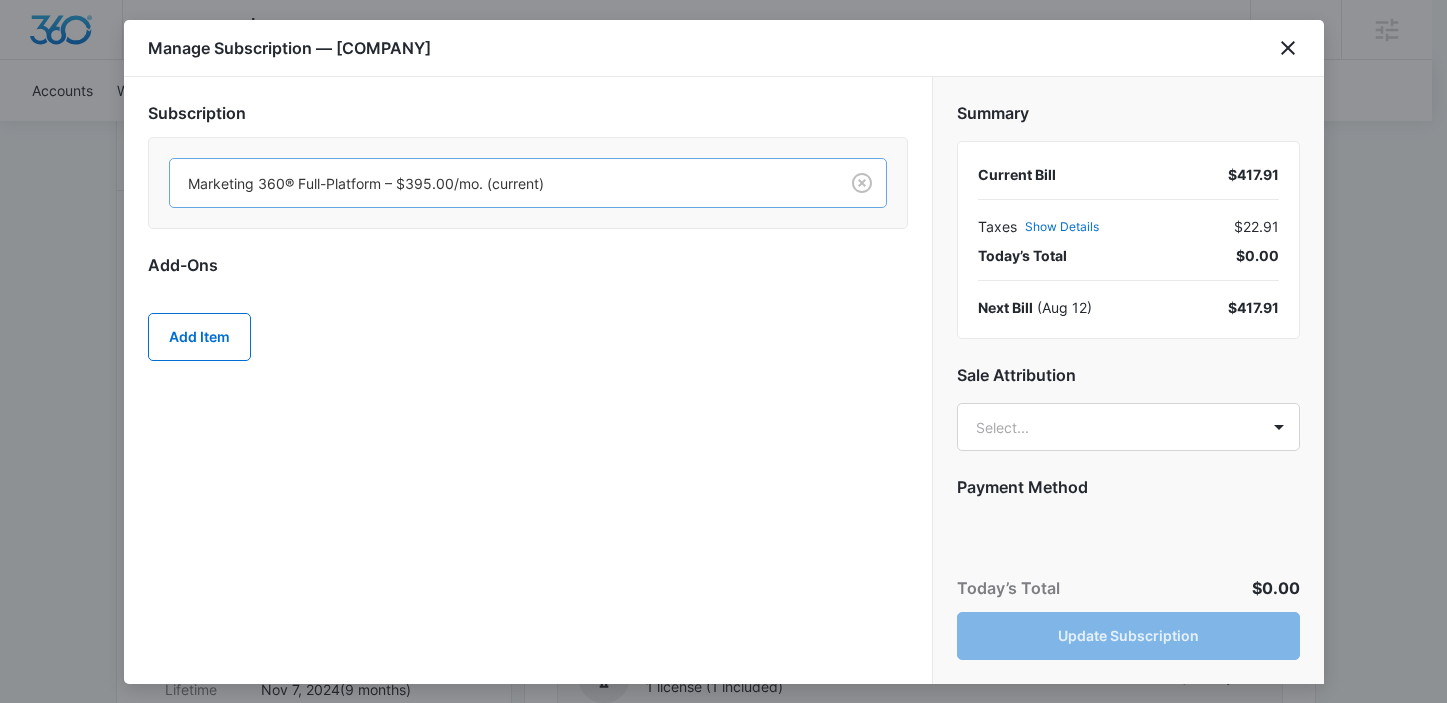 click at bounding box center [500, 183] 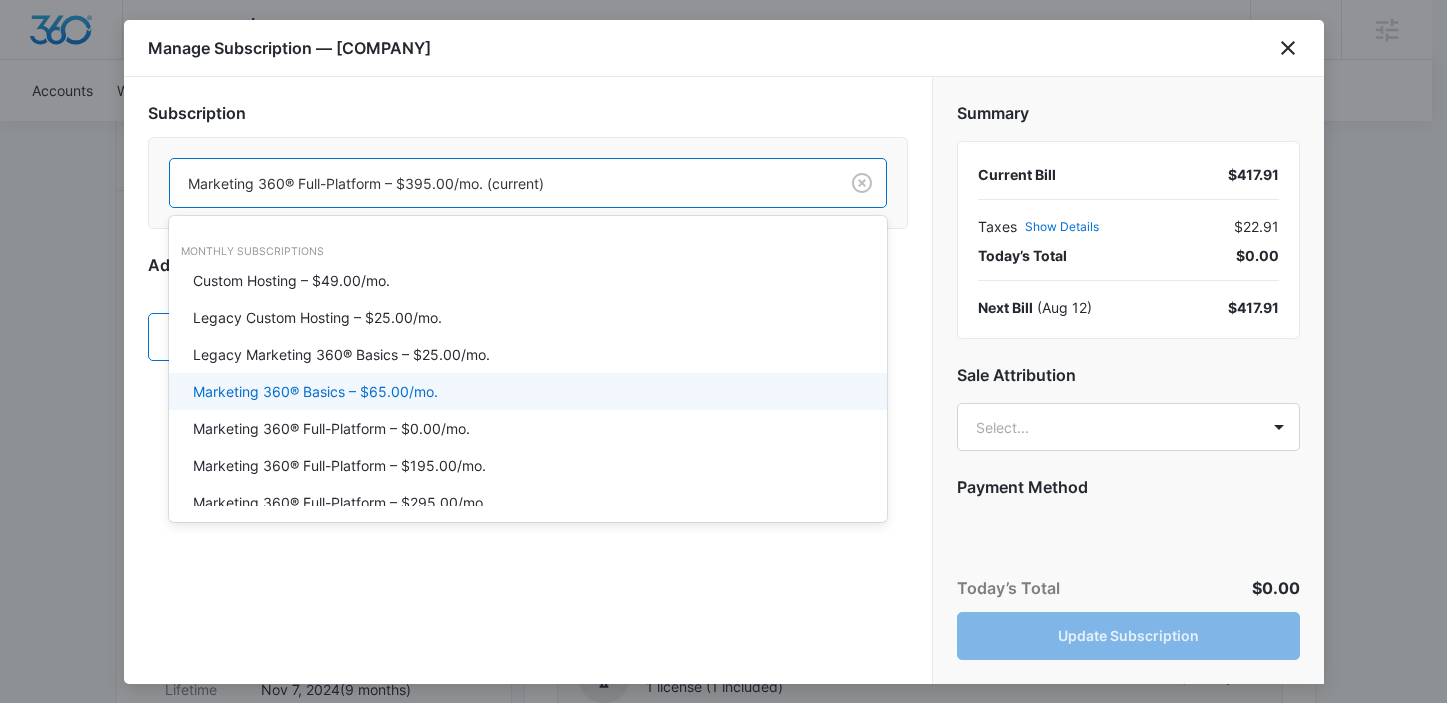 click on "Marketing 360® Basics – $65.00/mo." at bounding box center (526, 391) 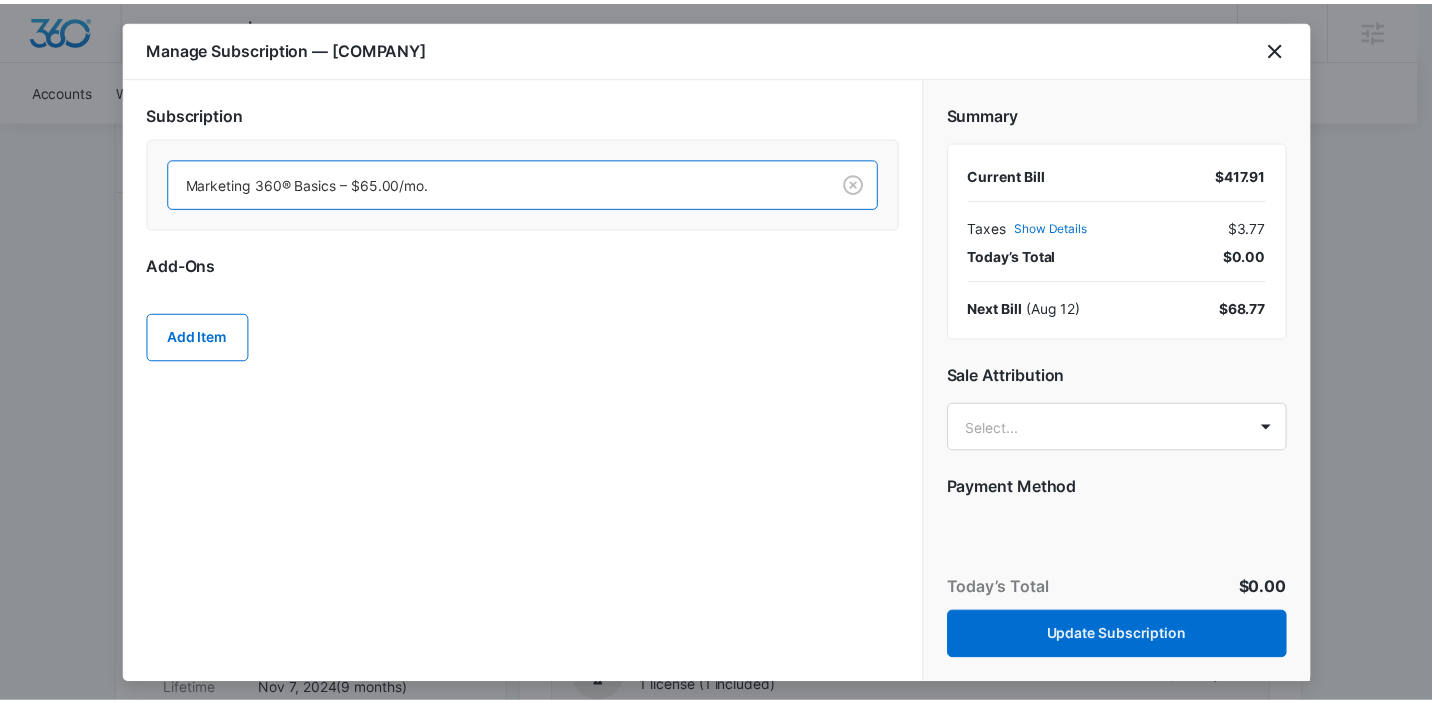 scroll, scrollTop: 128, scrollLeft: 0, axis: vertical 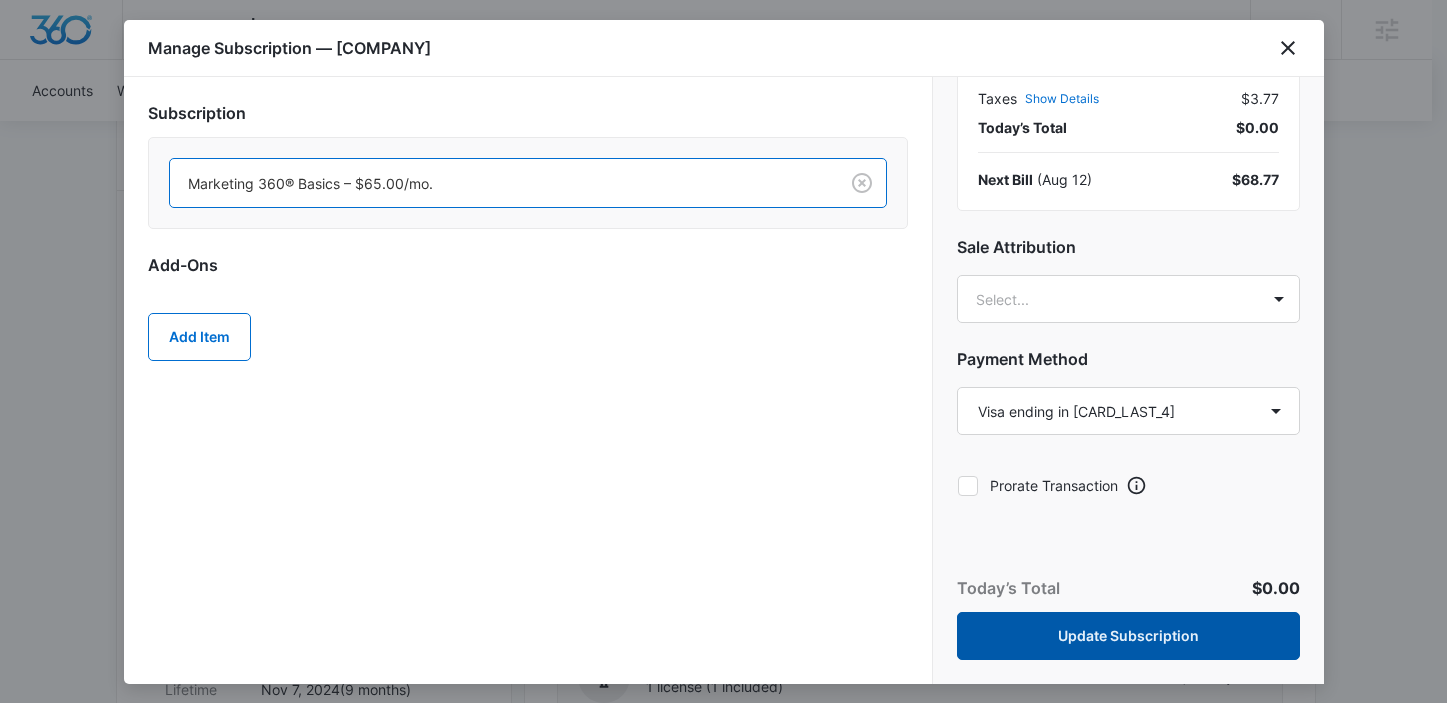 click on "Update Subscription" at bounding box center (1128, 636) 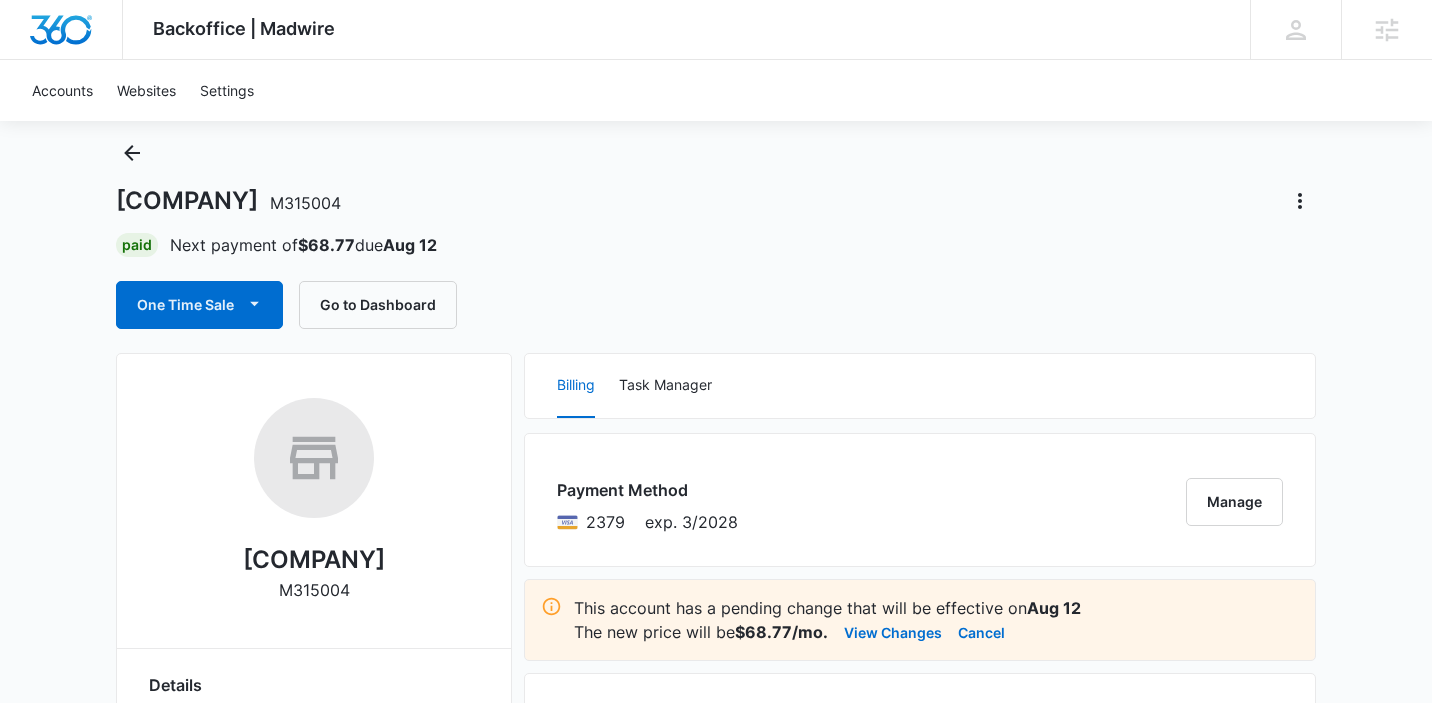 scroll, scrollTop: 0, scrollLeft: 0, axis: both 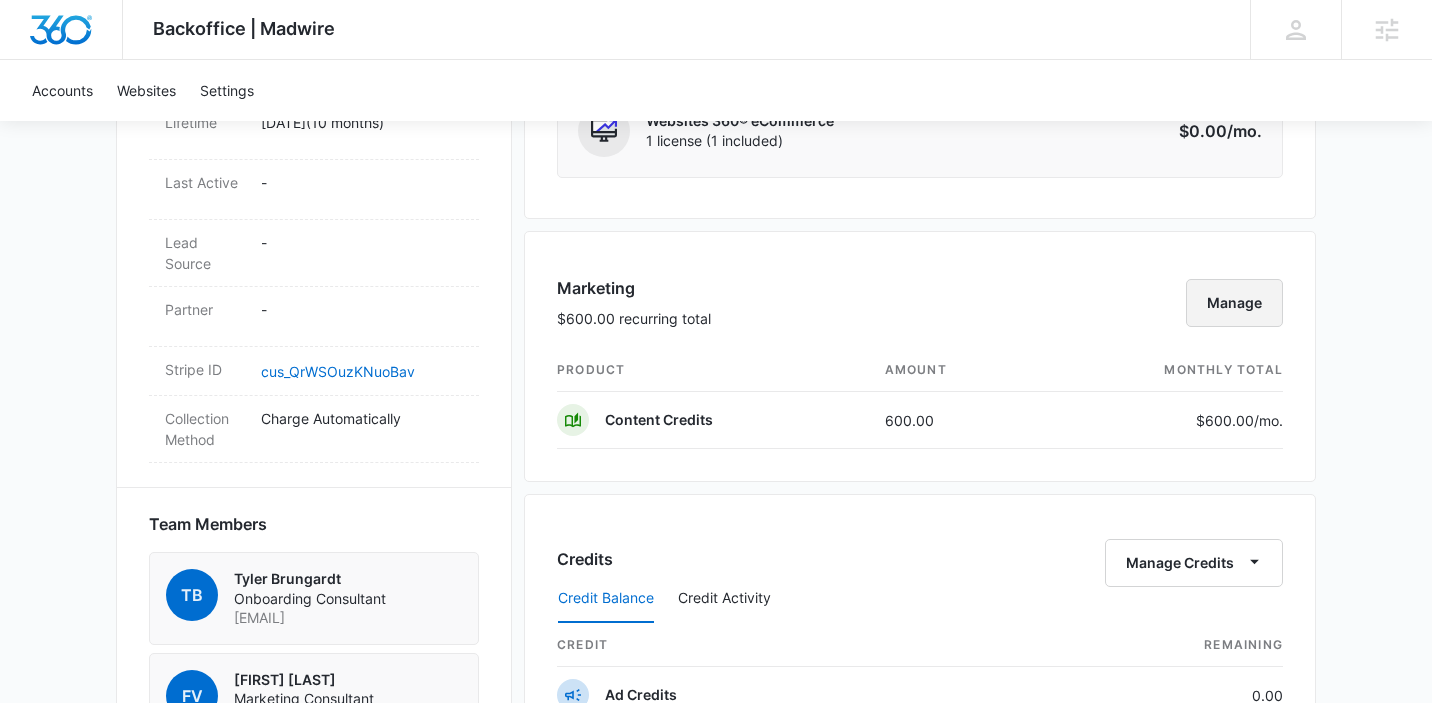 click on "Manage" at bounding box center (1234, 303) 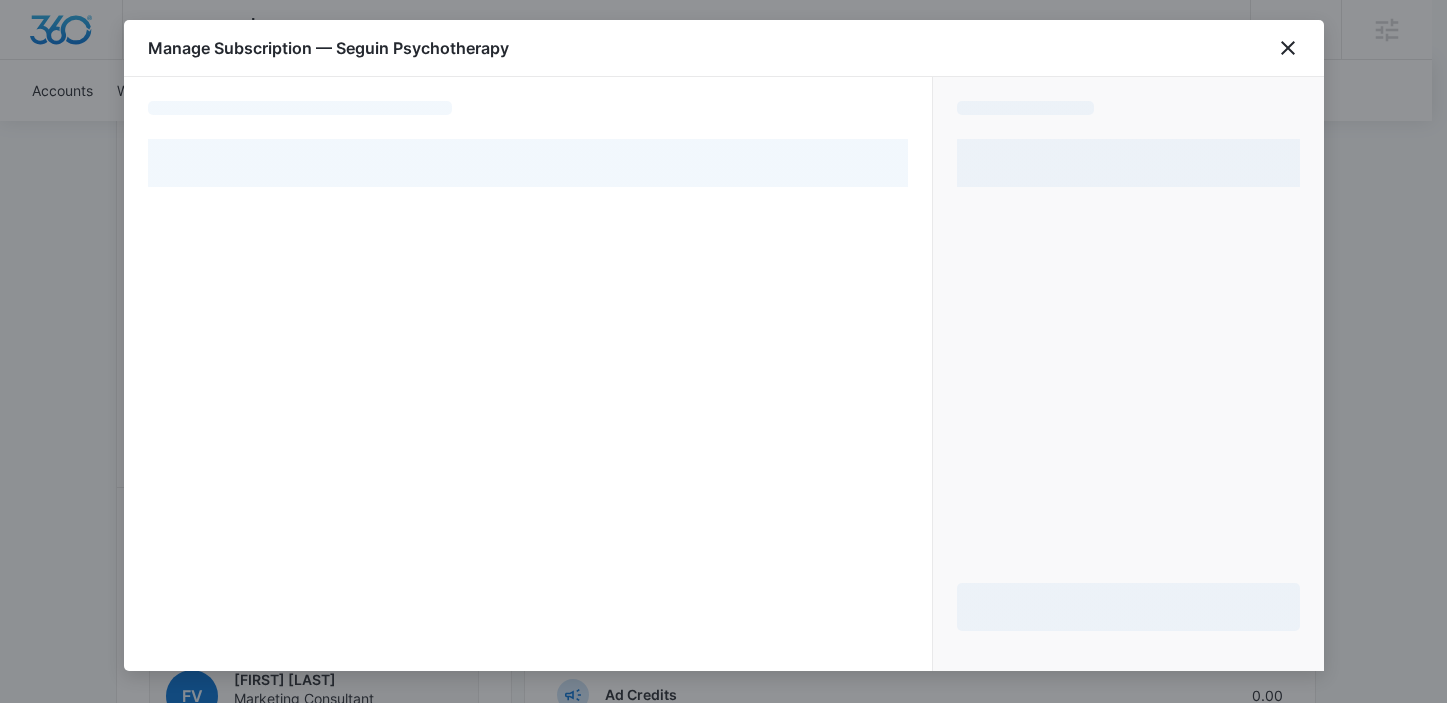 select on "pm_1RYSDFA4n8RTgNjUWI4djG7H" 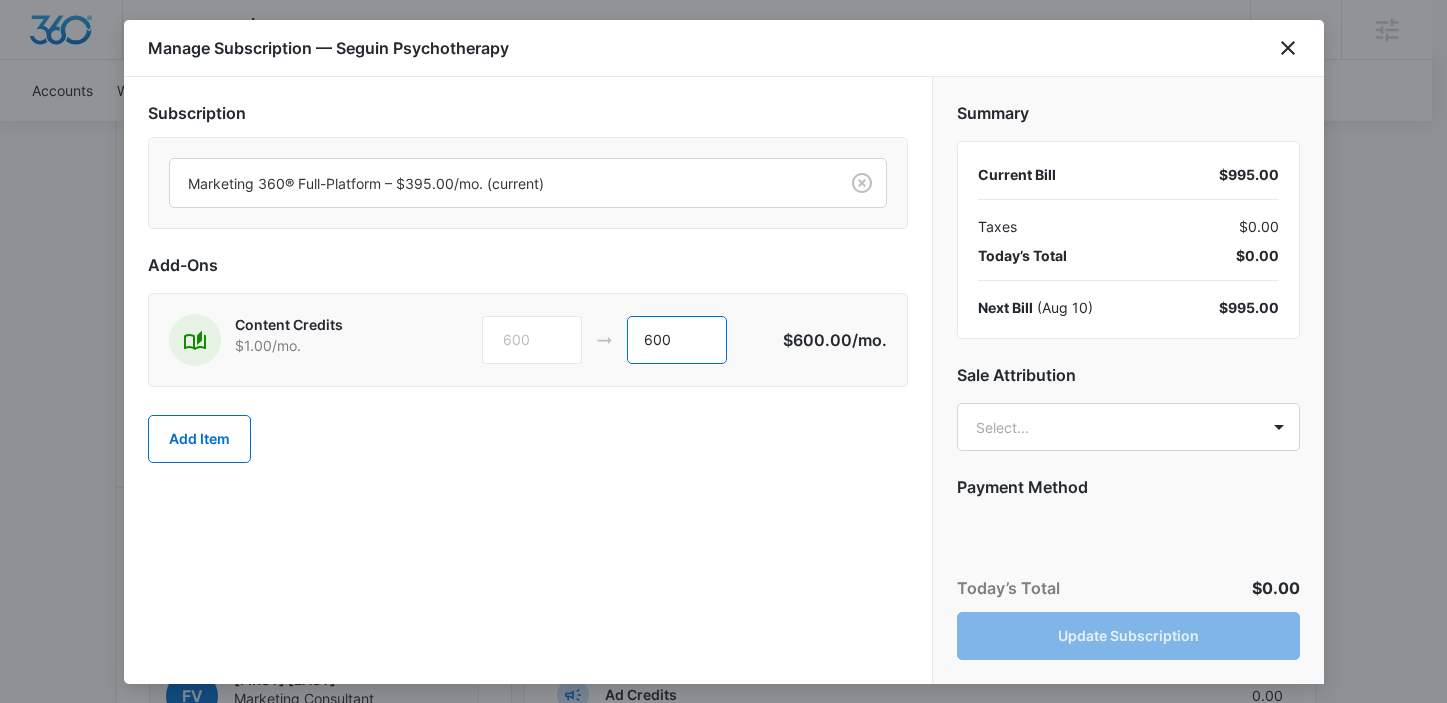 drag, startPoint x: 681, startPoint y: 334, endPoint x: 490, endPoint y: 341, distance: 191.12823 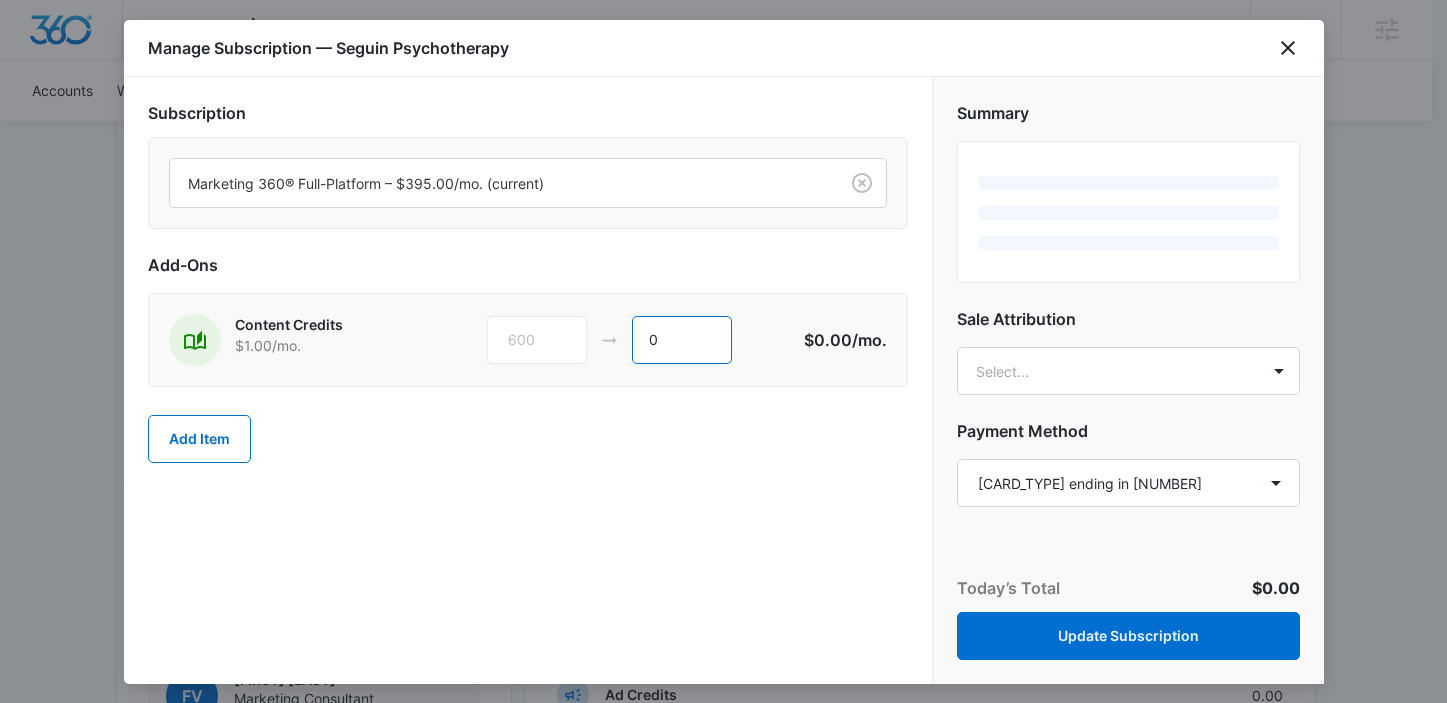 type on "0" 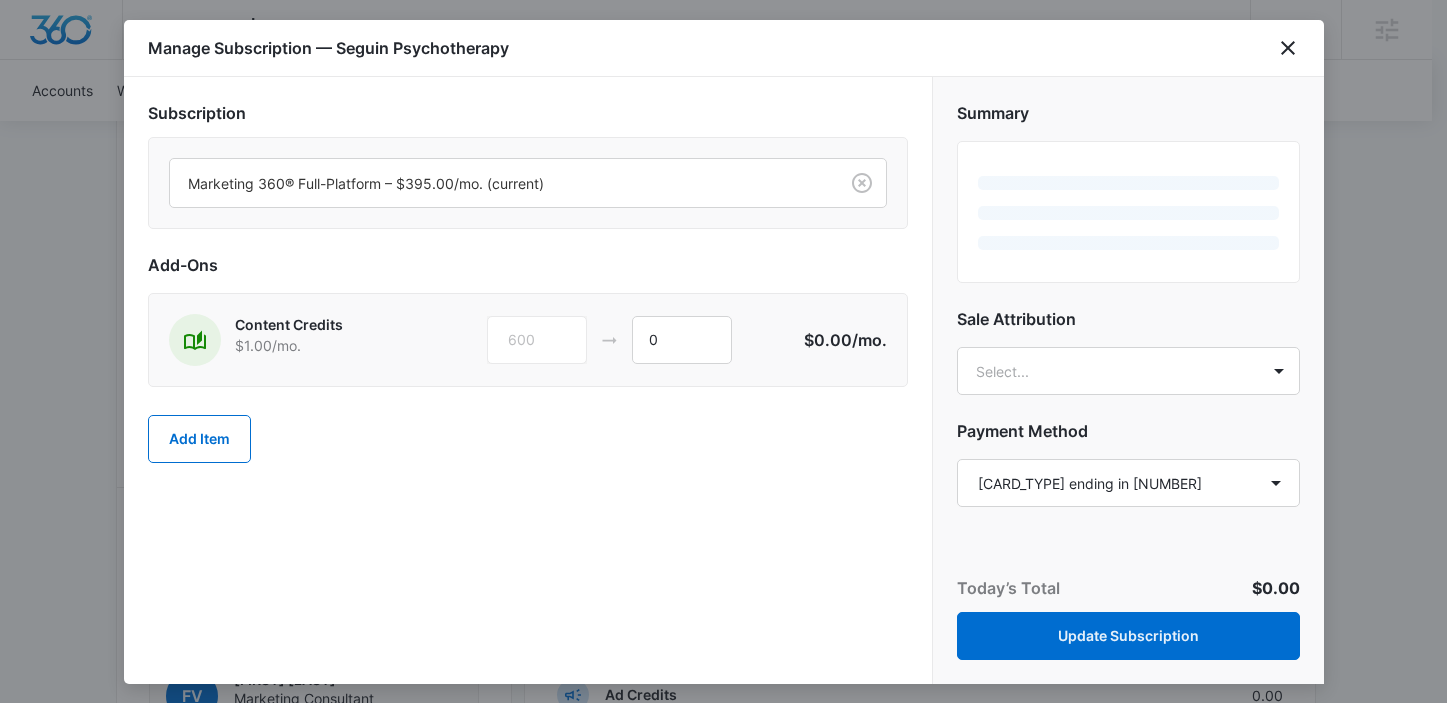 click on "Subscription Marketing 360® Full-Platform – $395.00/mo. (current) Add-Ons Content Credits $1.00 /mo. 600 0 $0.00 /mo. Add Item" at bounding box center [528, 380] 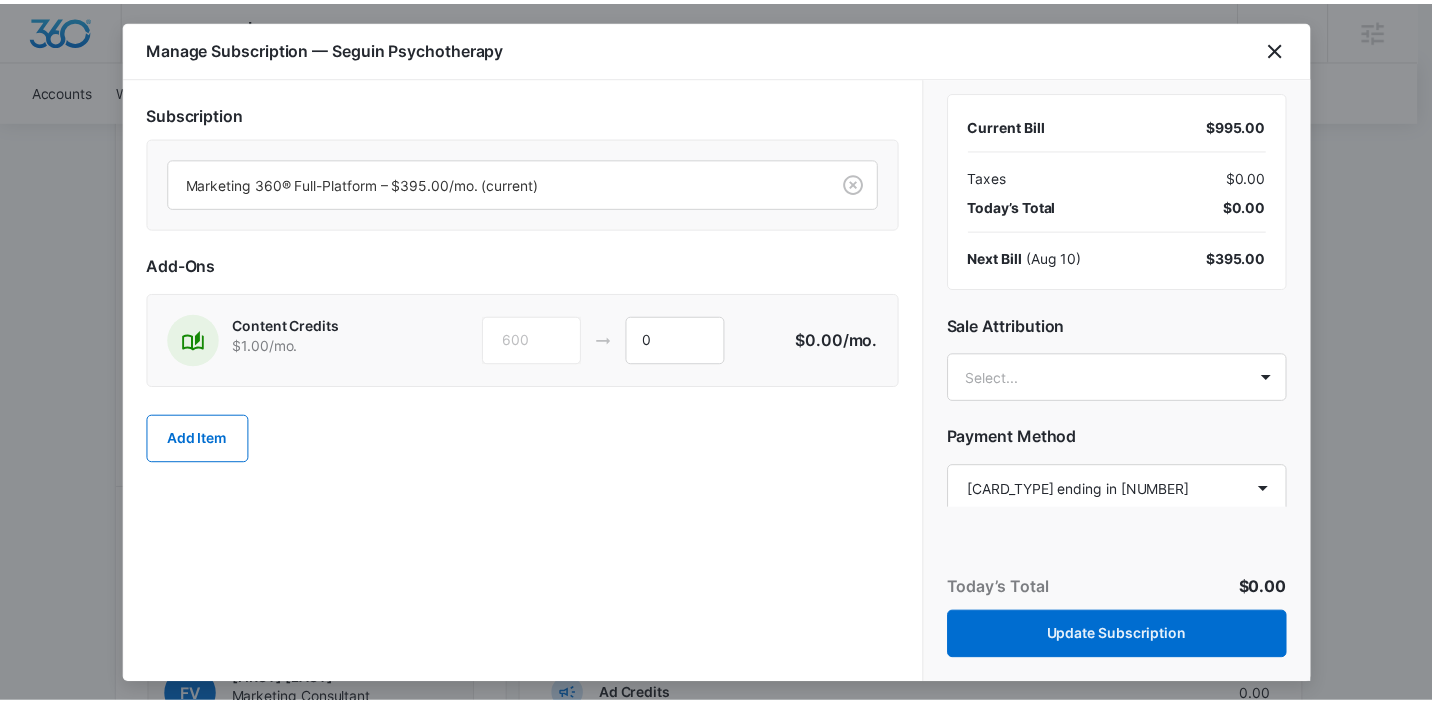 scroll, scrollTop: 128, scrollLeft: 0, axis: vertical 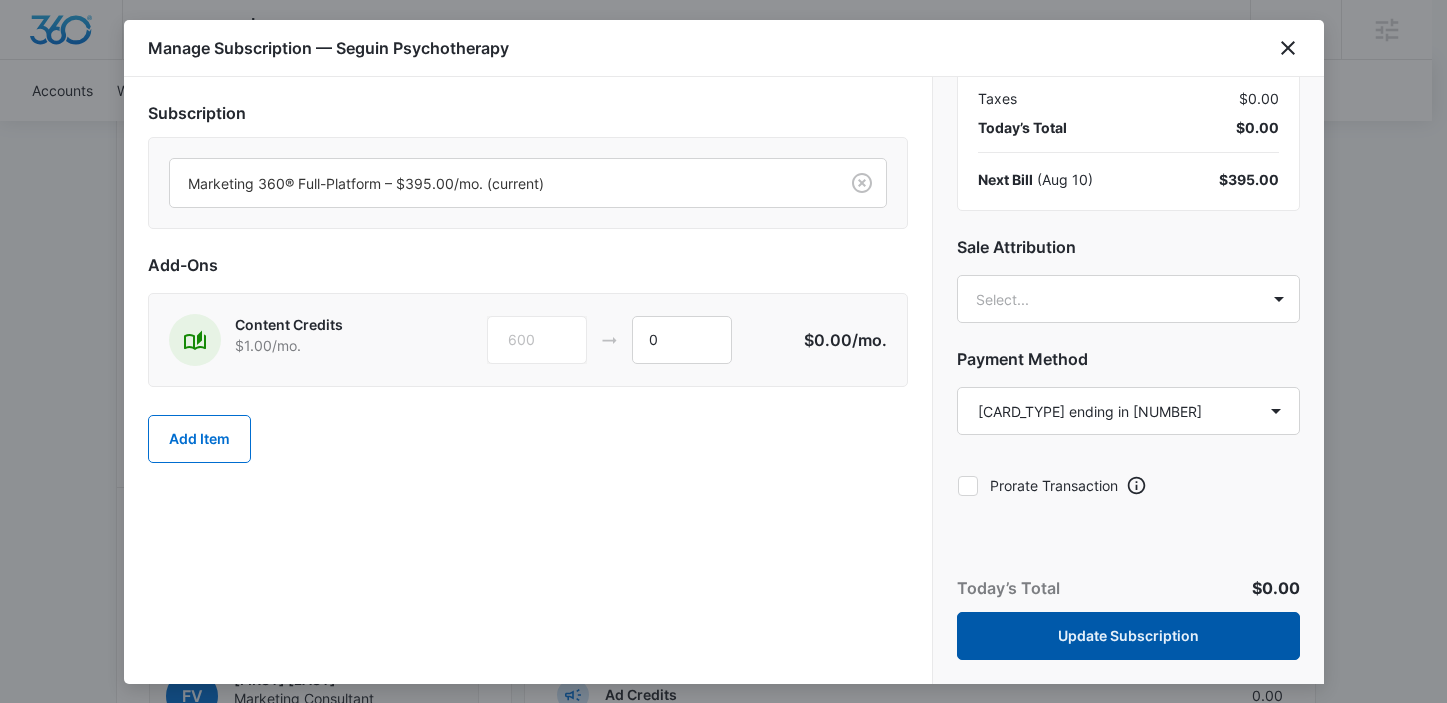 click on "Update Subscription" at bounding box center [1128, 636] 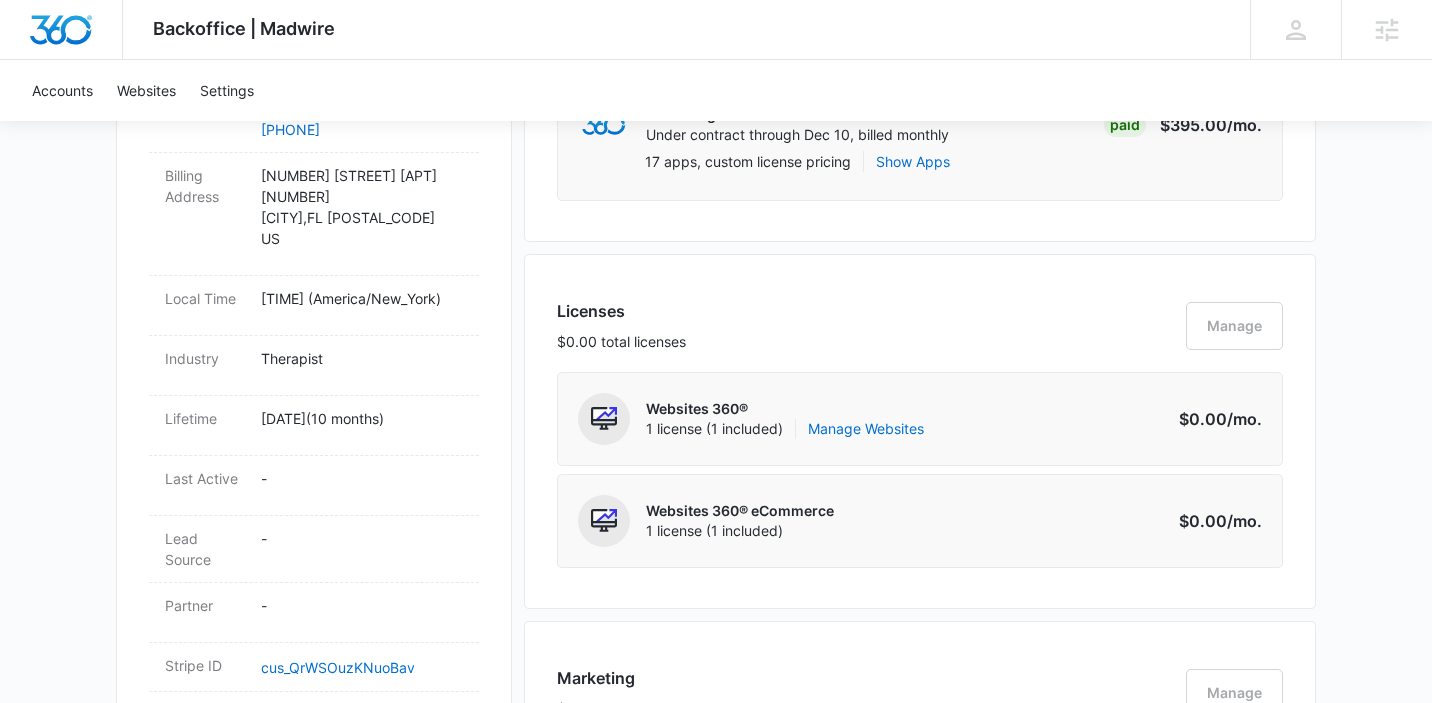 scroll, scrollTop: 51, scrollLeft: 0, axis: vertical 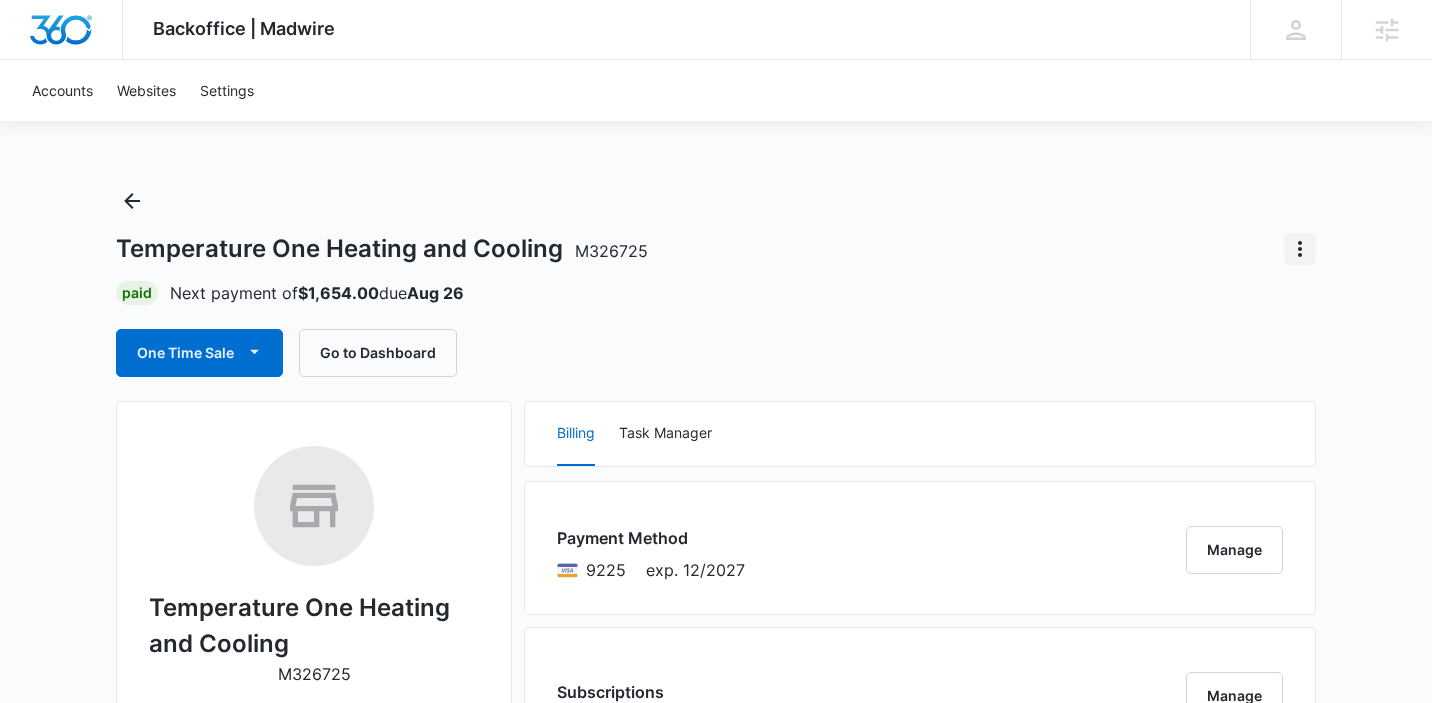 click 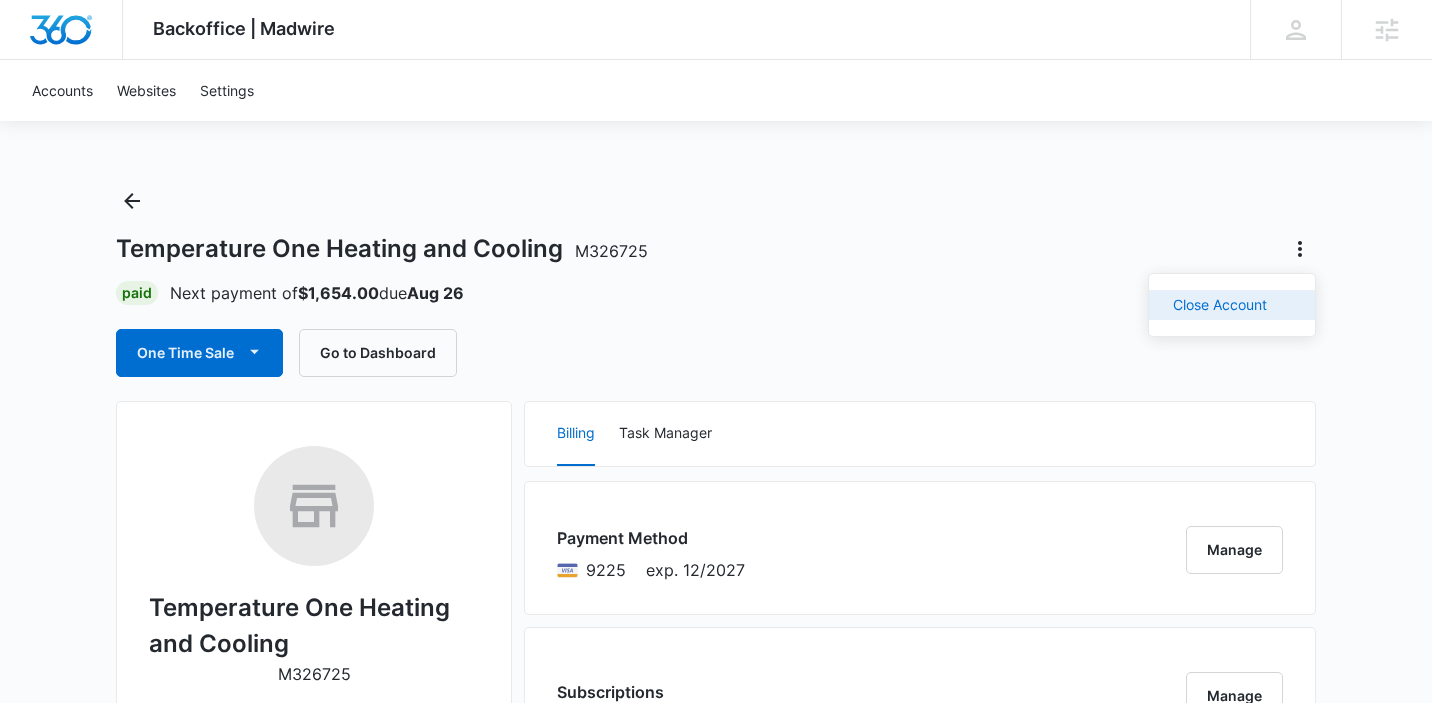click on "Close Account" at bounding box center [1220, 305] 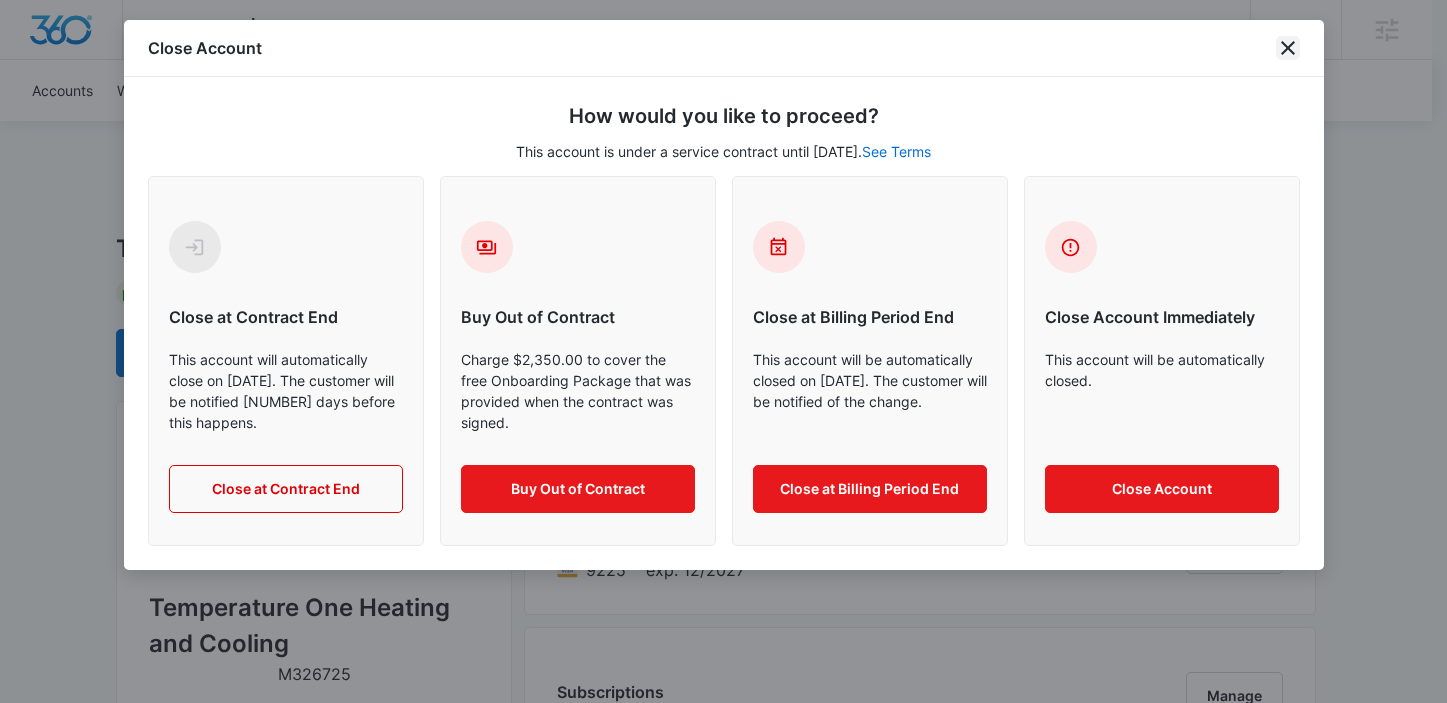 drag, startPoint x: 1282, startPoint y: 61, endPoint x: 1296, endPoint y: 53, distance: 16.124516 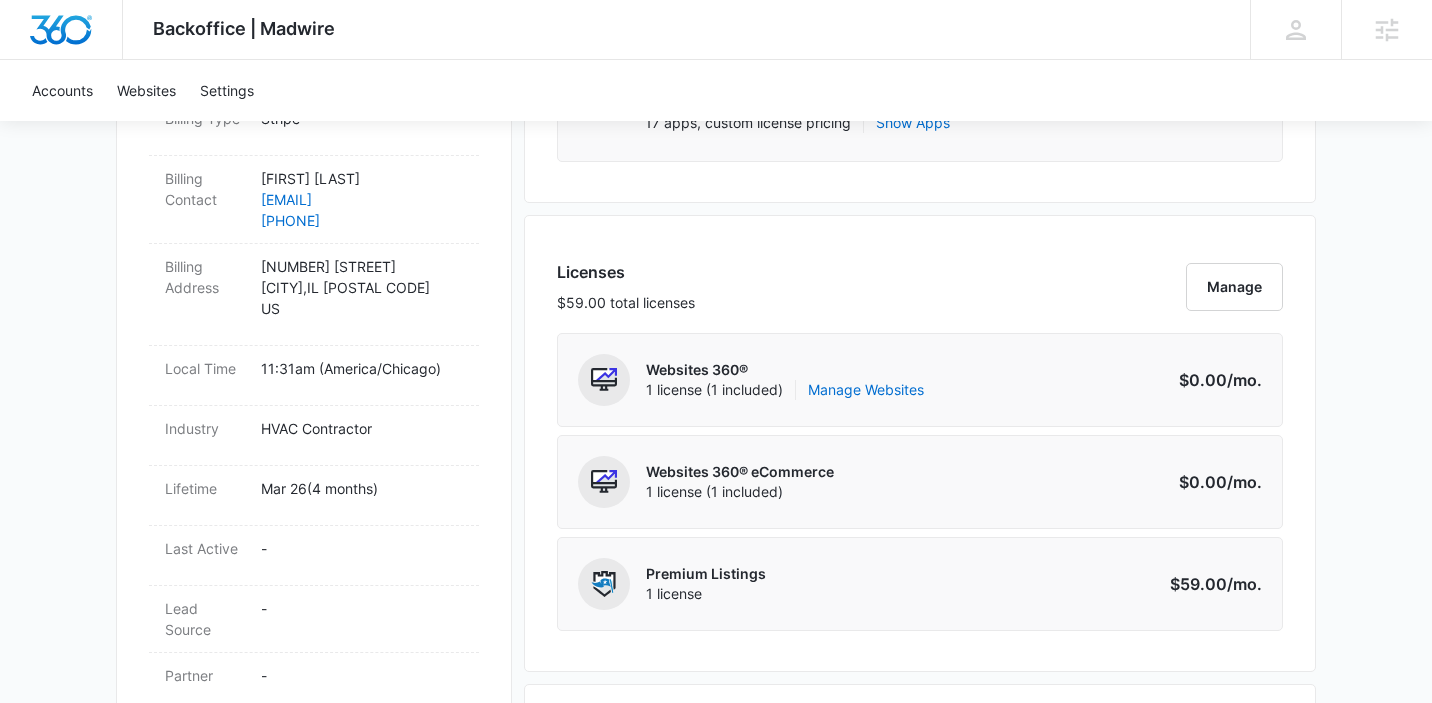 scroll, scrollTop: 0, scrollLeft: 0, axis: both 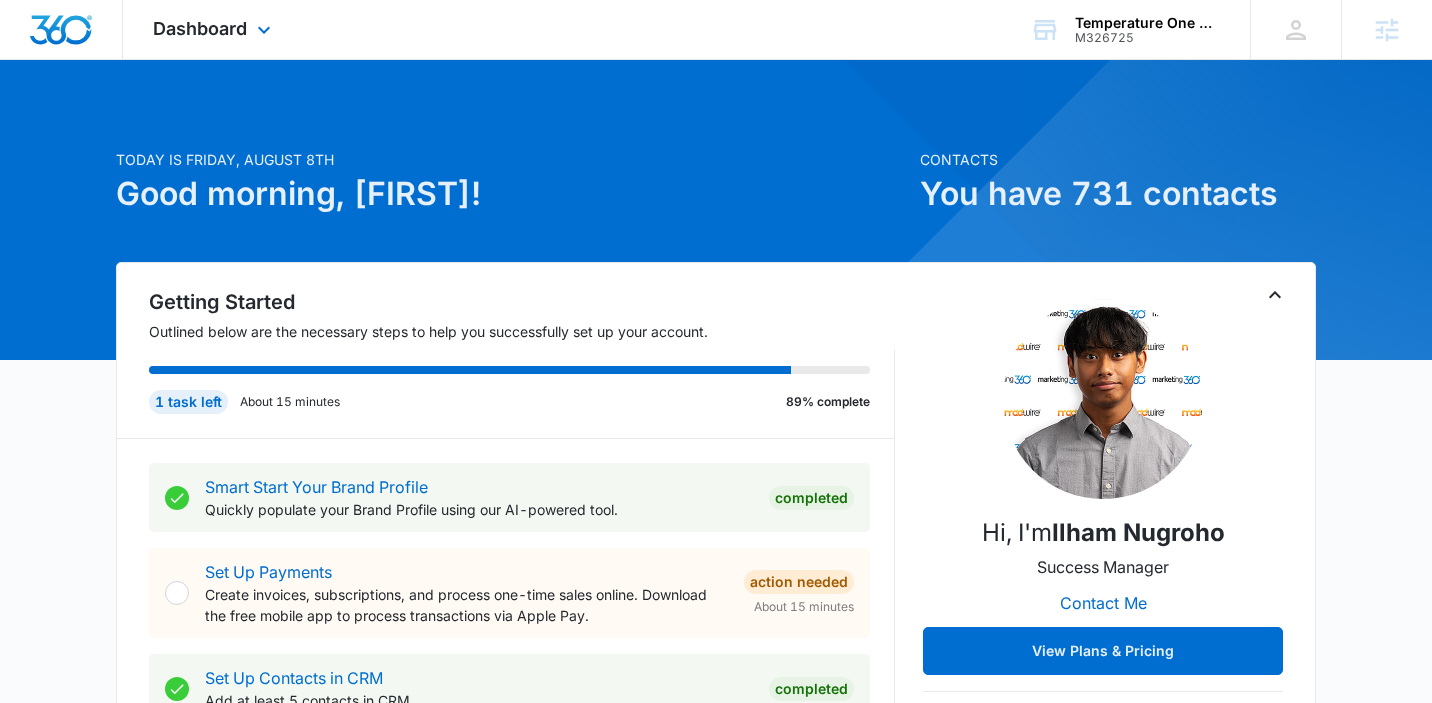 click on "Dashboard Apps Reputation Websites Forms CRM Email Social POS Content Ads Intelligence Files Brand Settings" at bounding box center [214, 29] 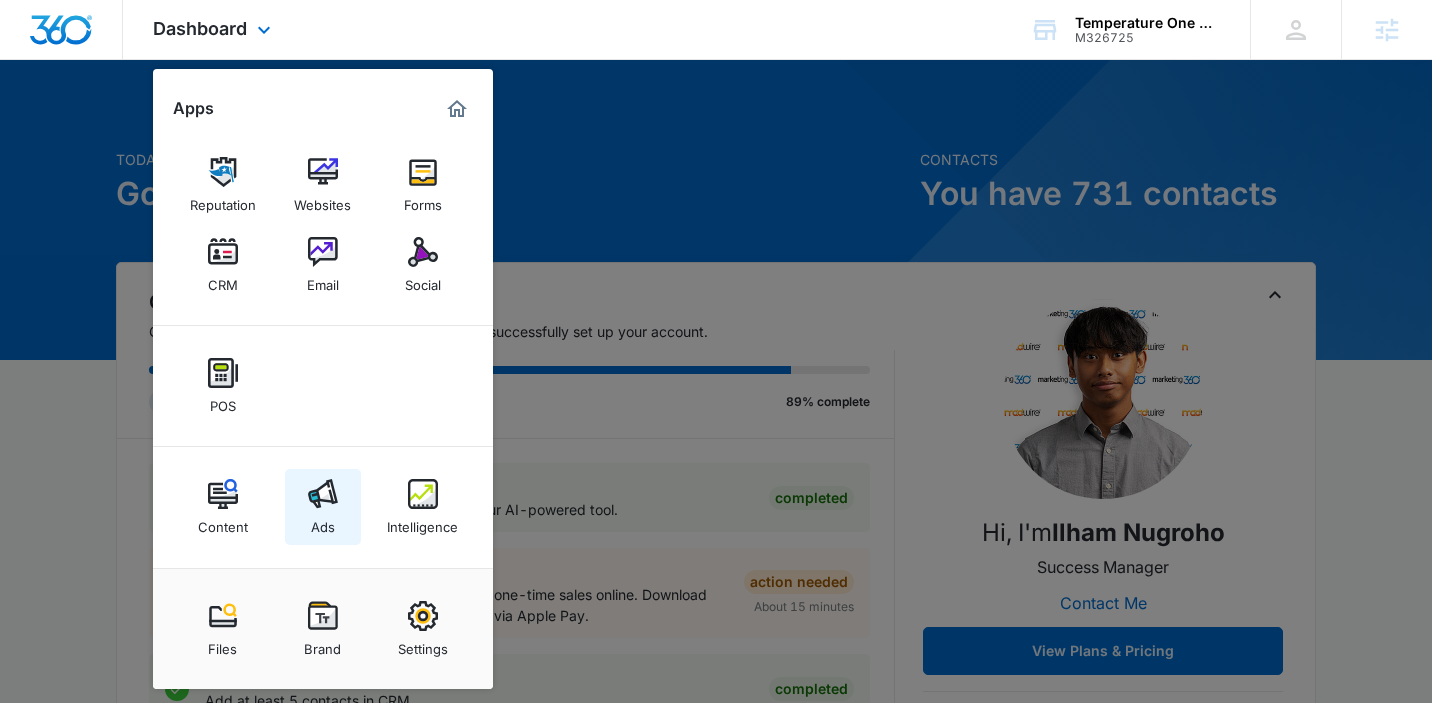 click at bounding box center [323, 494] 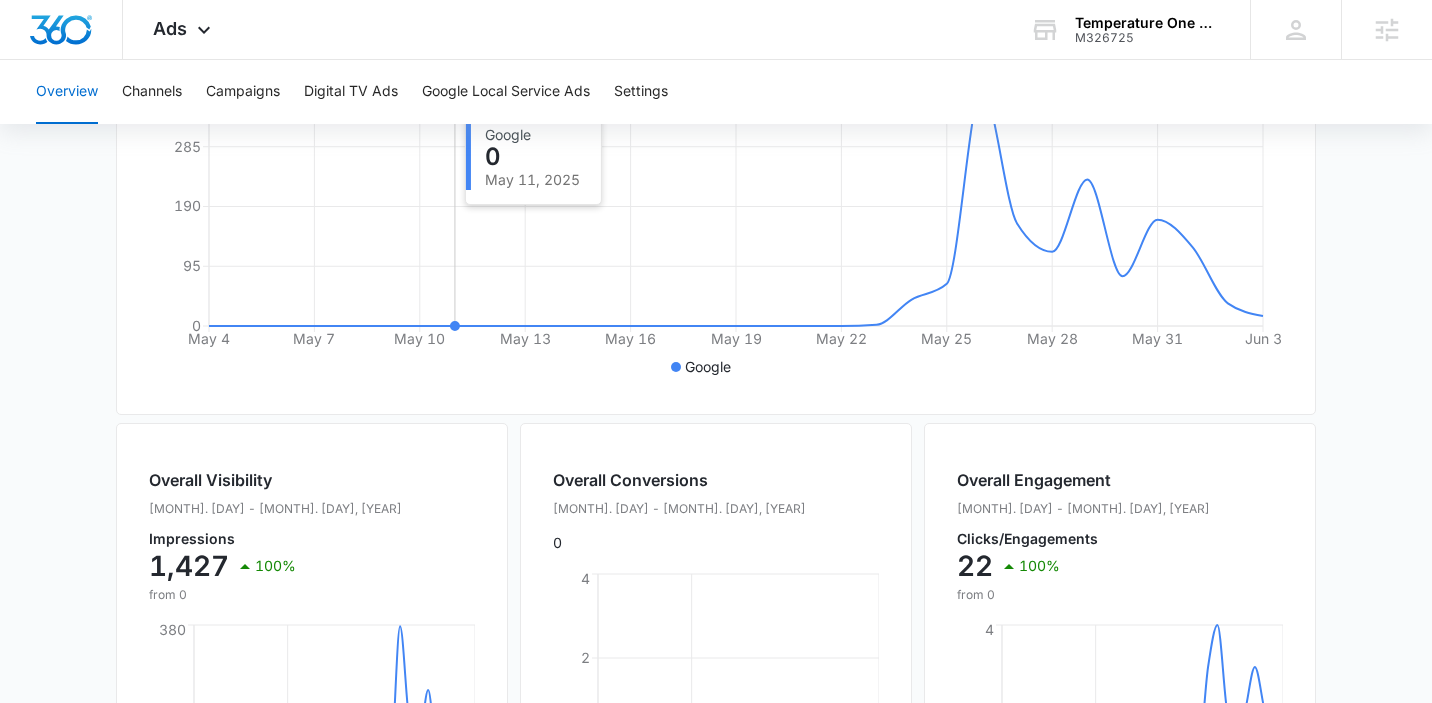 scroll, scrollTop: 211, scrollLeft: 0, axis: vertical 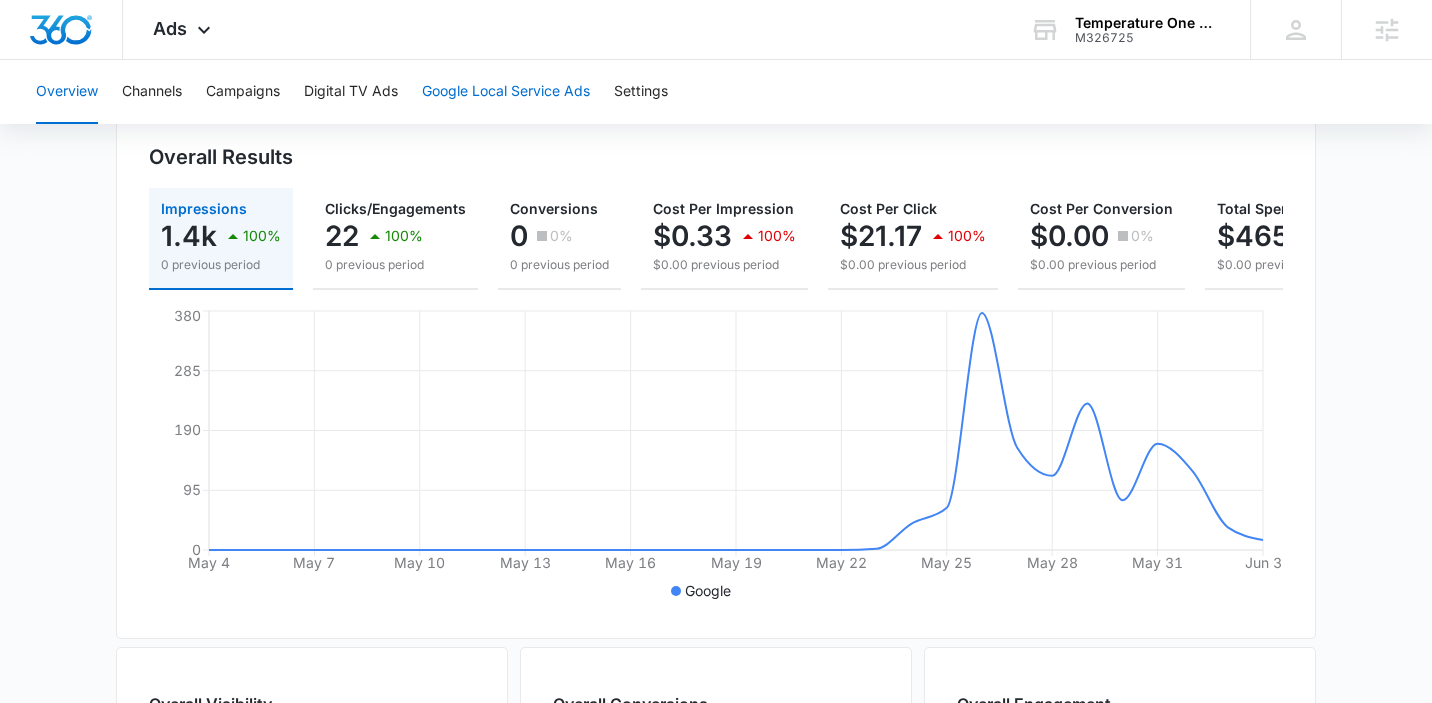 click on "Google Local Service Ads" at bounding box center [506, 92] 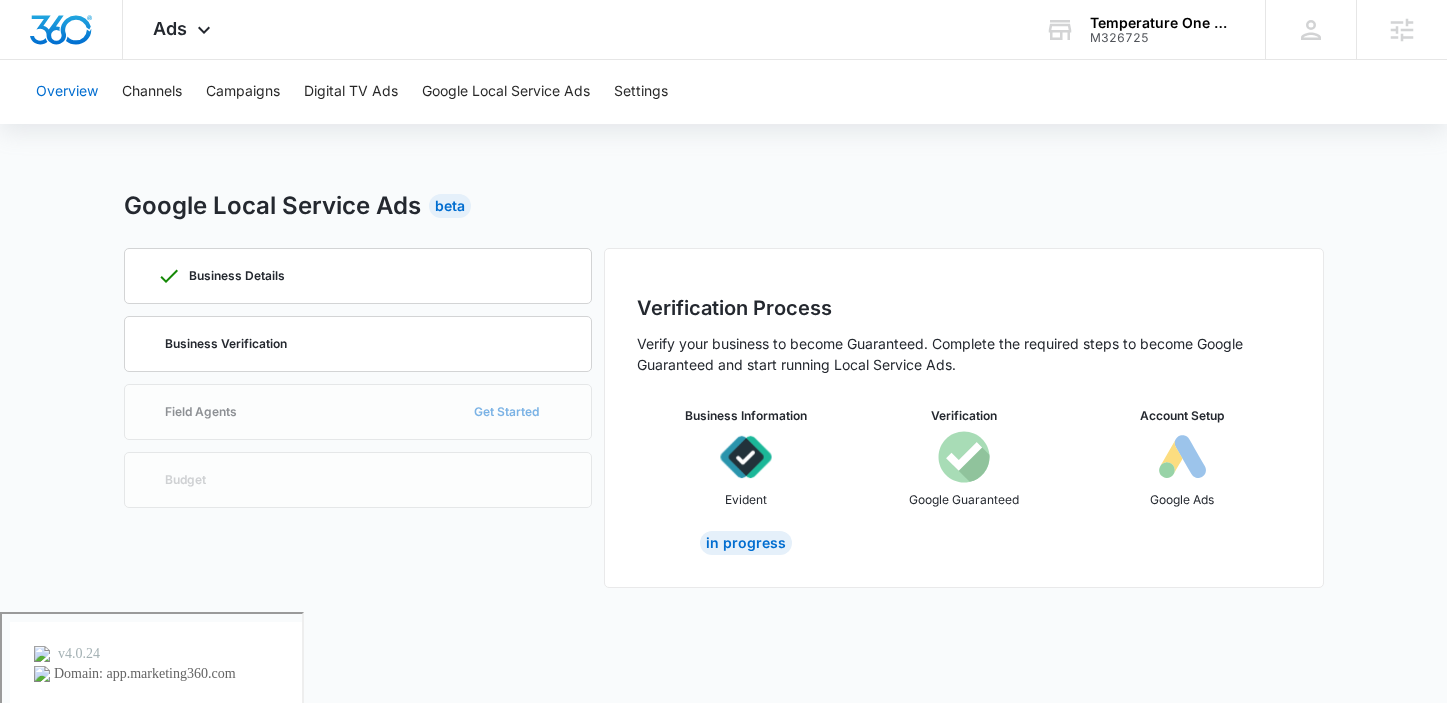 click on "Overview" at bounding box center (67, 92) 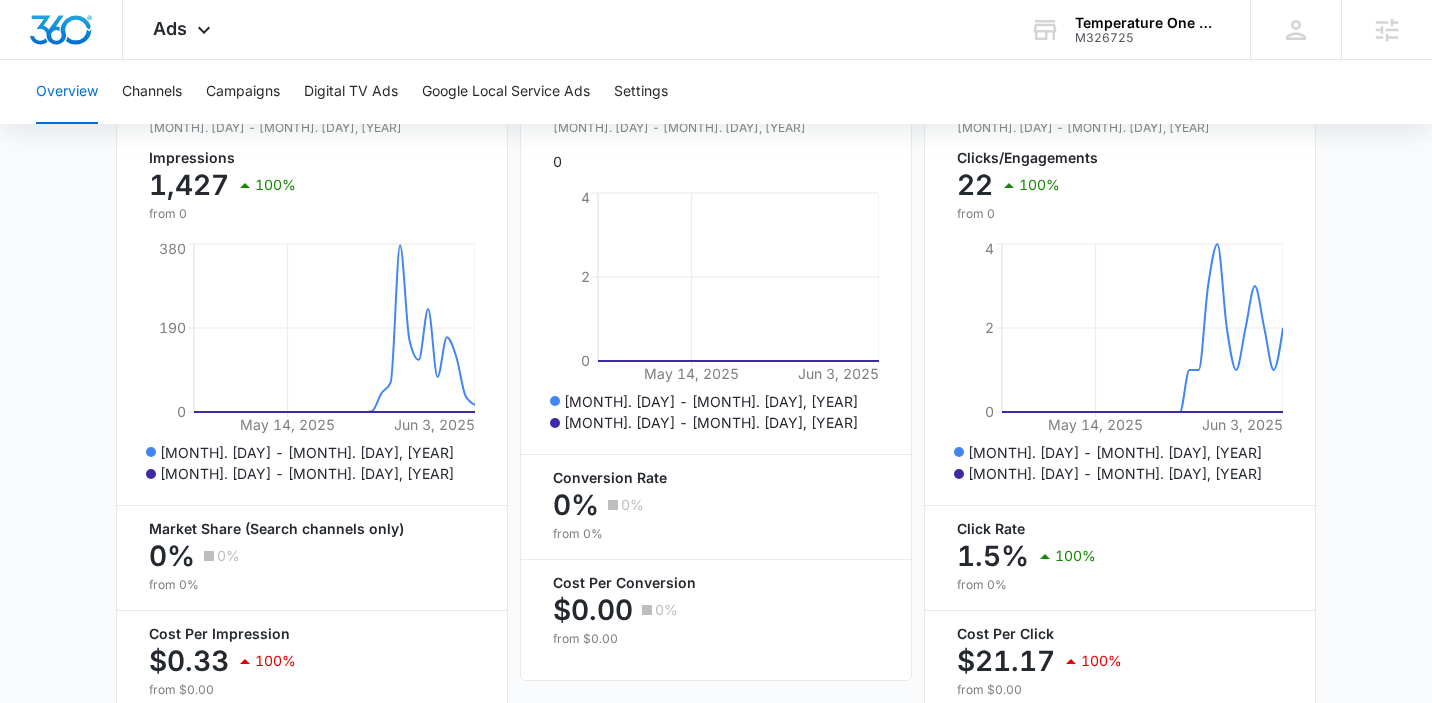 scroll, scrollTop: 936, scrollLeft: 0, axis: vertical 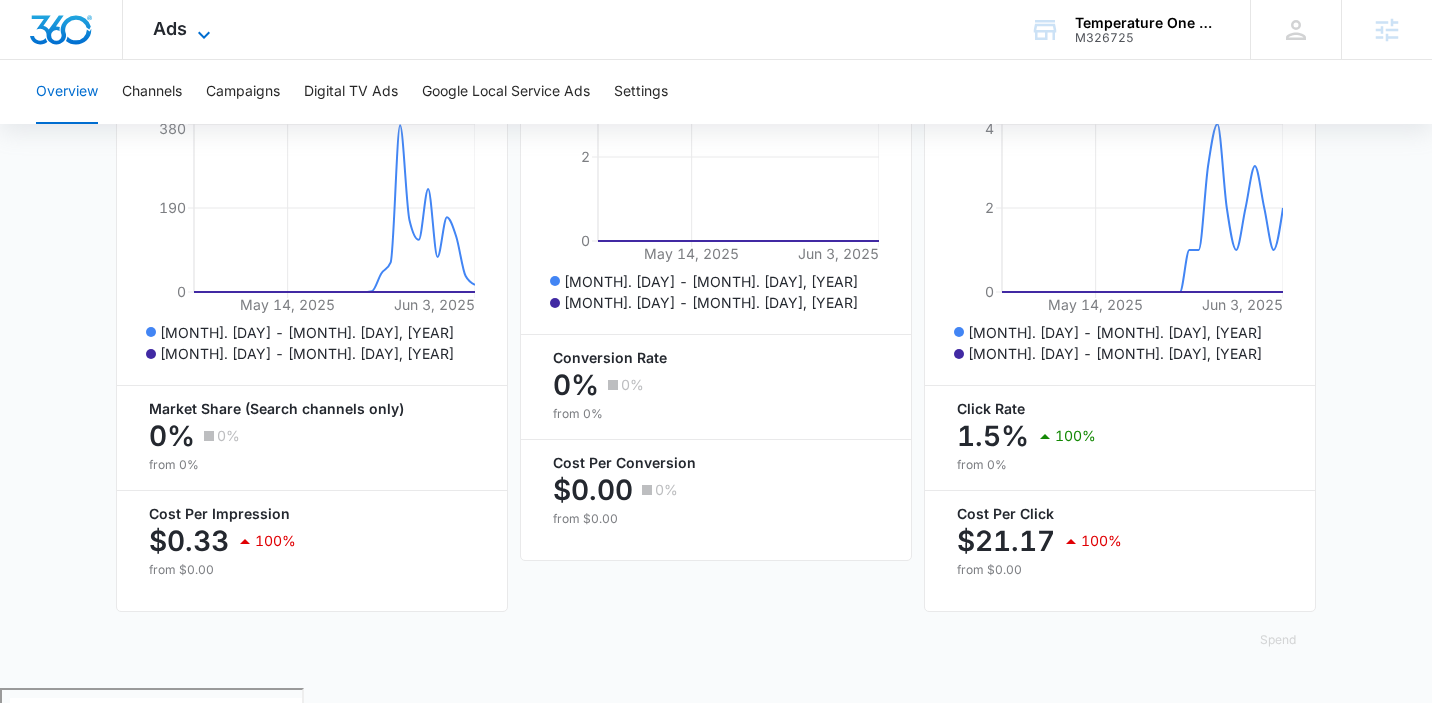 click 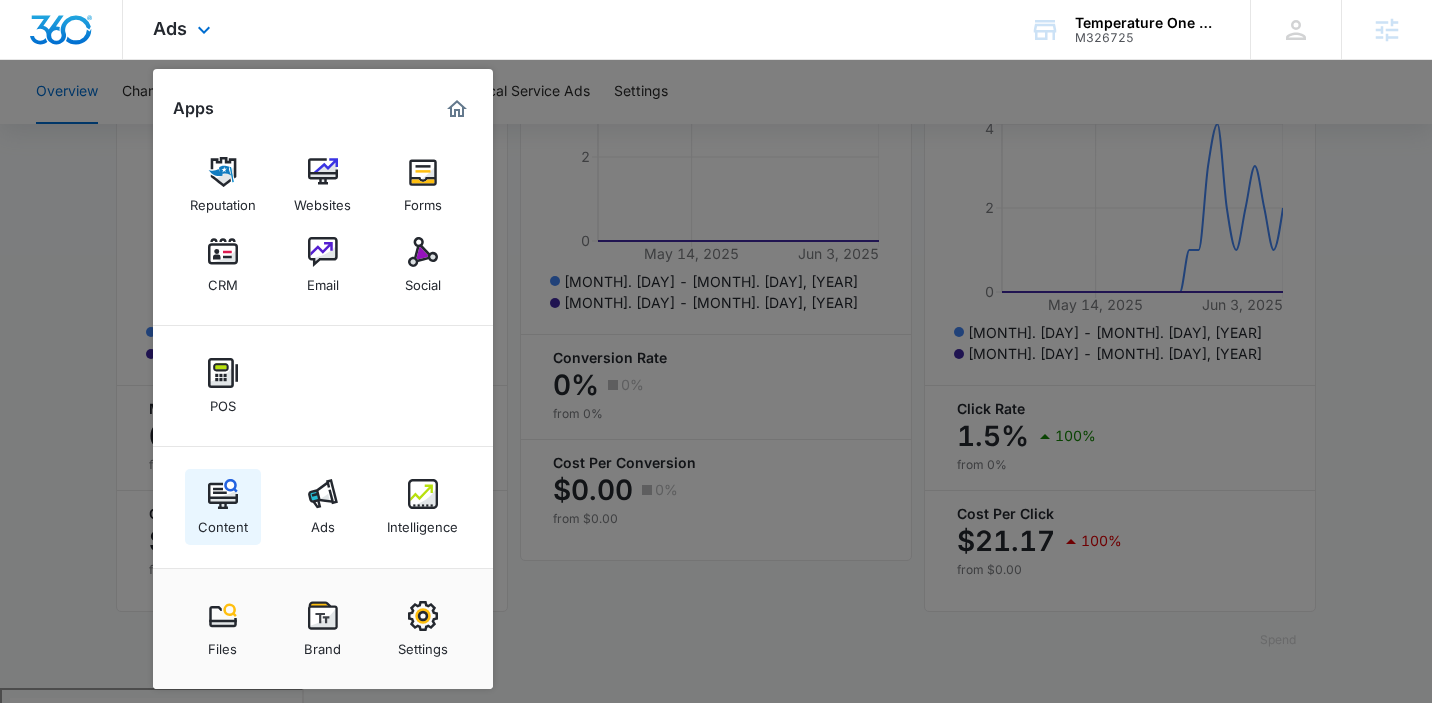 click on "Content" at bounding box center [223, 507] 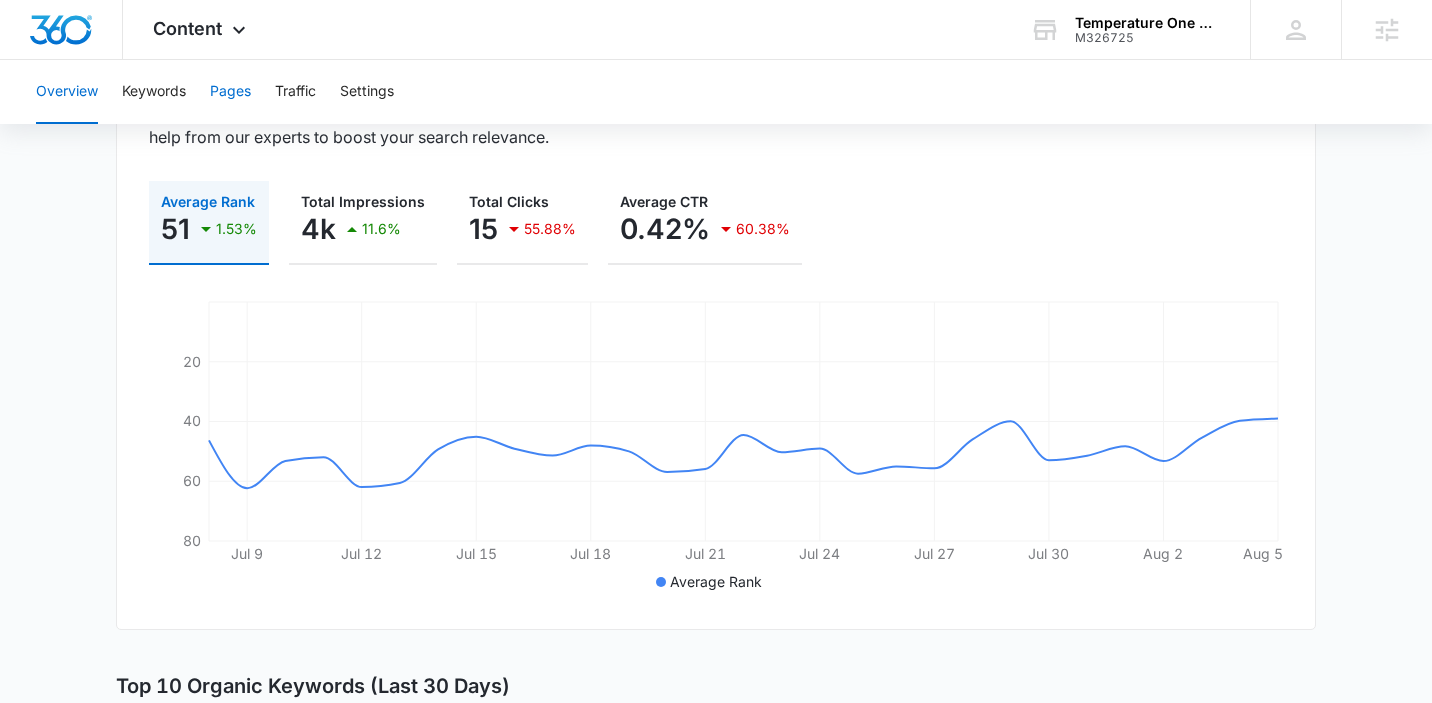 scroll, scrollTop: 0, scrollLeft: 0, axis: both 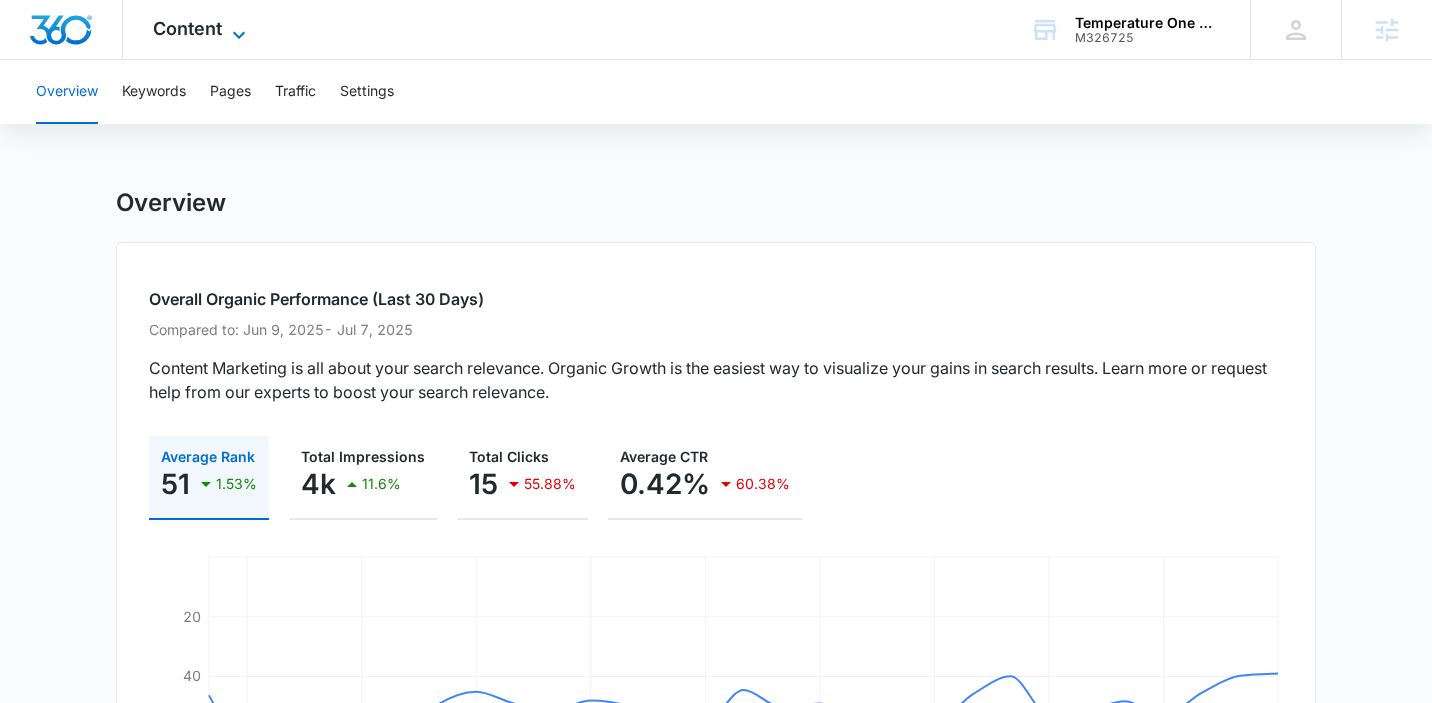click 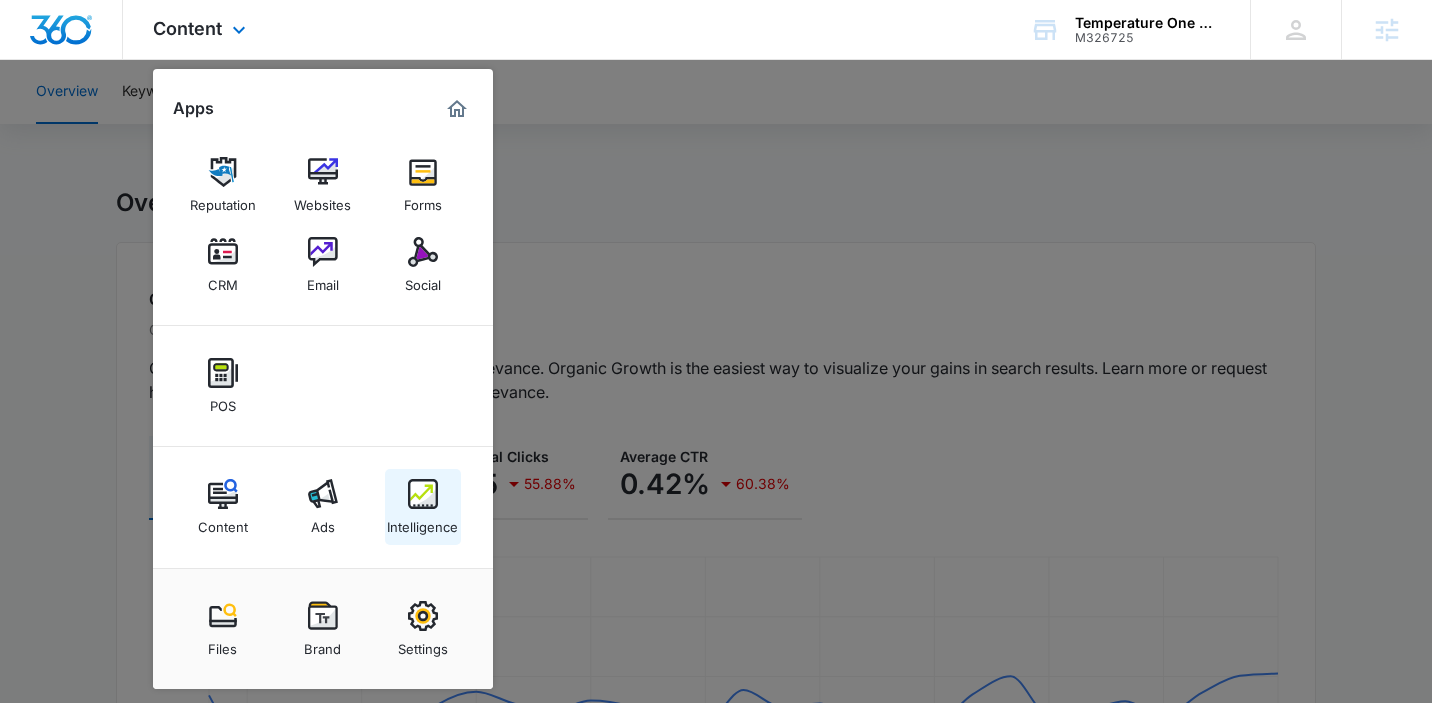 click on "Intelligence" at bounding box center [423, 507] 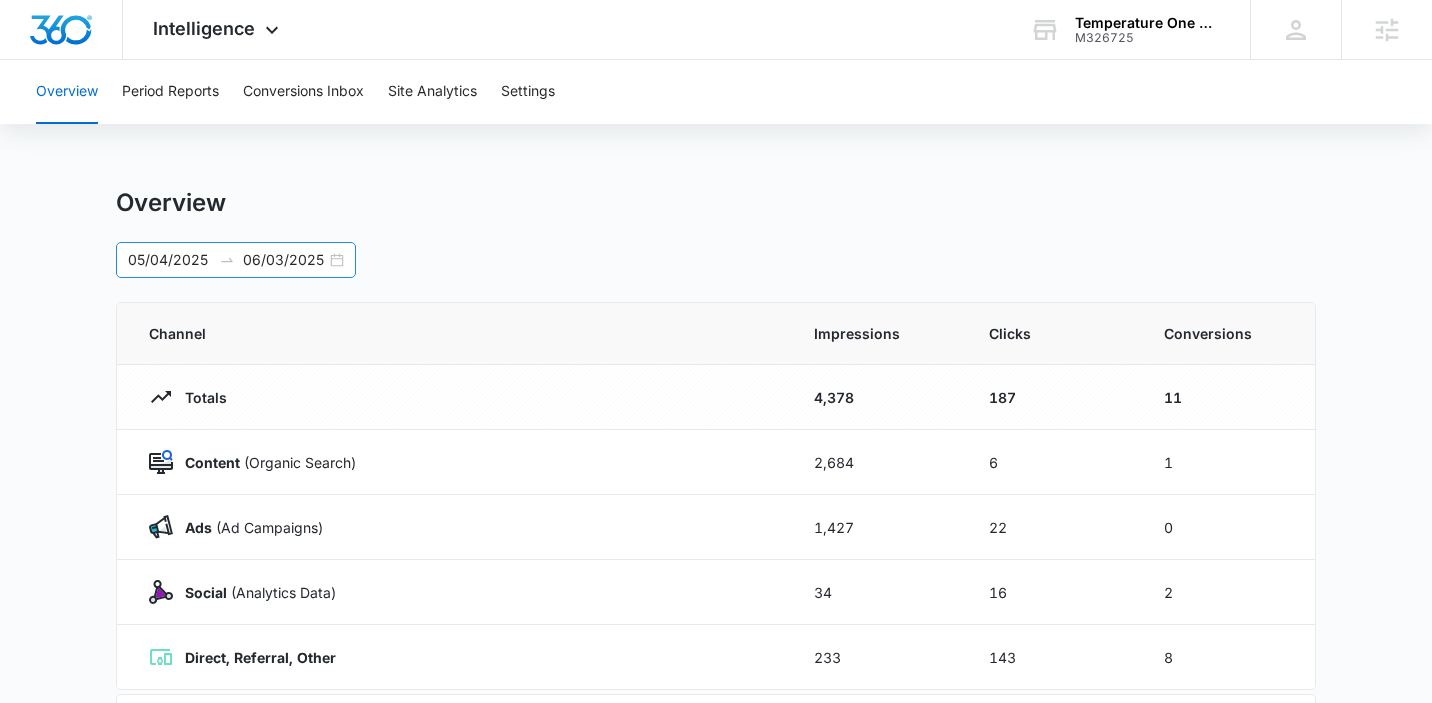 click on "[DATE] [DATE]" at bounding box center (236, 260) 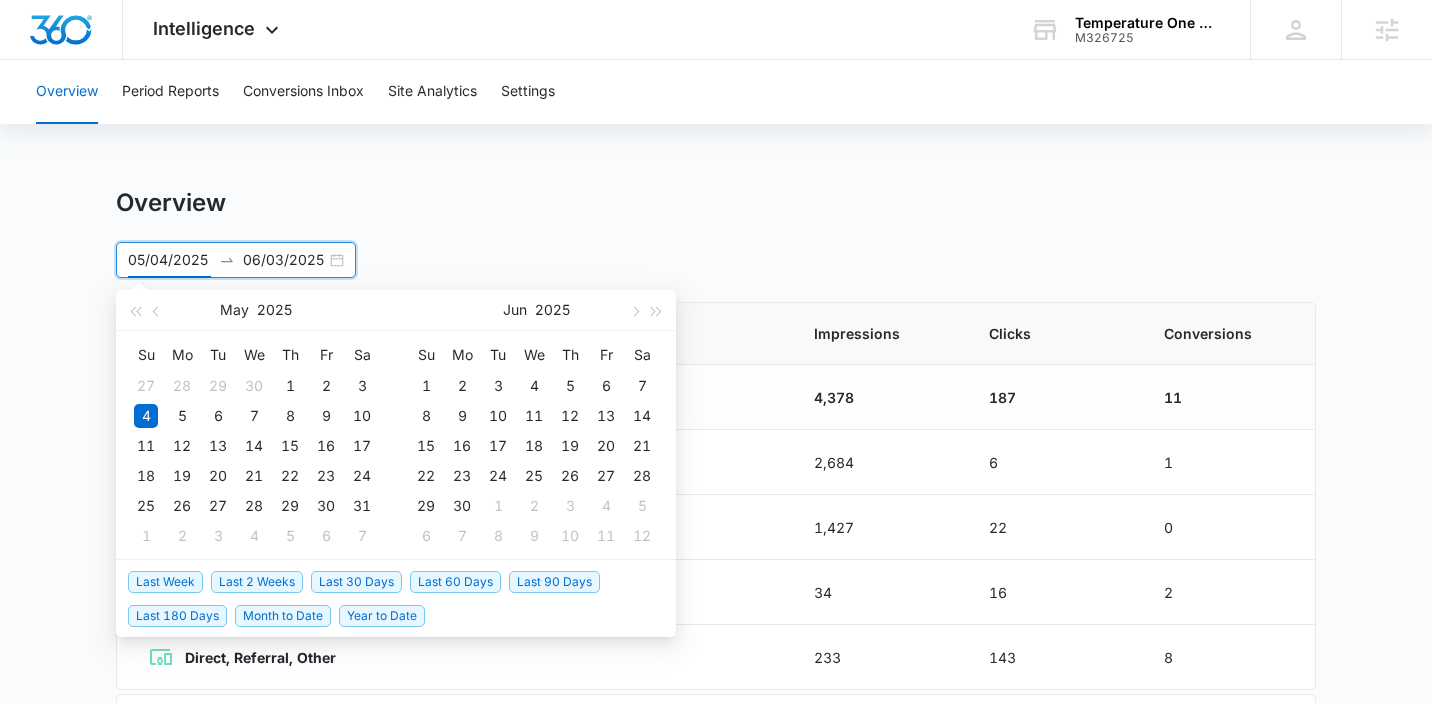 click on "Last 30 Days" at bounding box center [356, 582] 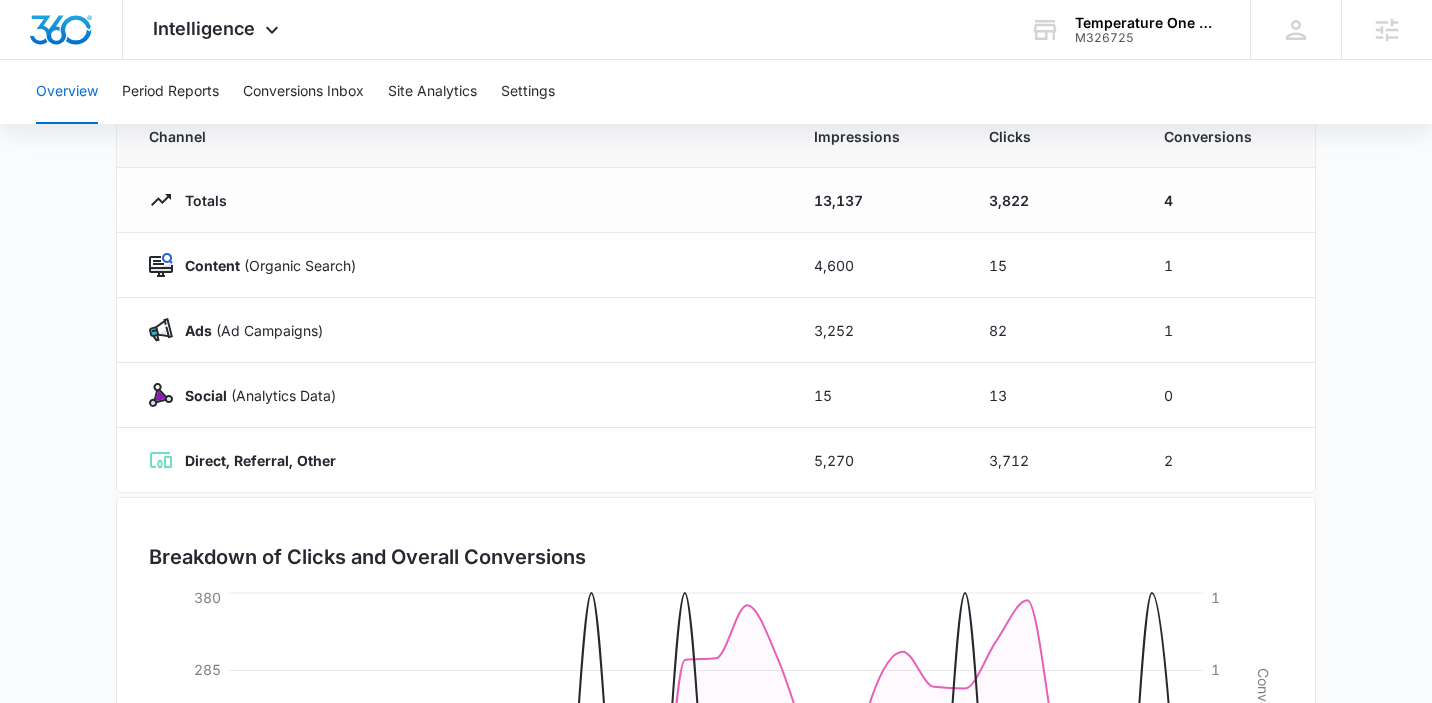 scroll, scrollTop: 535, scrollLeft: 0, axis: vertical 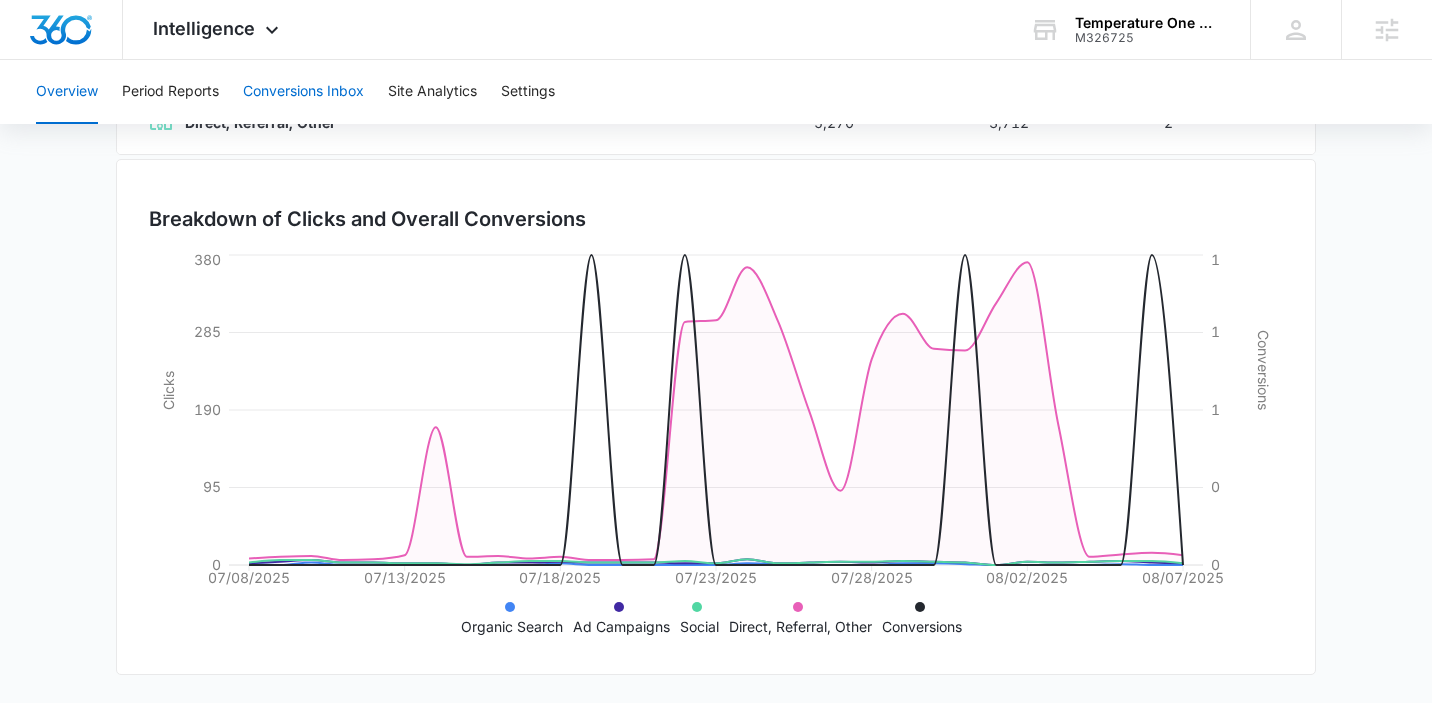 click on "Conversions Inbox" at bounding box center [303, 92] 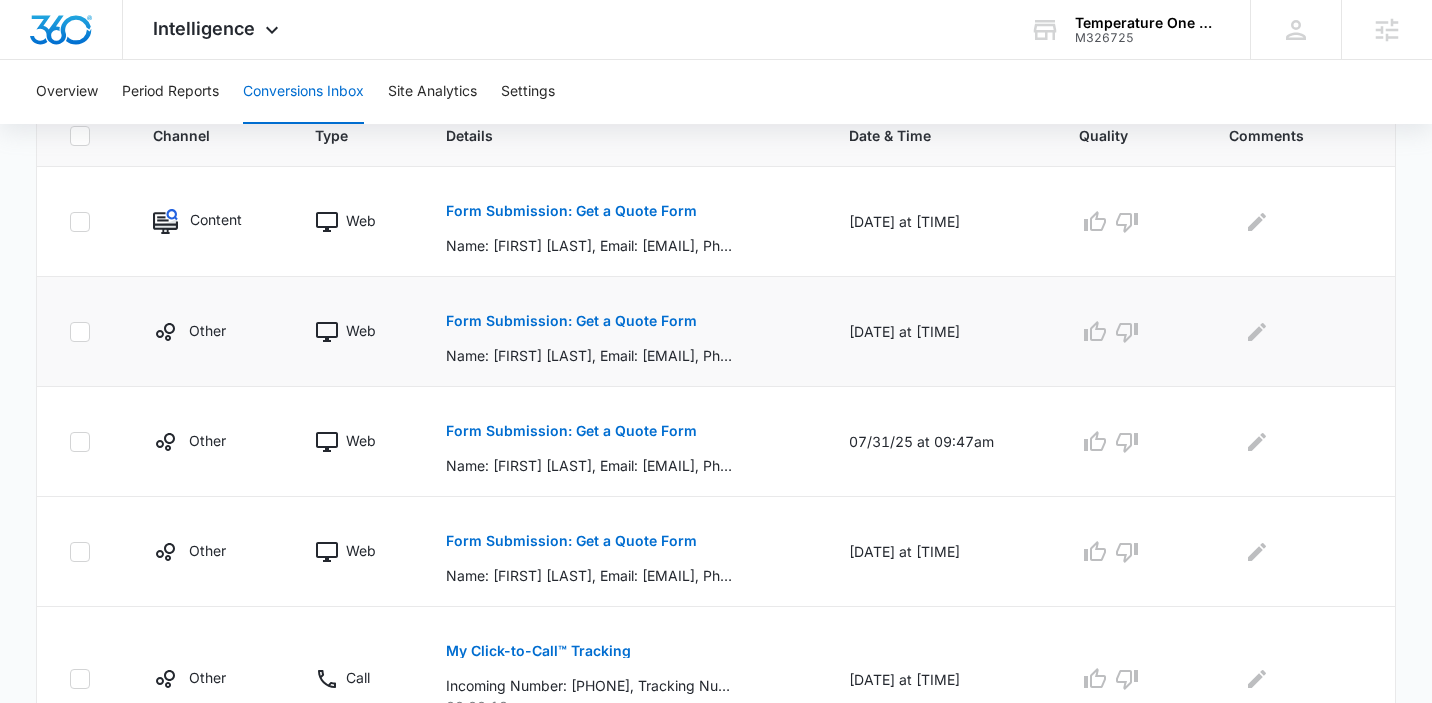 scroll, scrollTop: 450, scrollLeft: 0, axis: vertical 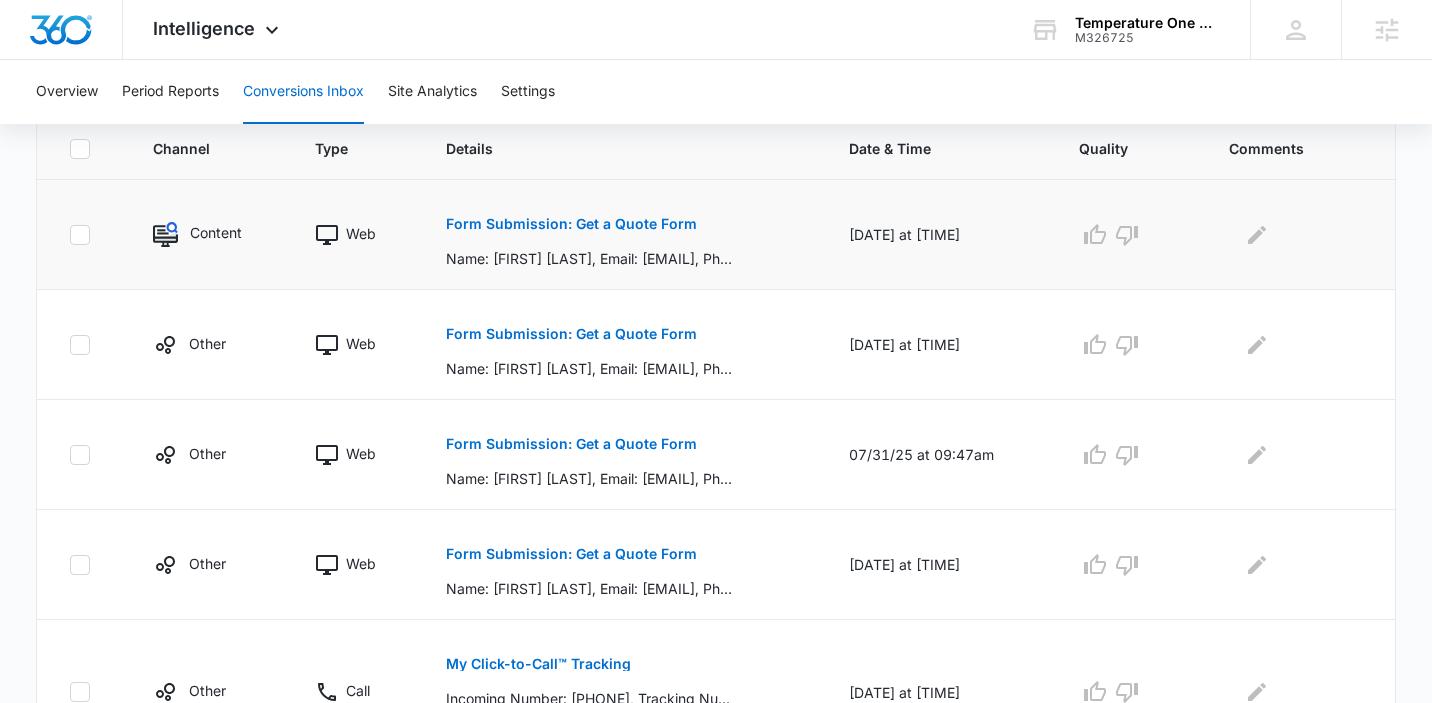 click on "Form Submission: Get a Quote Form" at bounding box center (571, 224) 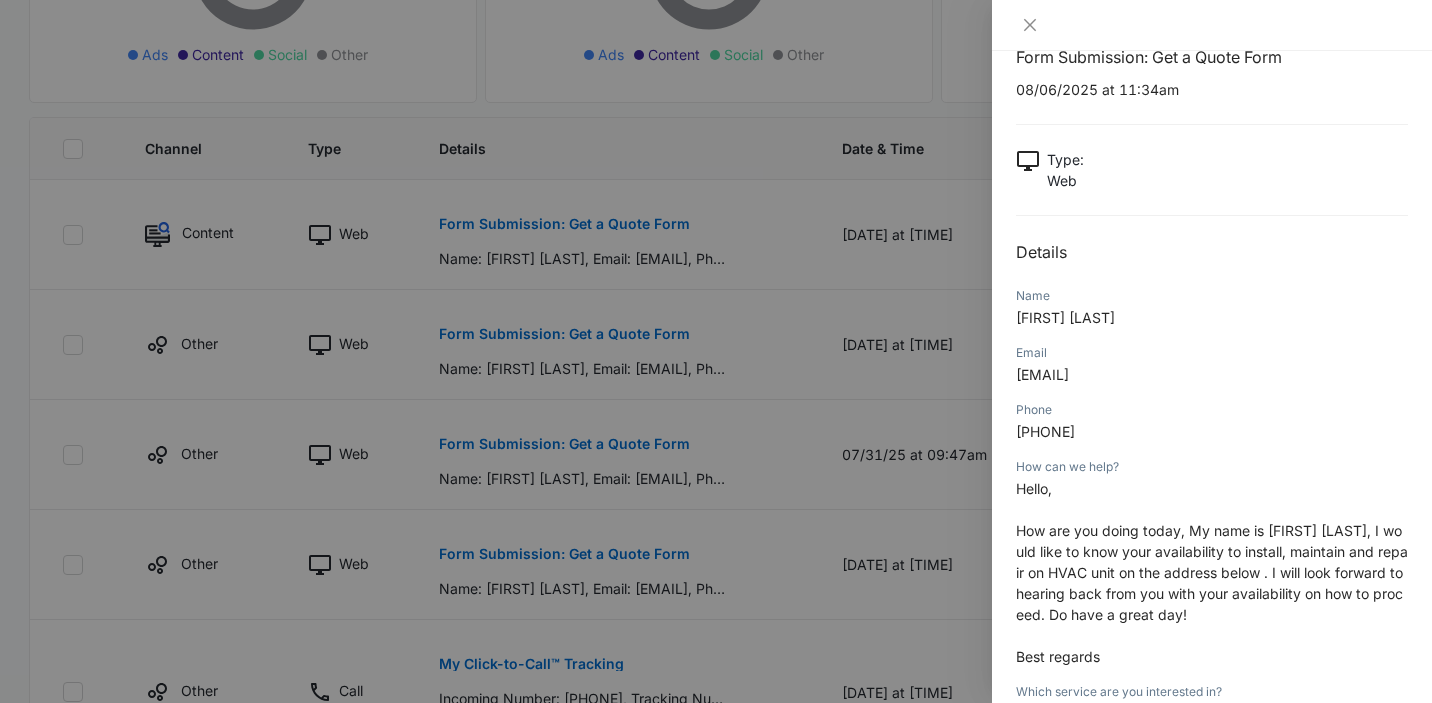 scroll, scrollTop: 389, scrollLeft: 0, axis: vertical 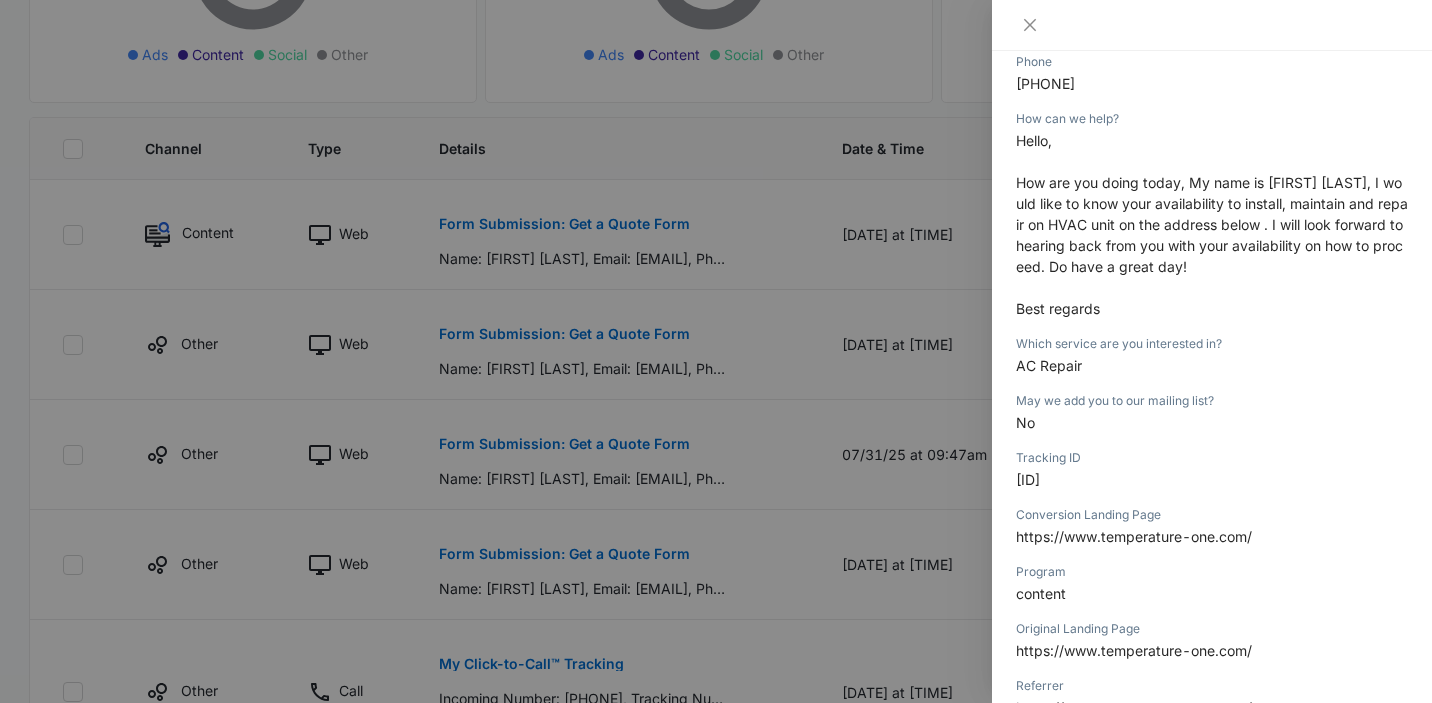 click at bounding box center (716, 351) 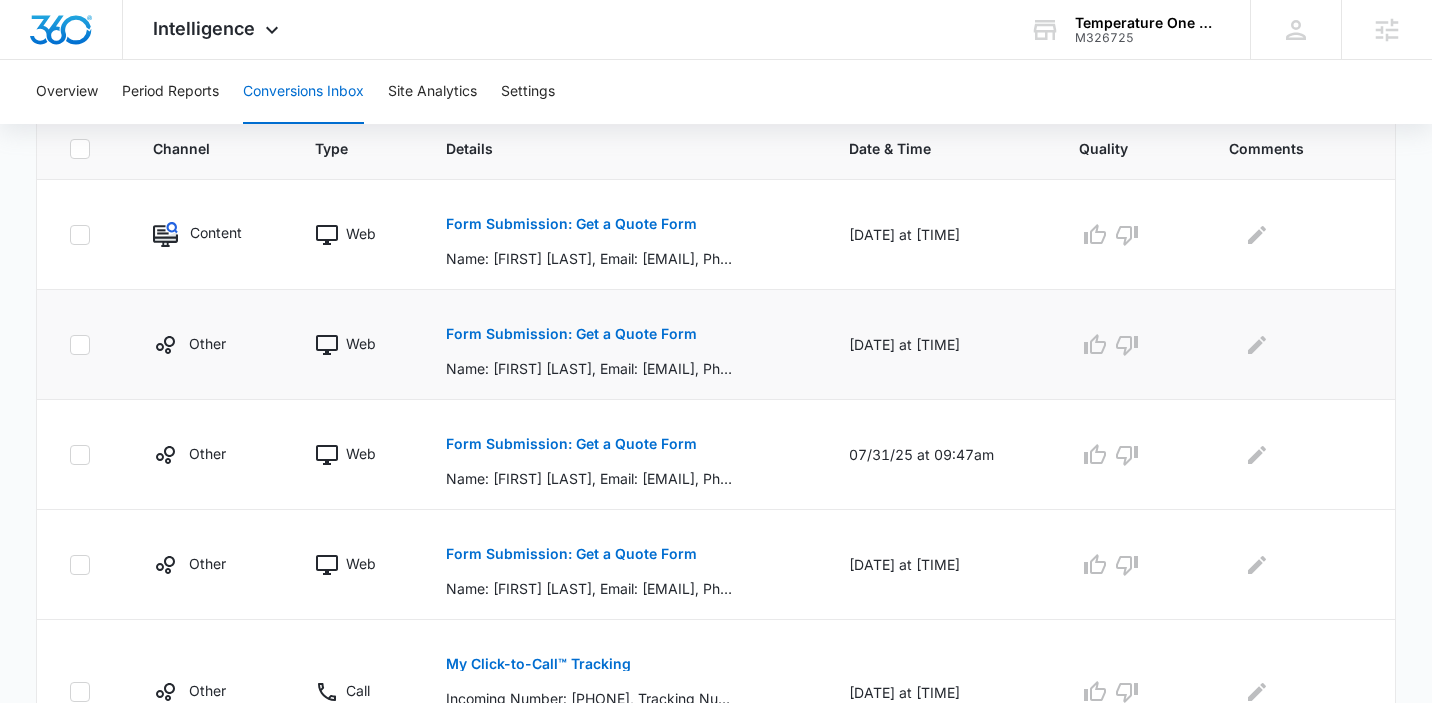click on "Form Submission: Get a Quote Form" at bounding box center (571, 334) 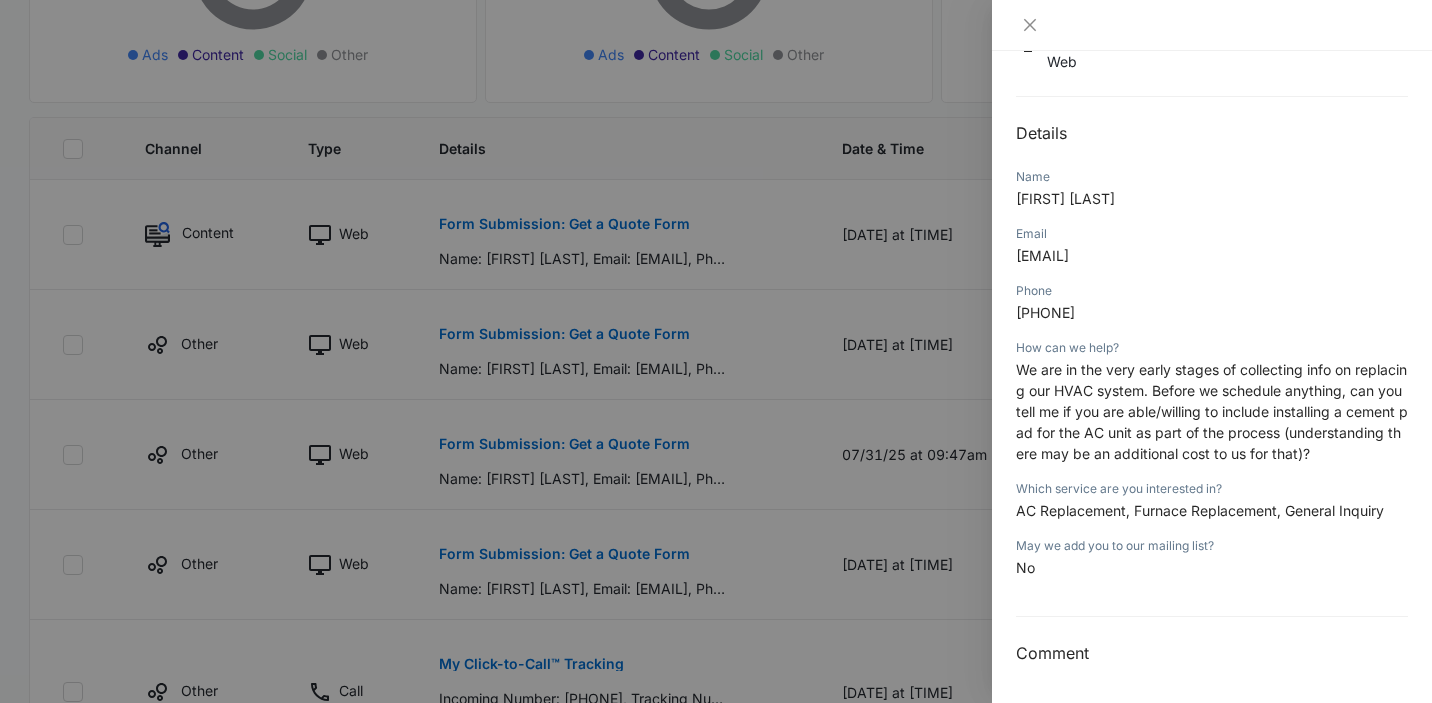 scroll, scrollTop: 161, scrollLeft: 0, axis: vertical 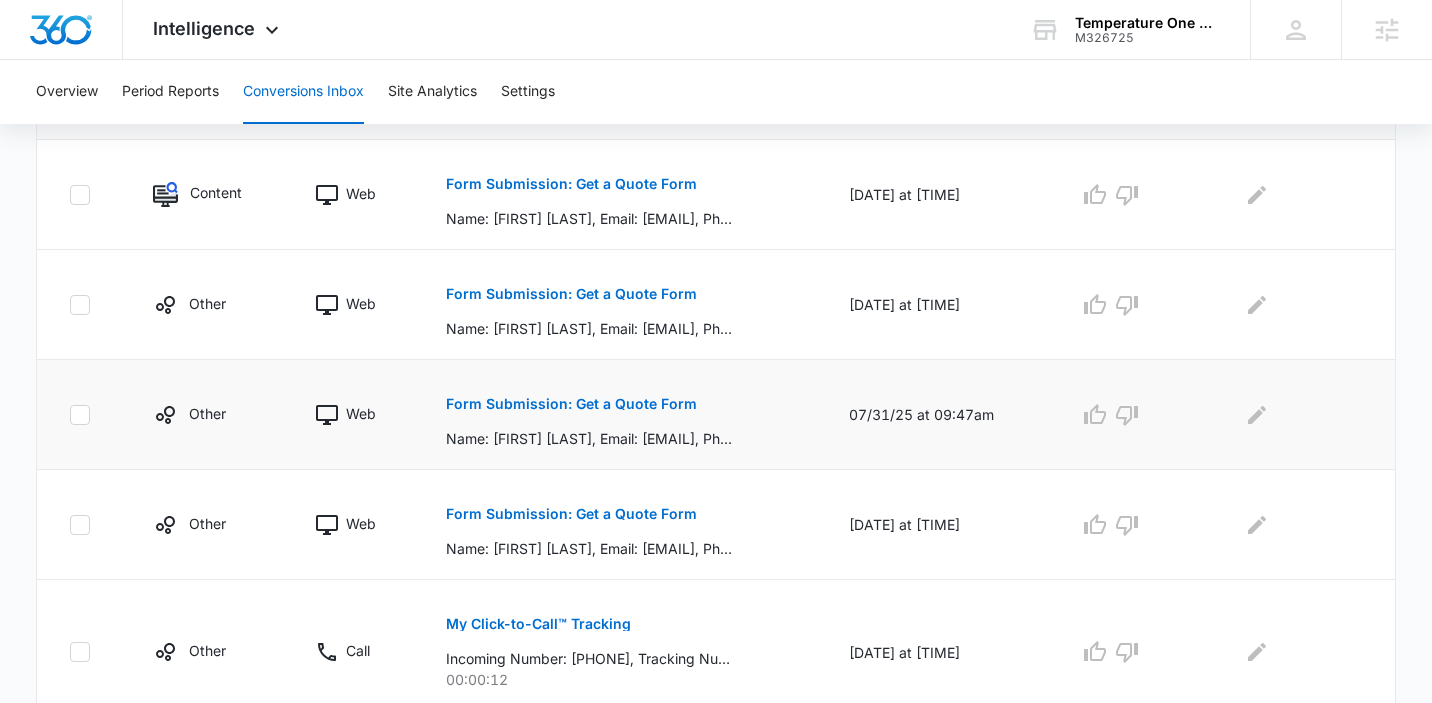 click on "Form Submission: Get a Quote Form" at bounding box center (571, 404) 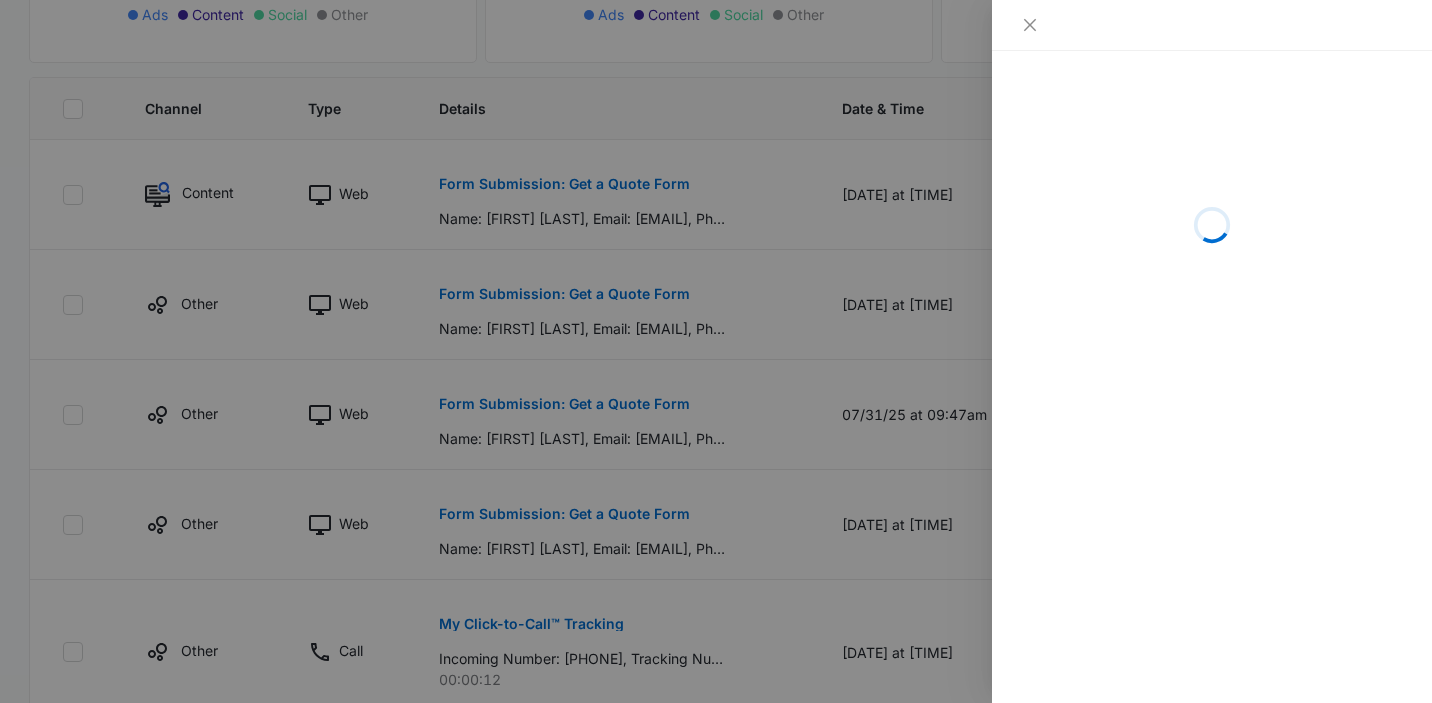 scroll, scrollTop: 494, scrollLeft: 0, axis: vertical 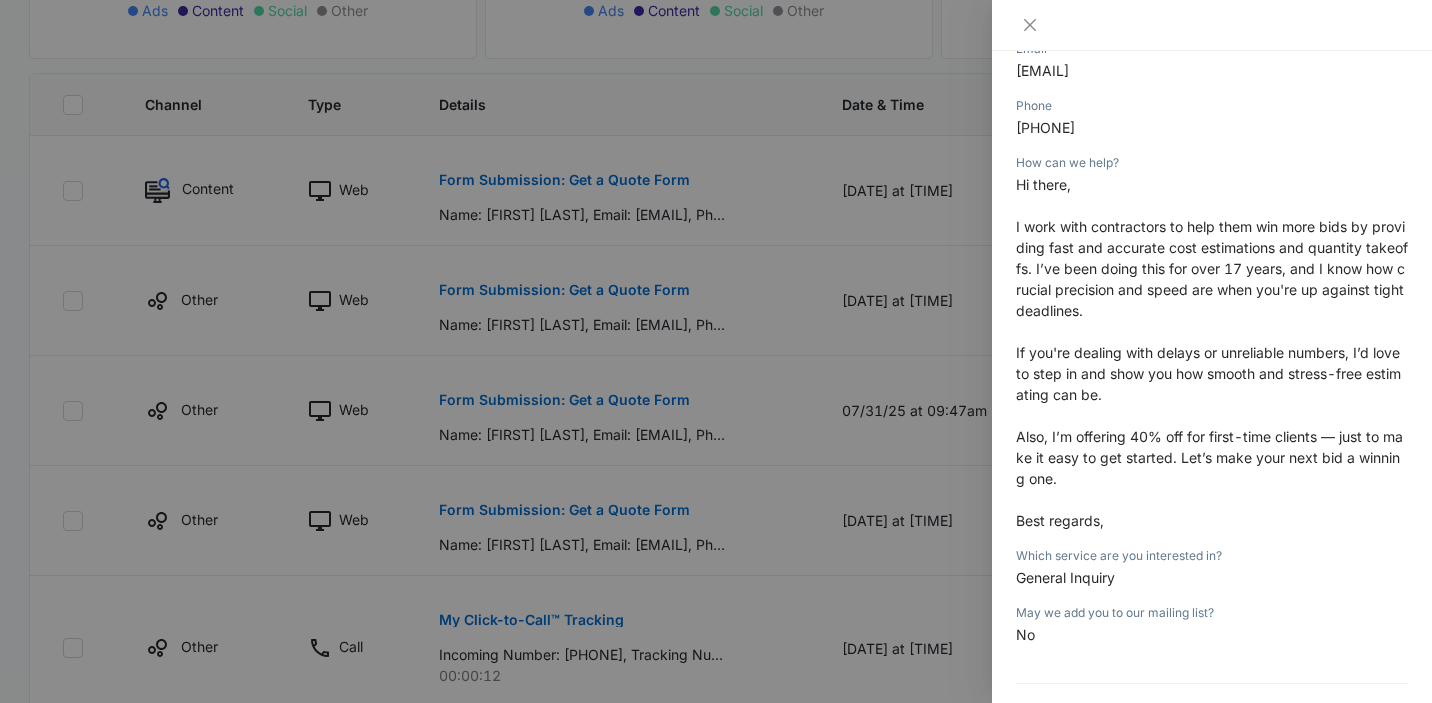 click at bounding box center [716, 351] 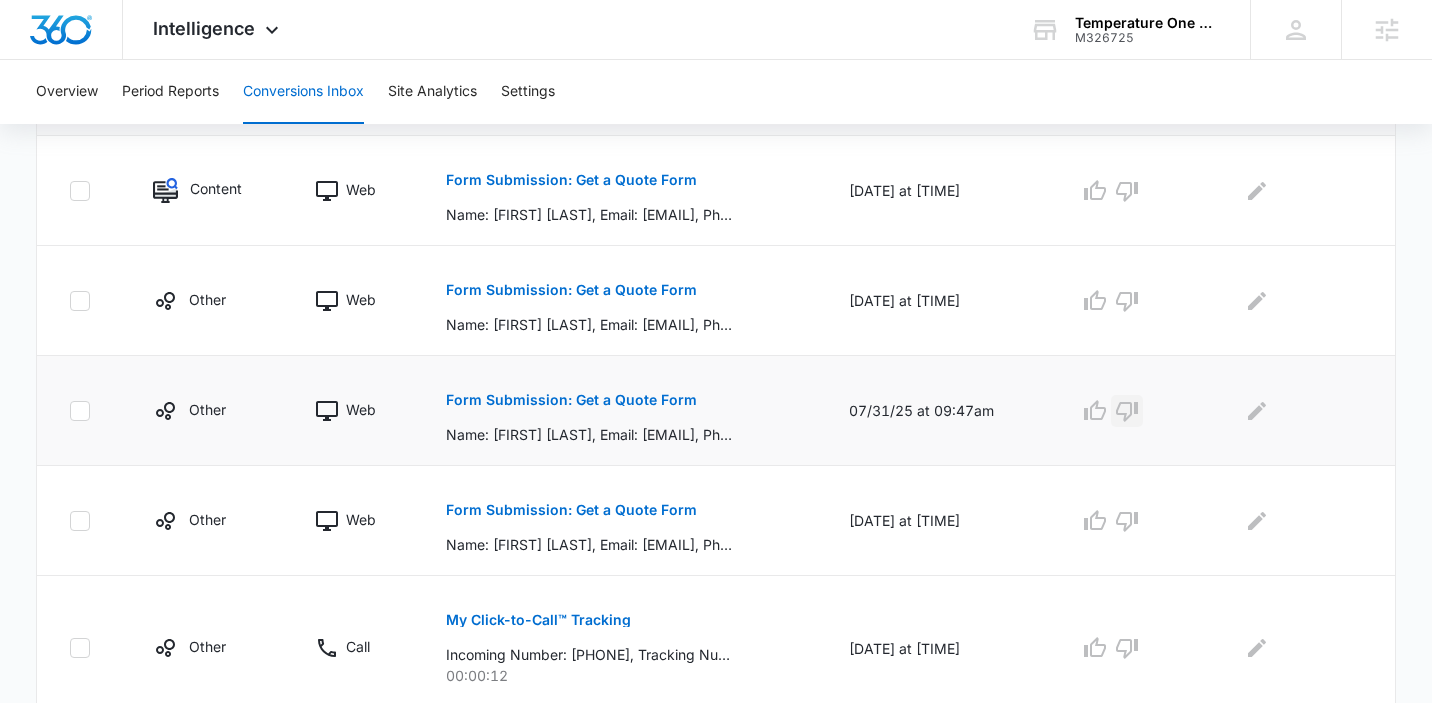 click 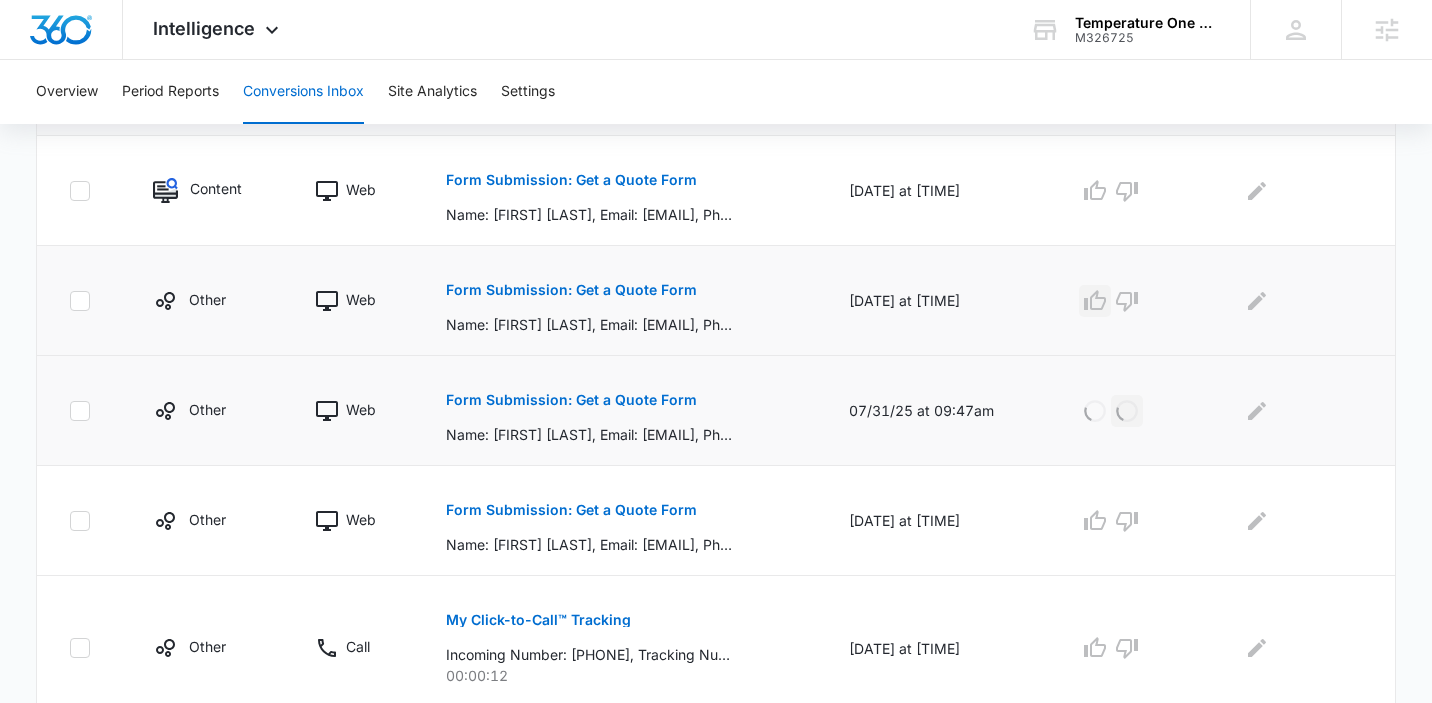 click 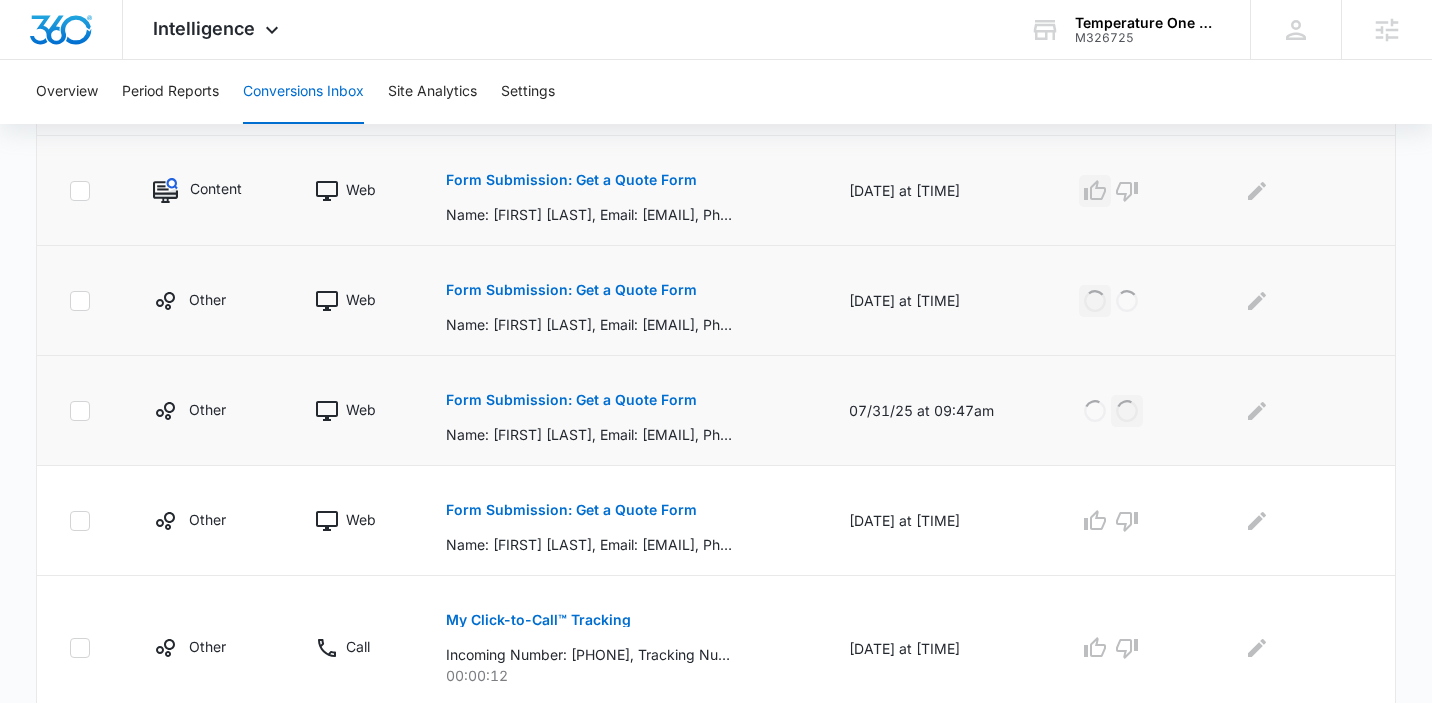 click 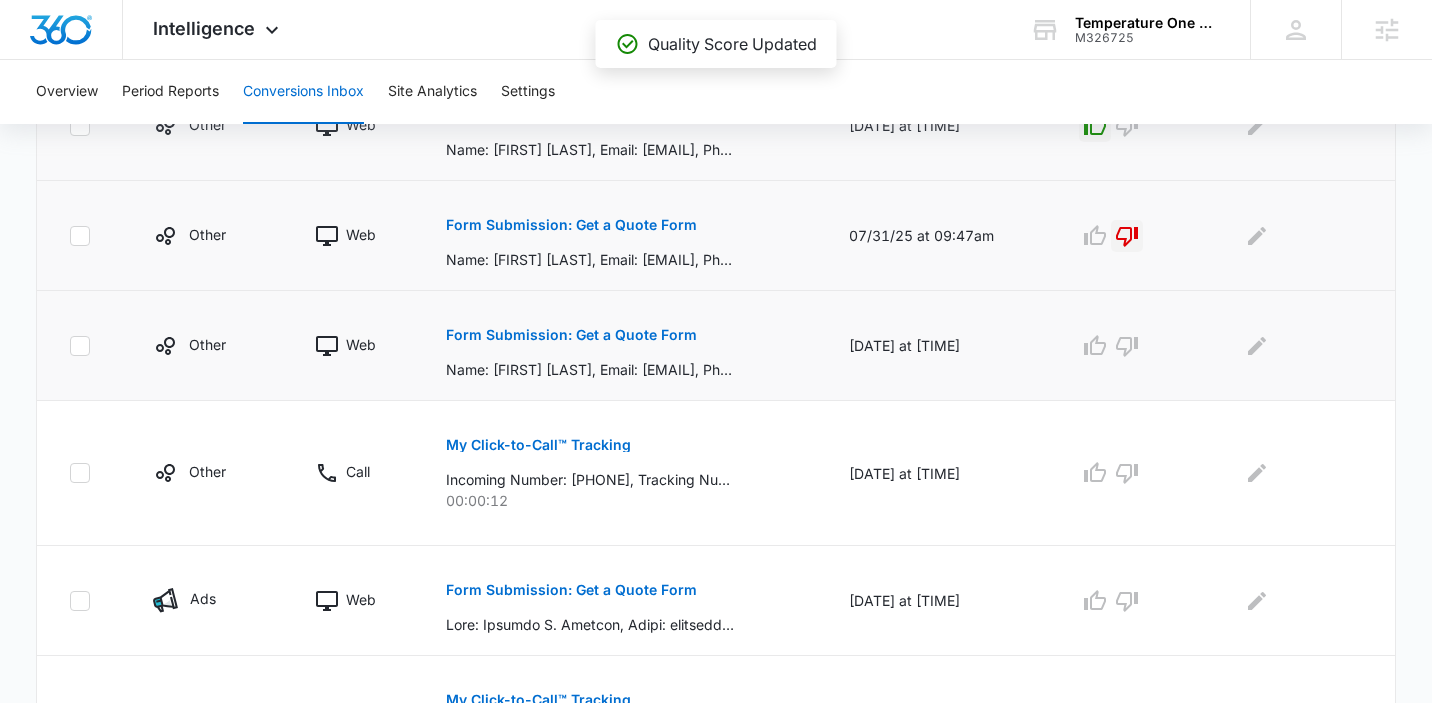 scroll, scrollTop: 670, scrollLeft: 0, axis: vertical 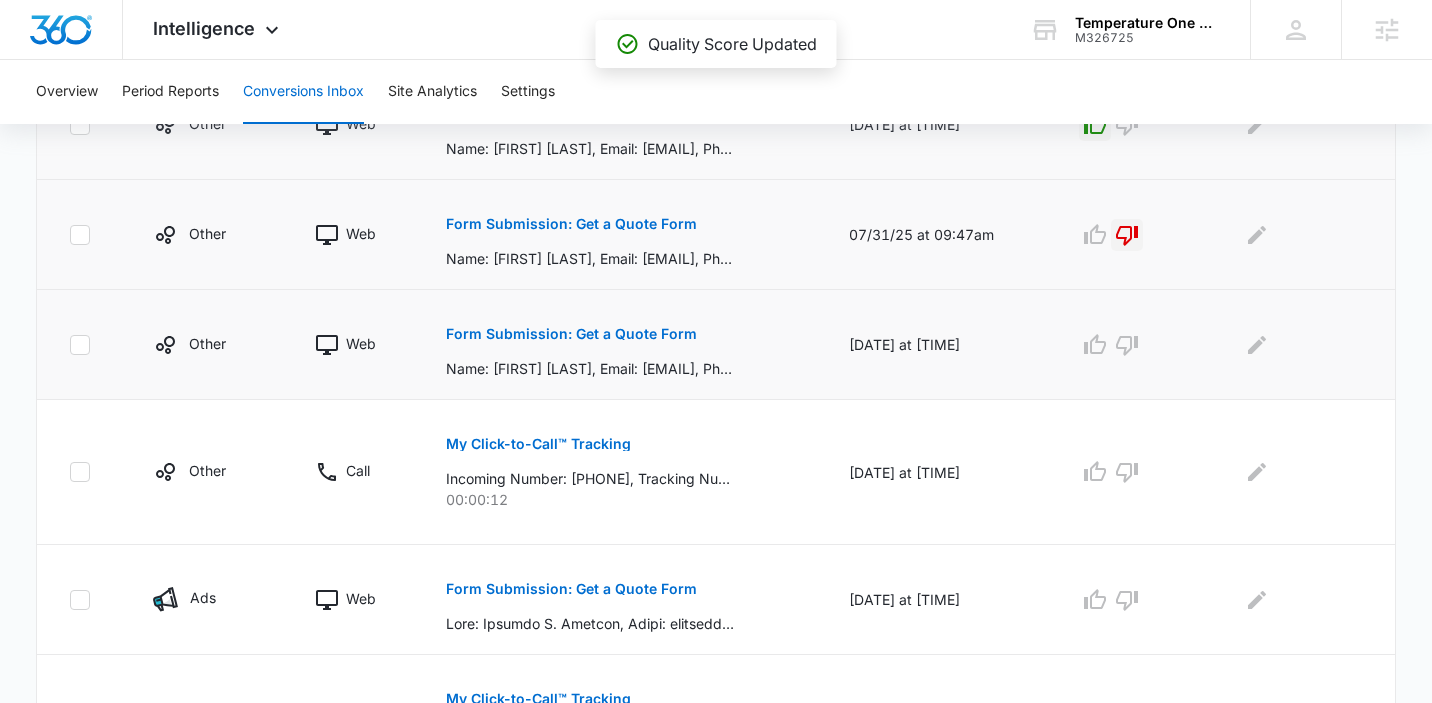 click on "Form Submission: Get a Quote Form" at bounding box center (571, 334) 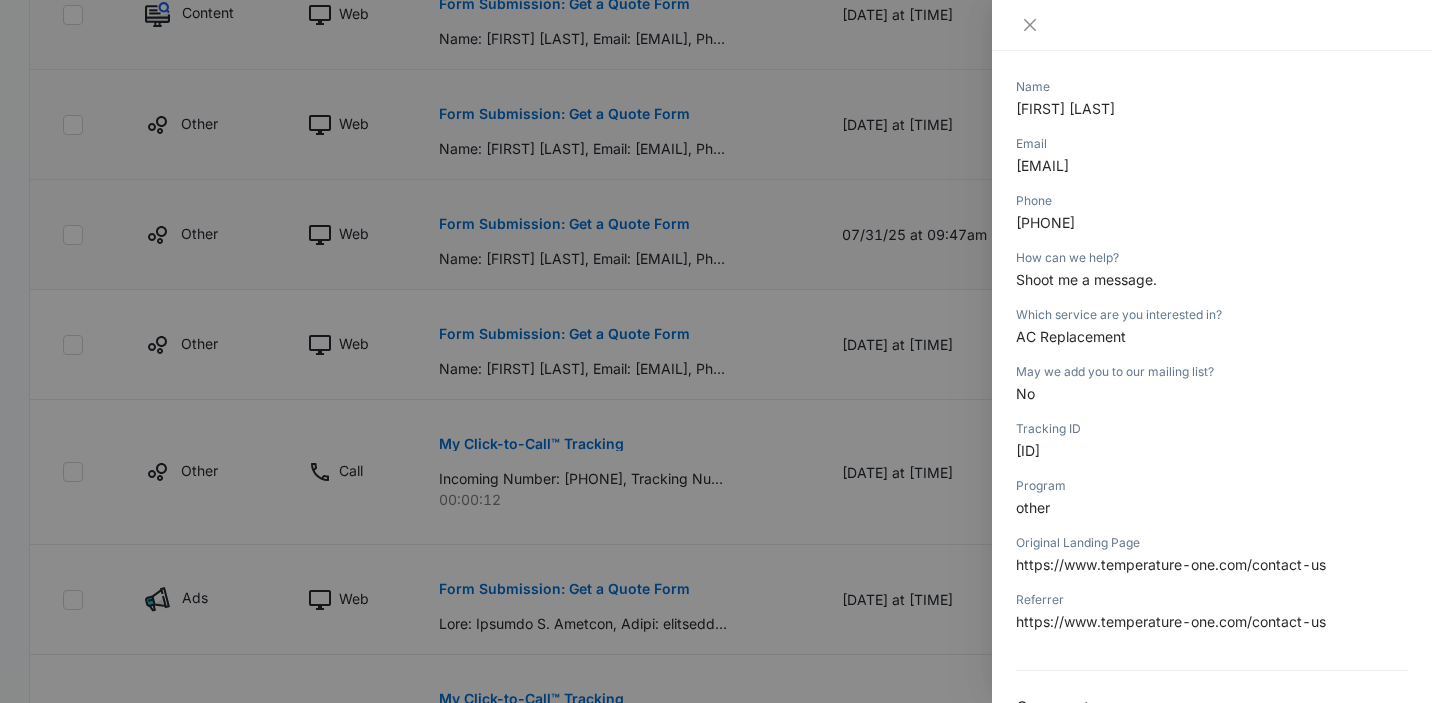 scroll, scrollTop: 305, scrollLeft: 0, axis: vertical 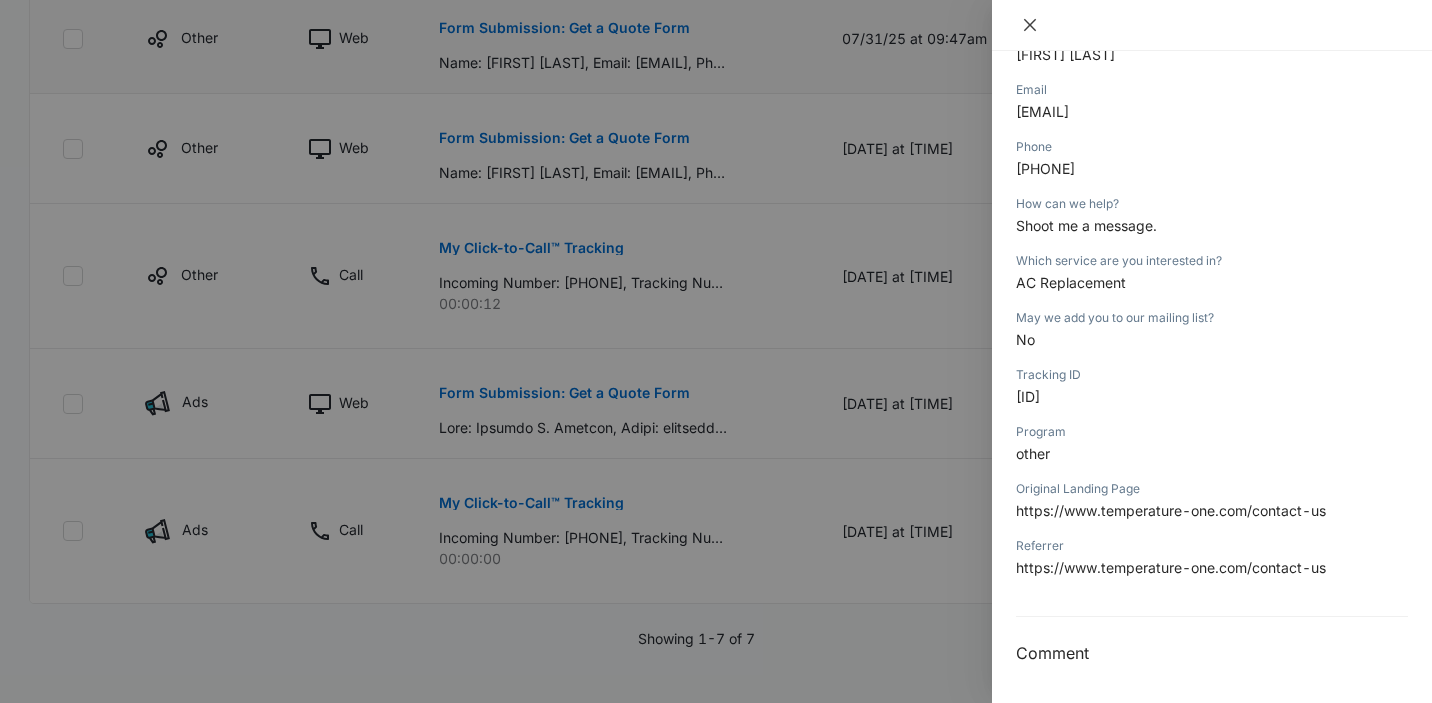 click 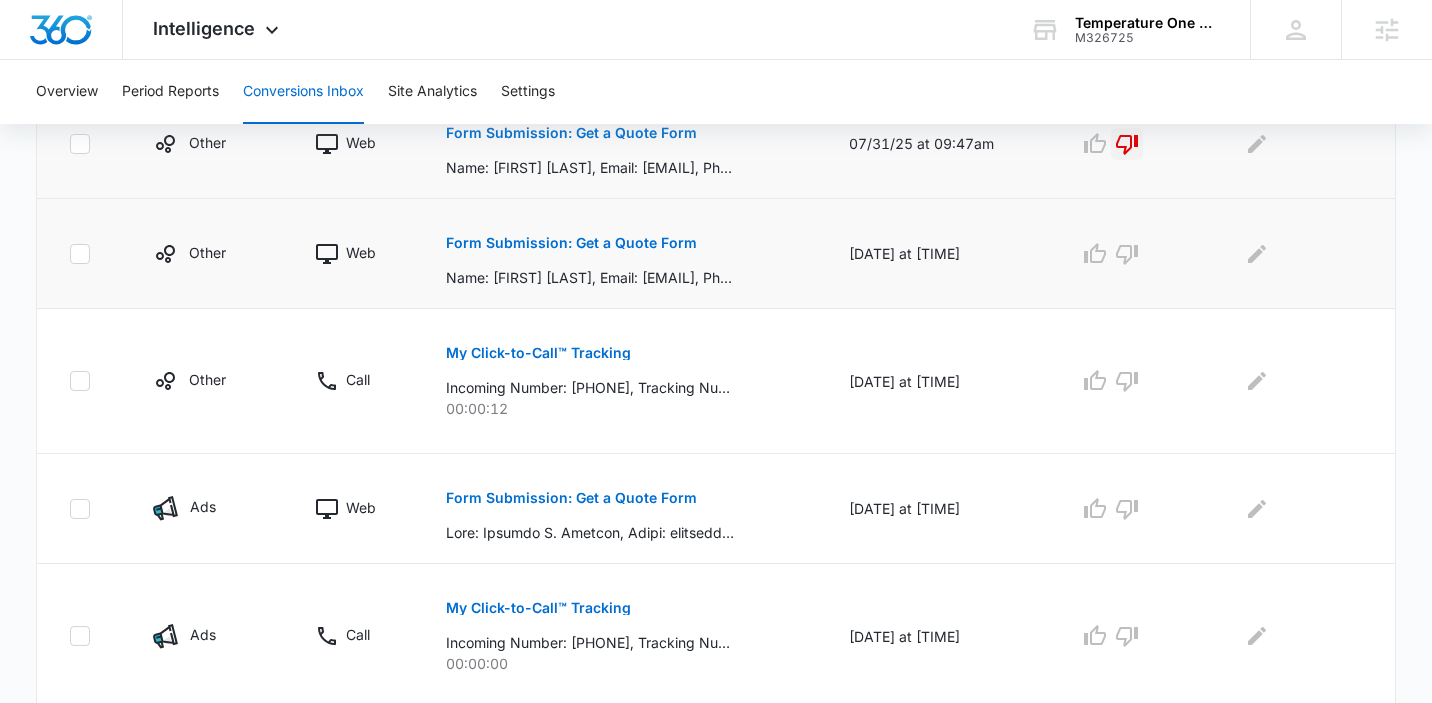 scroll, scrollTop: 651, scrollLeft: 0, axis: vertical 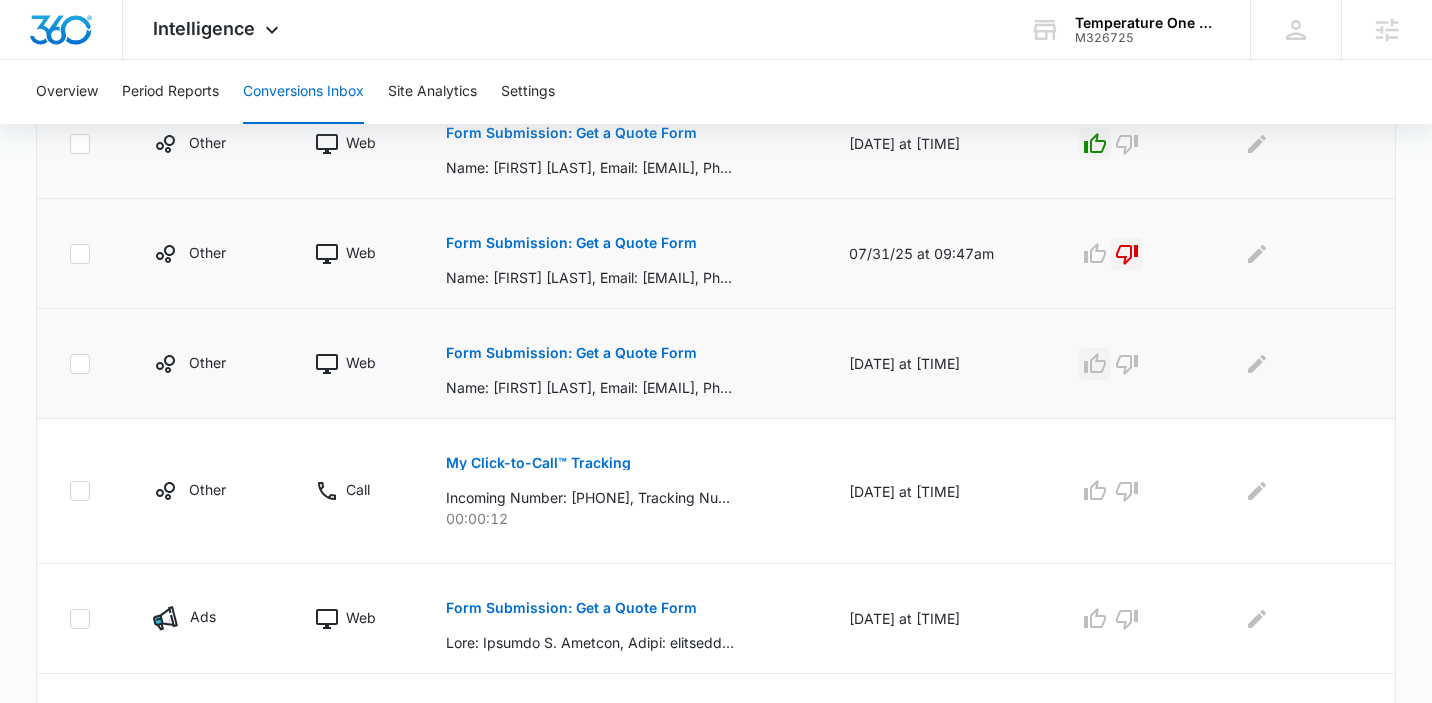 click 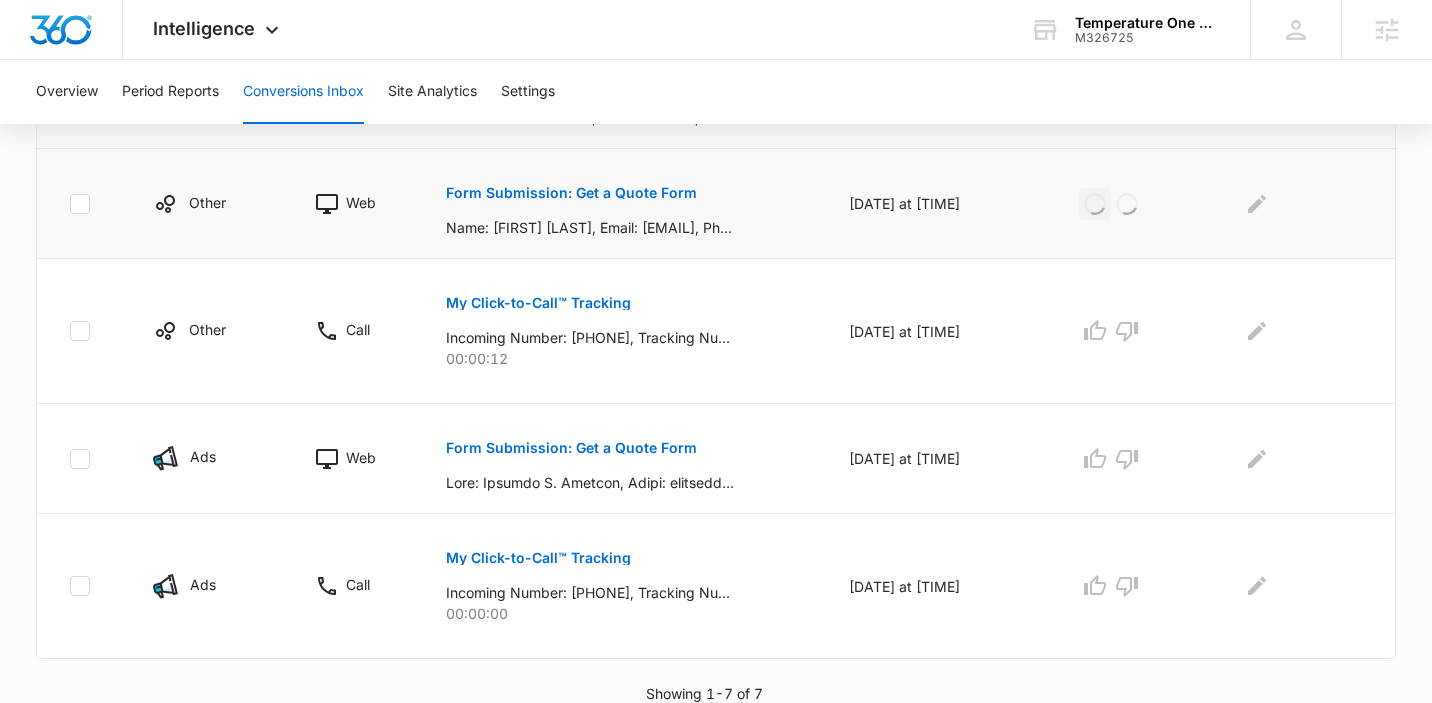 scroll, scrollTop: 812, scrollLeft: 0, axis: vertical 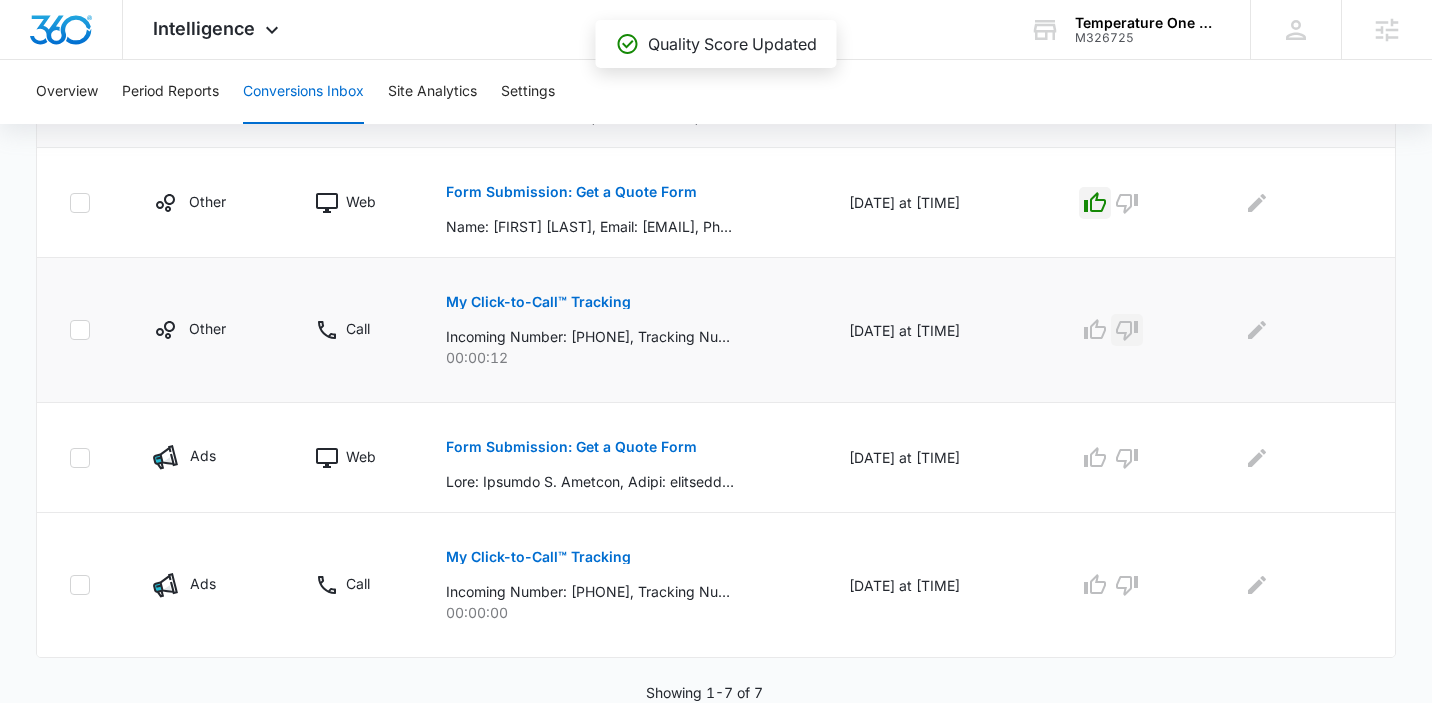 click 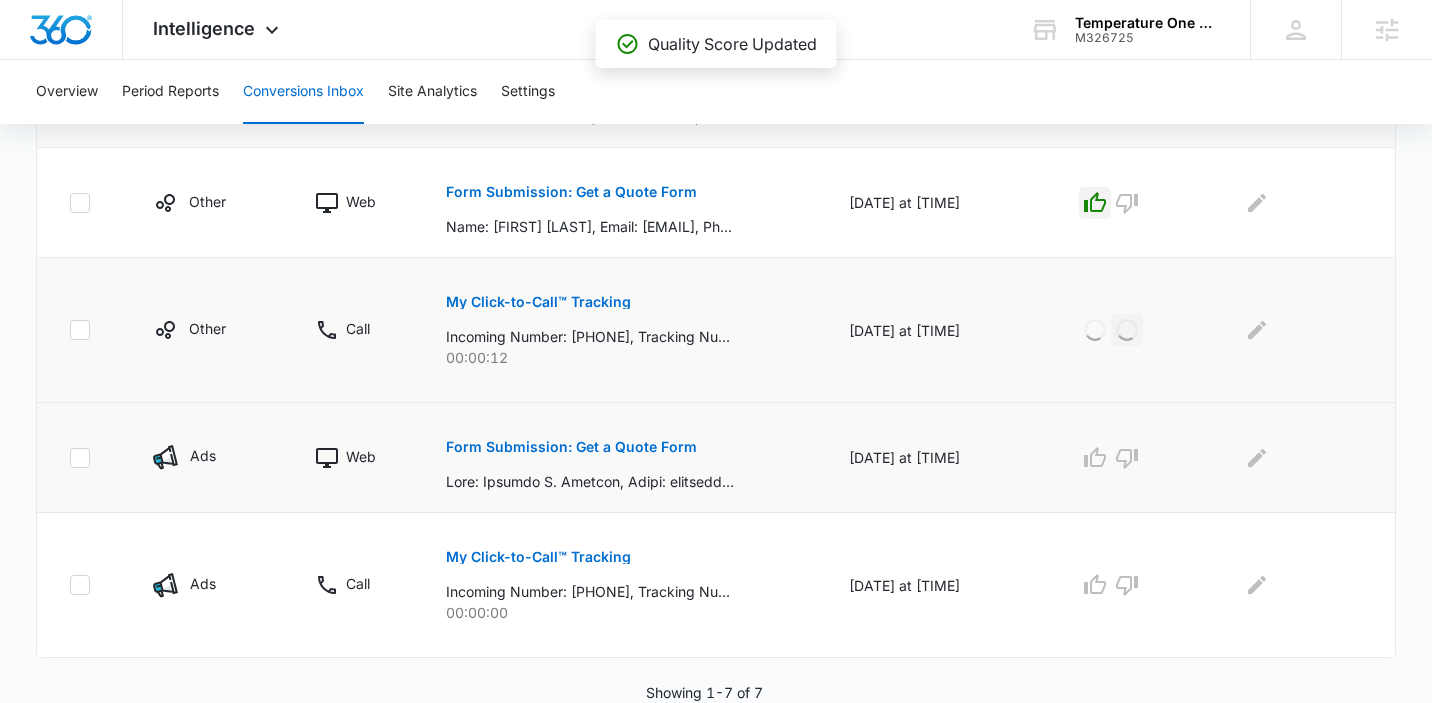 click on "Form Submission: Get a Quote Form" at bounding box center [571, 447] 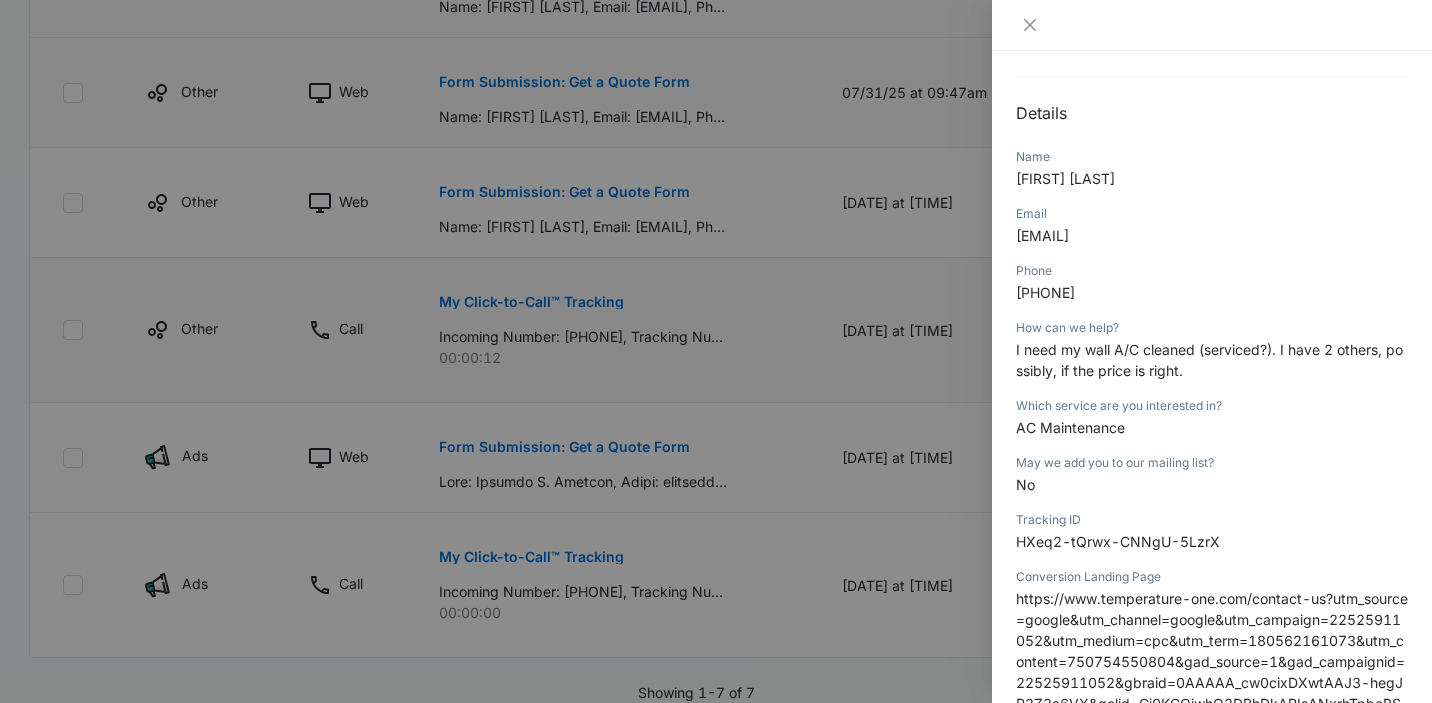 scroll, scrollTop: 402, scrollLeft: 0, axis: vertical 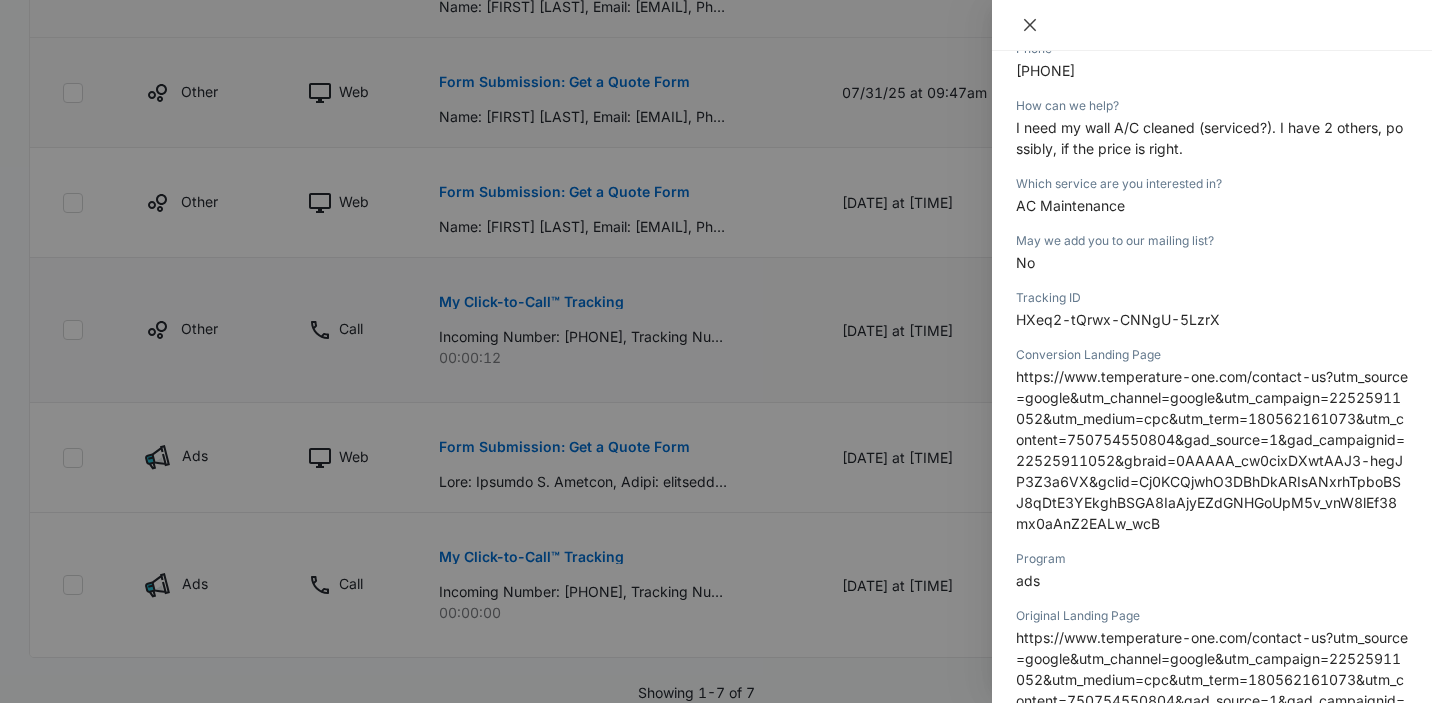 click 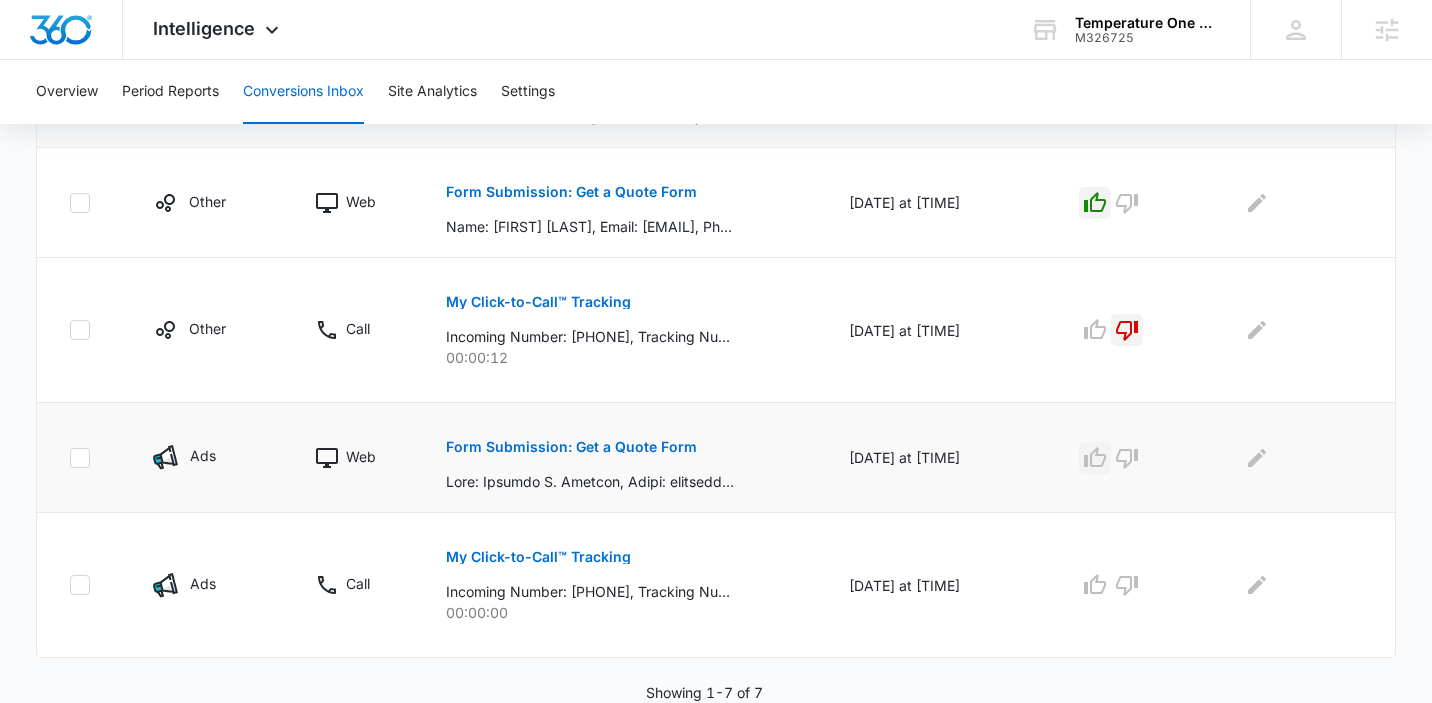 click 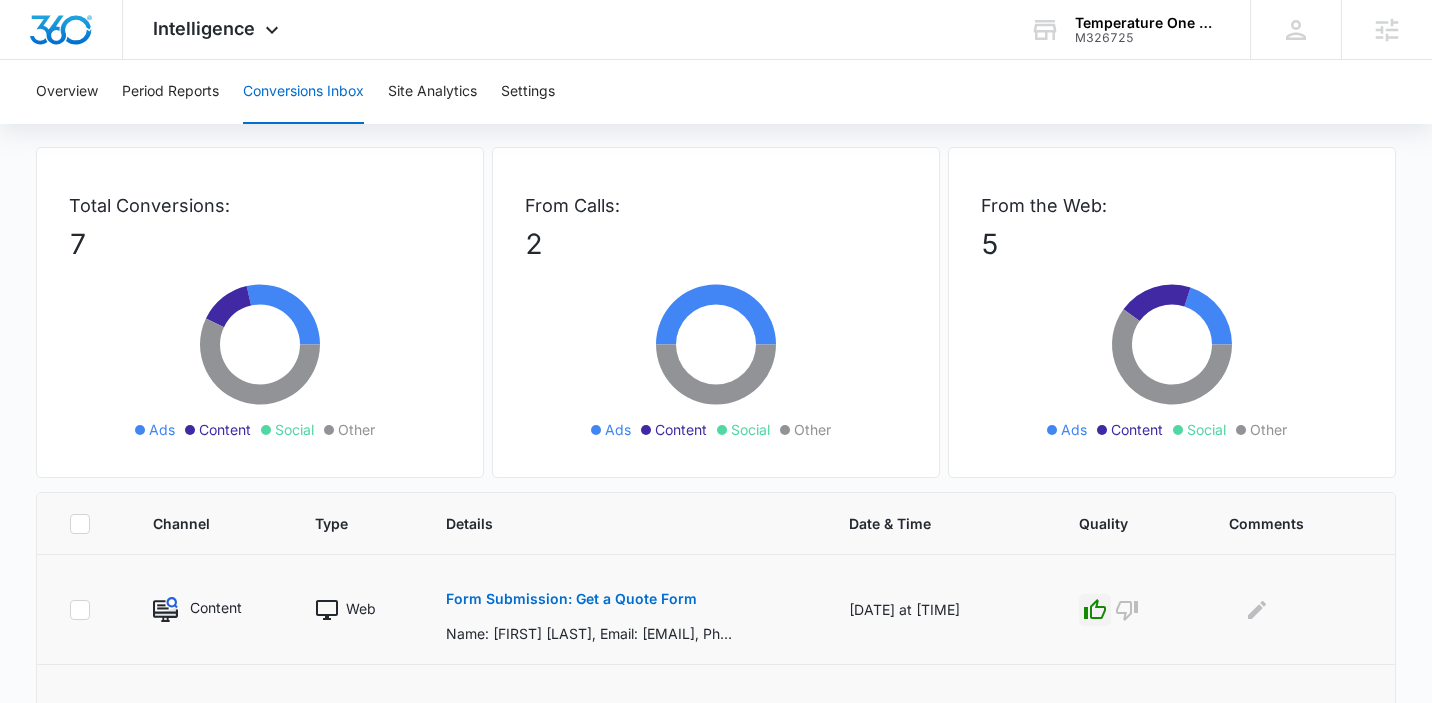 scroll, scrollTop: 0, scrollLeft: 0, axis: both 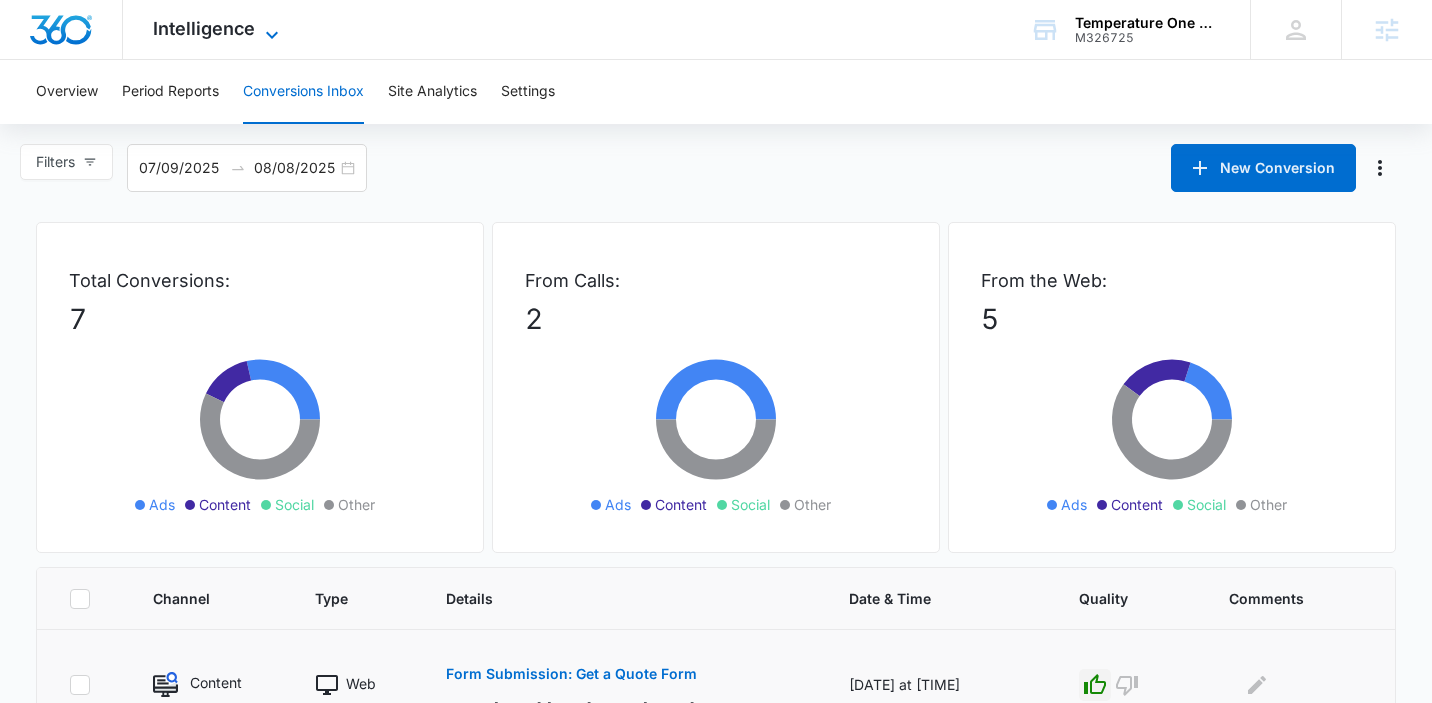 click on "Intelligence" at bounding box center [204, 28] 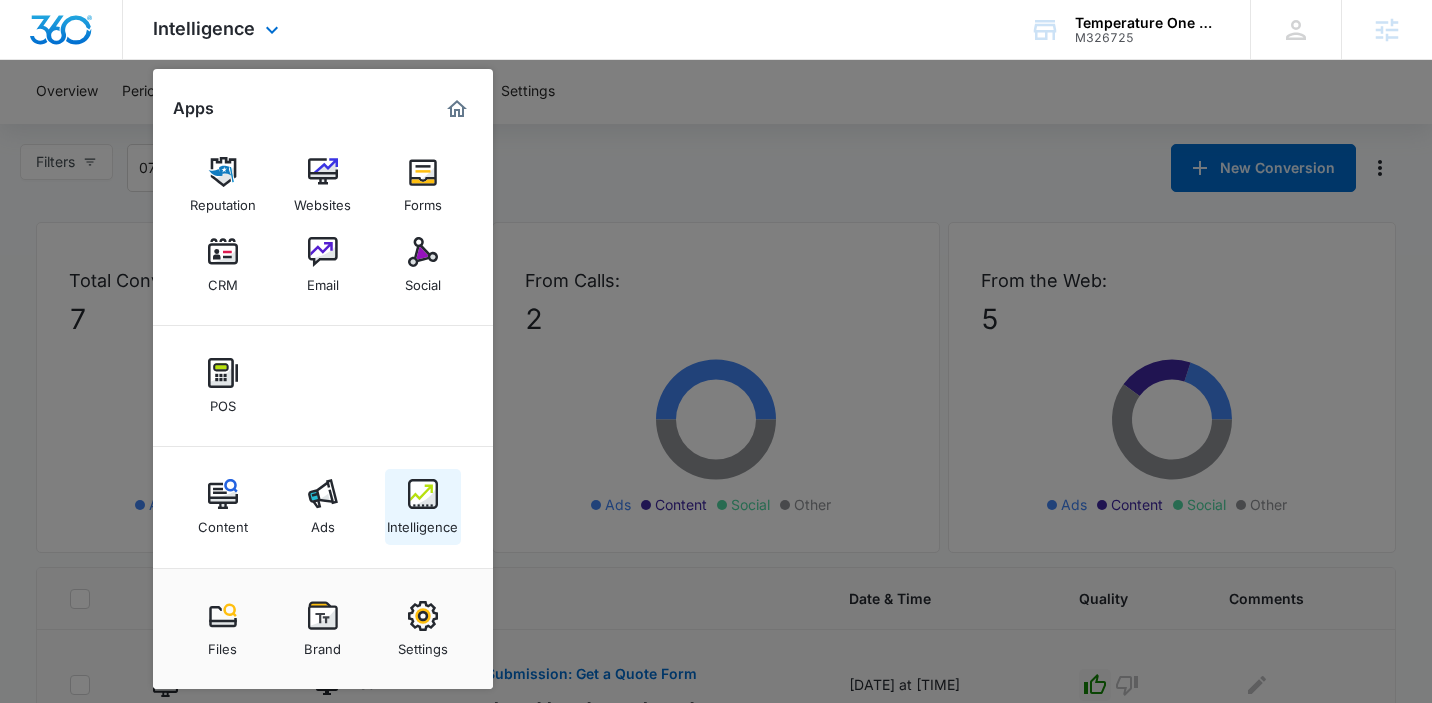 click at bounding box center [423, 494] 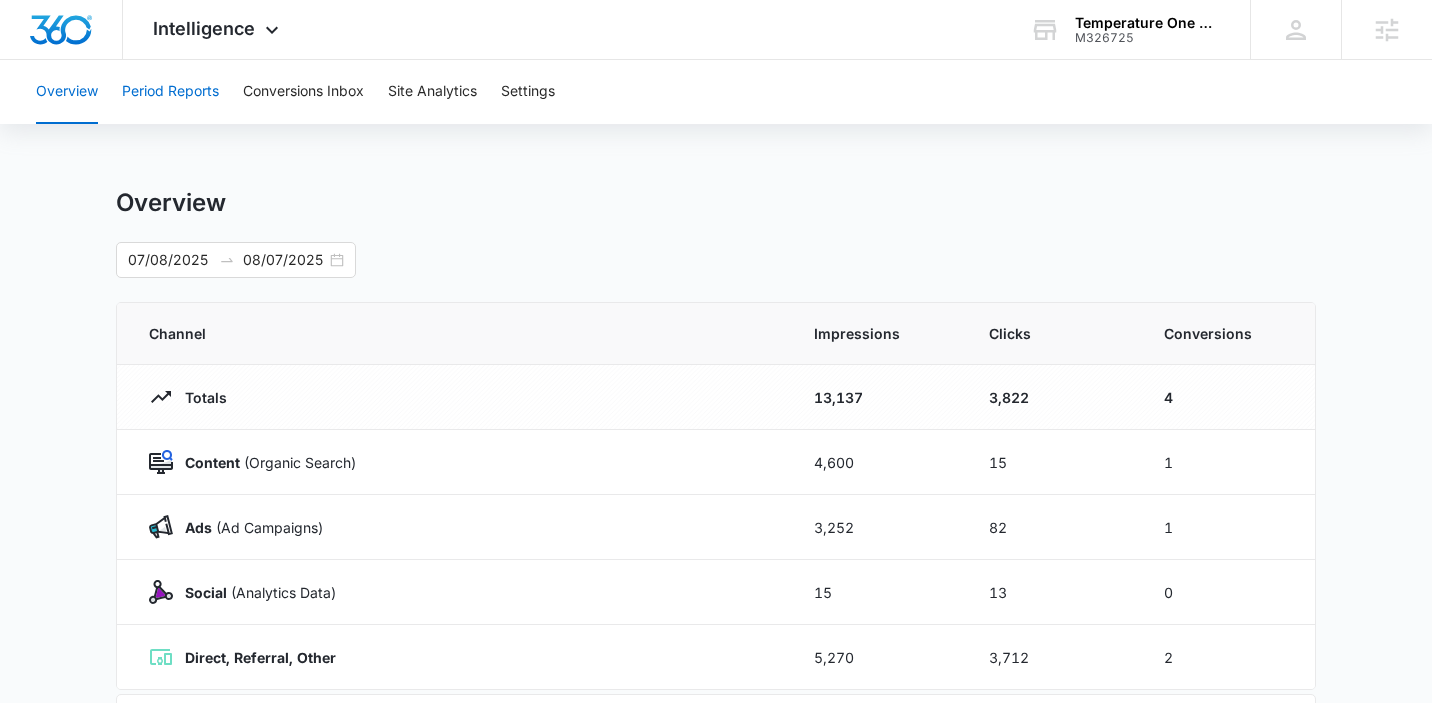 click on "Period Reports" at bounding box center [170, 92] 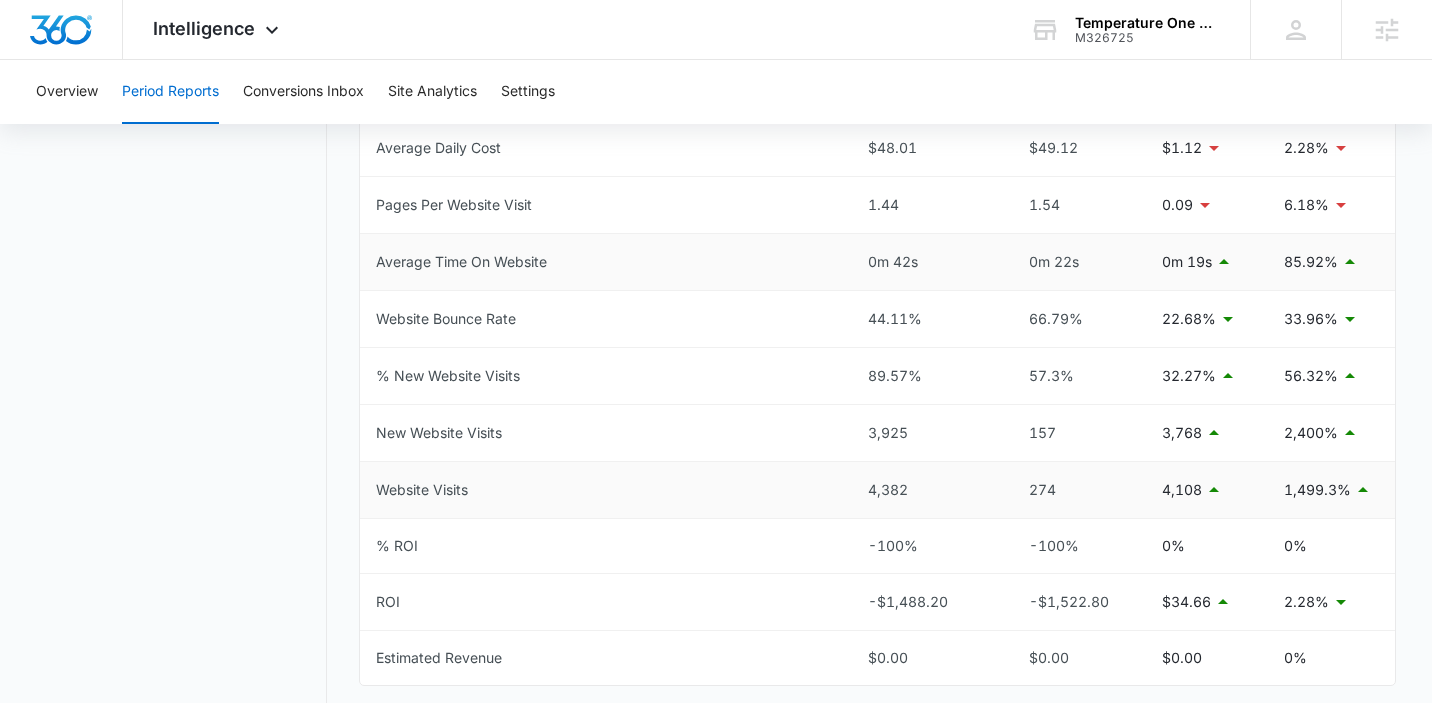 scroll, scrollTop: 970, scrollLeft: 0, axis: vertical 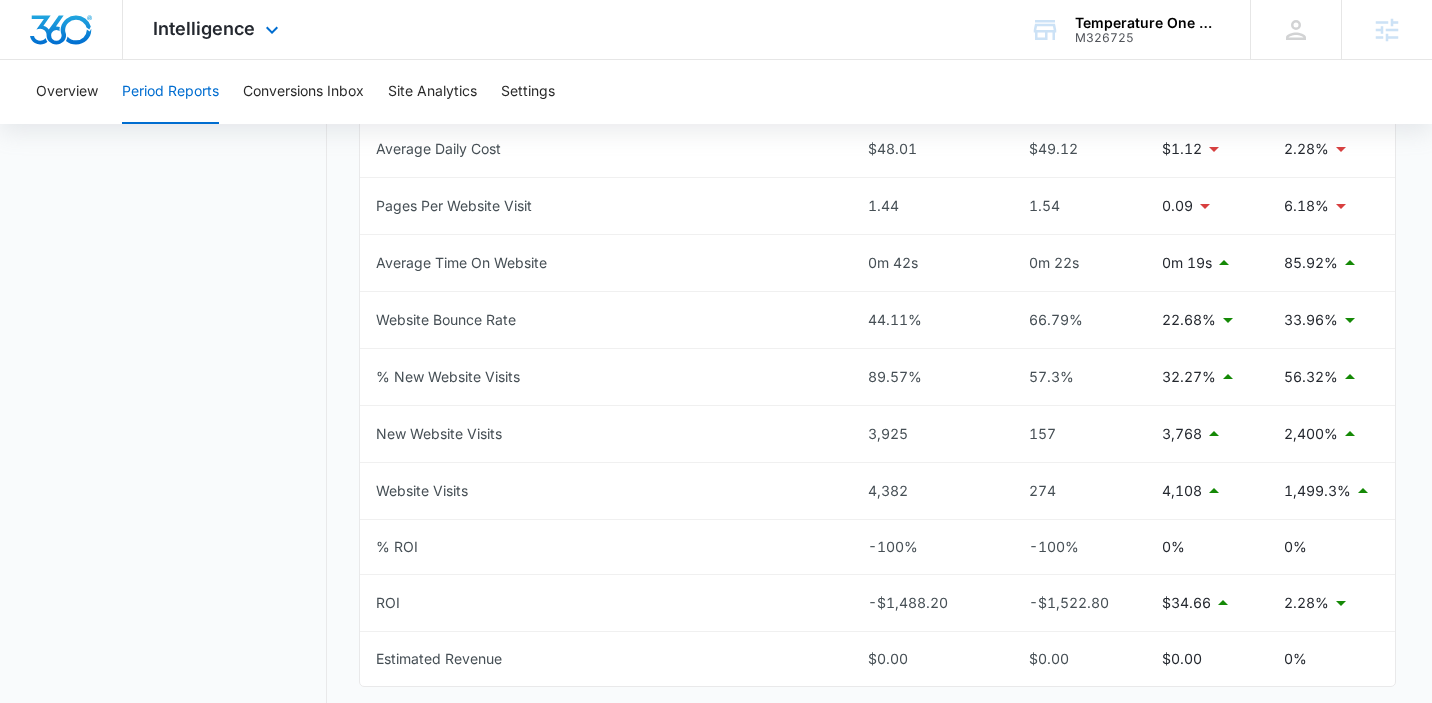 click on "Intelligence Apps Reputation Websites Forms CRM Email Social POS Content Ads Intelligence Files Brand Settings" at bounding box center [218, 29] 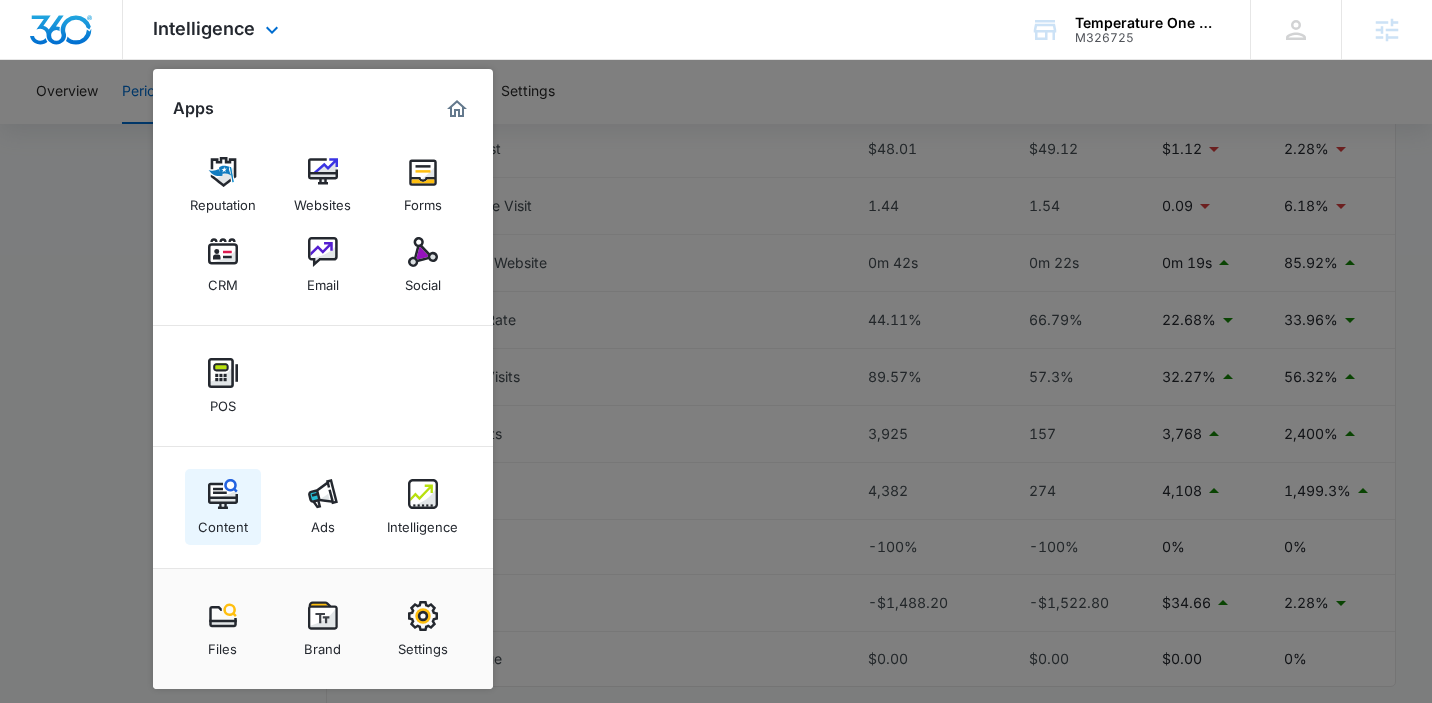 click on "Content" at bounding box center [223, 522] 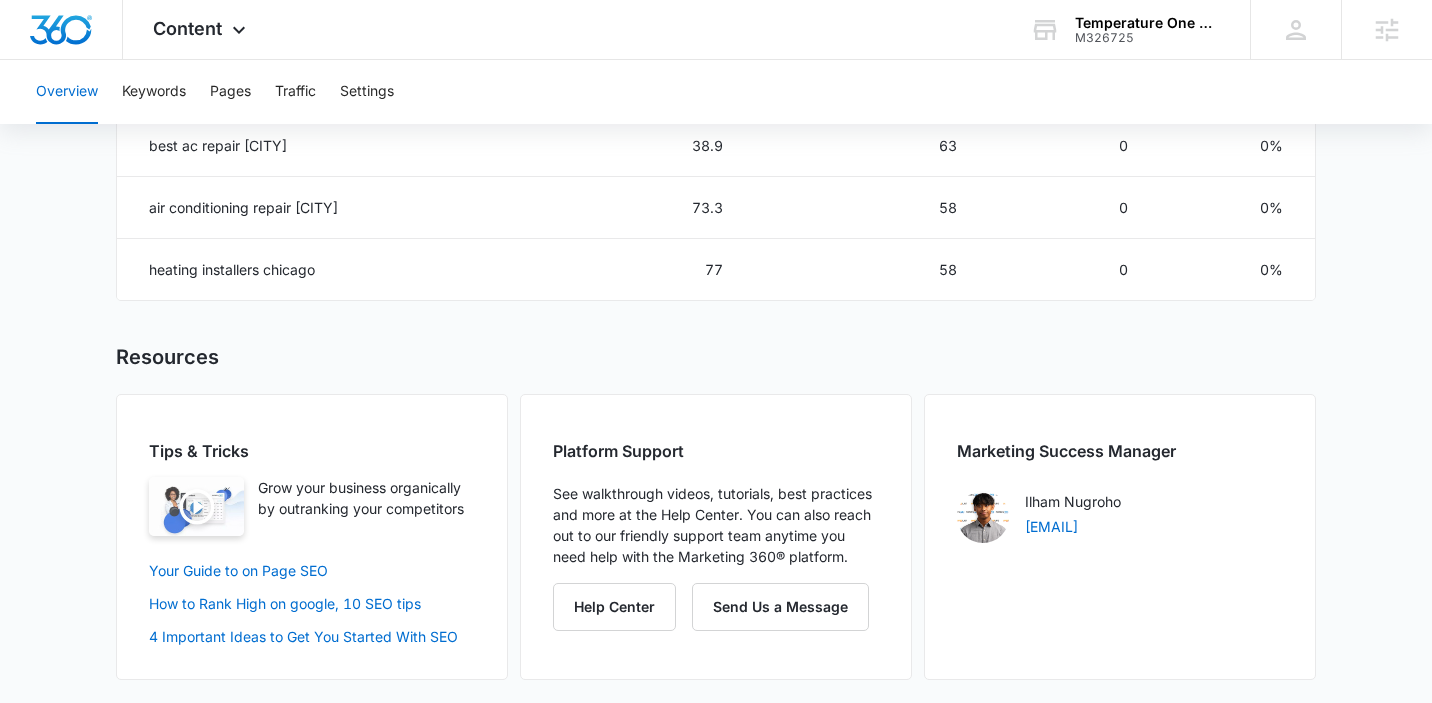 scroll, scrollTop: 705, scrollLeft: 0, axis: vertical 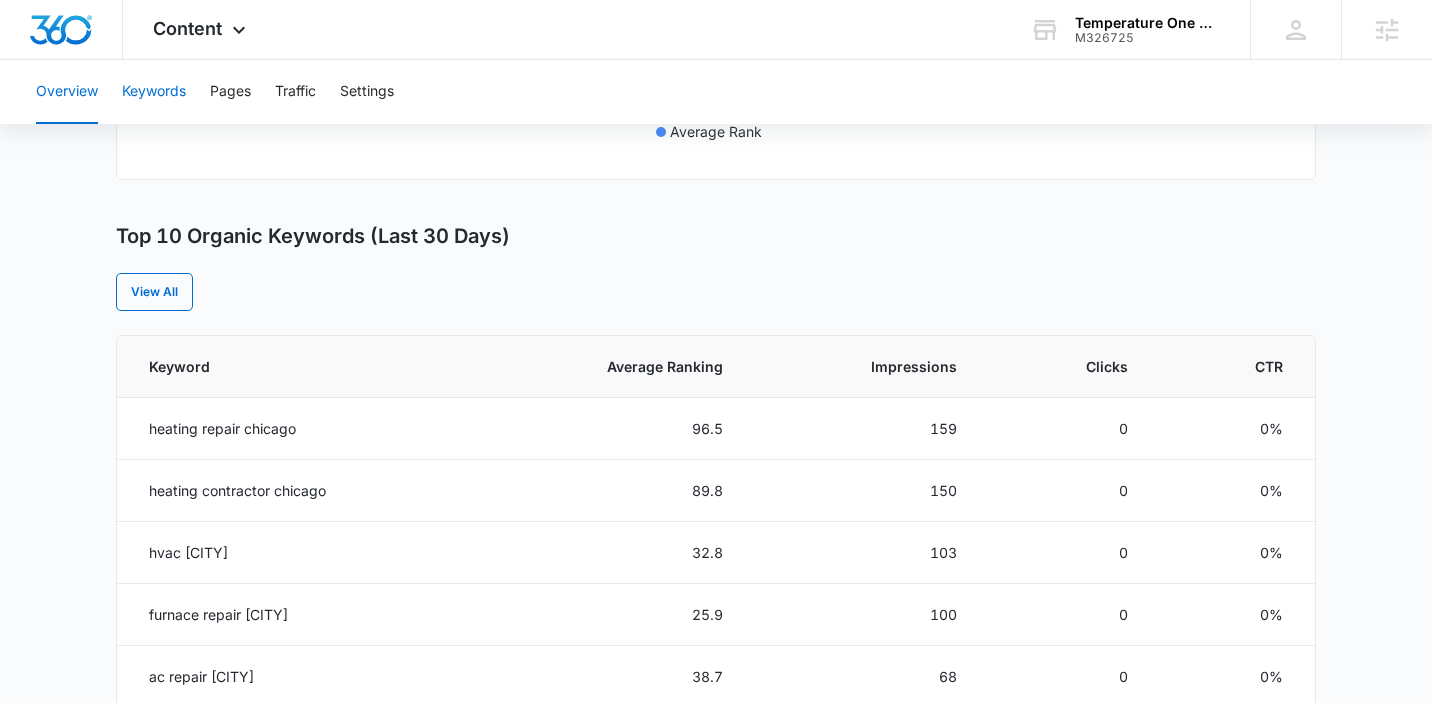 click on "Keywords" at bounding box center [154, 92] 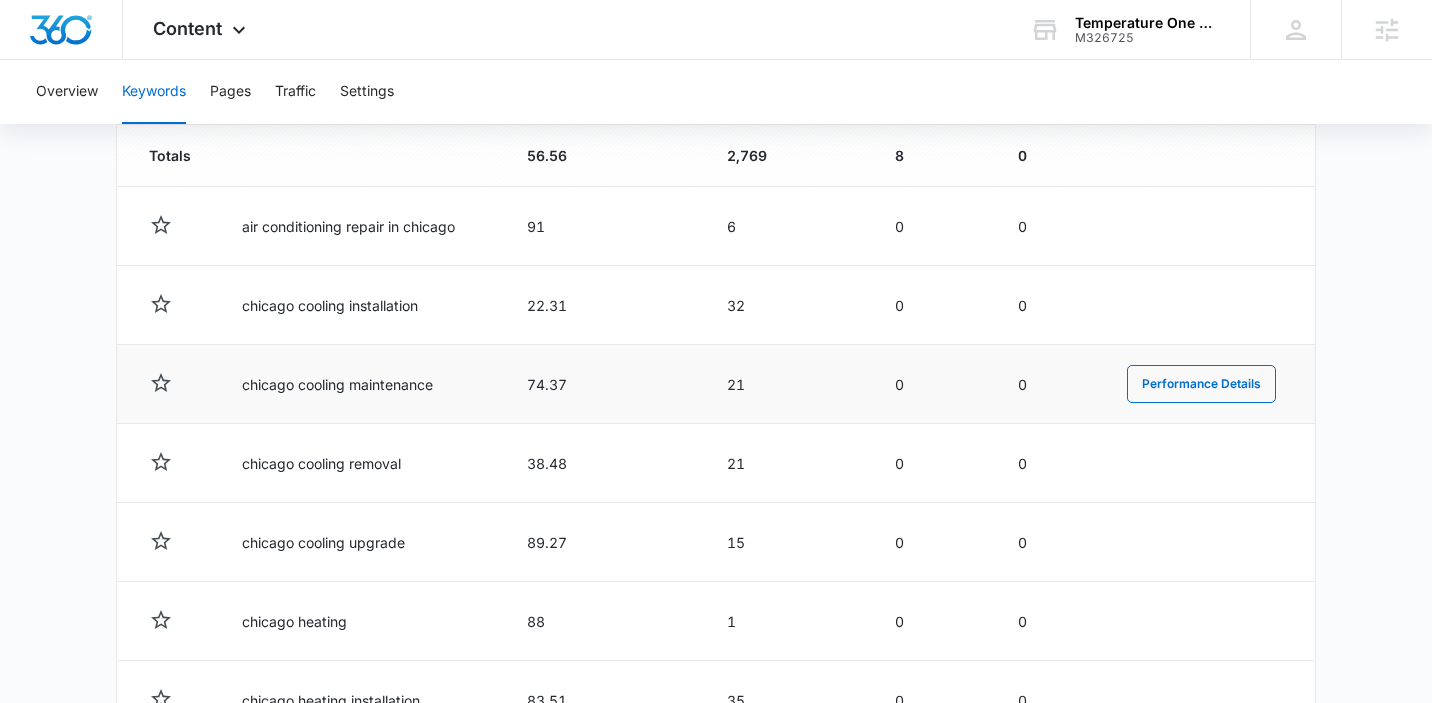 scroll, scrollTop: 1110, scrollLeft: 0, axis: vertical 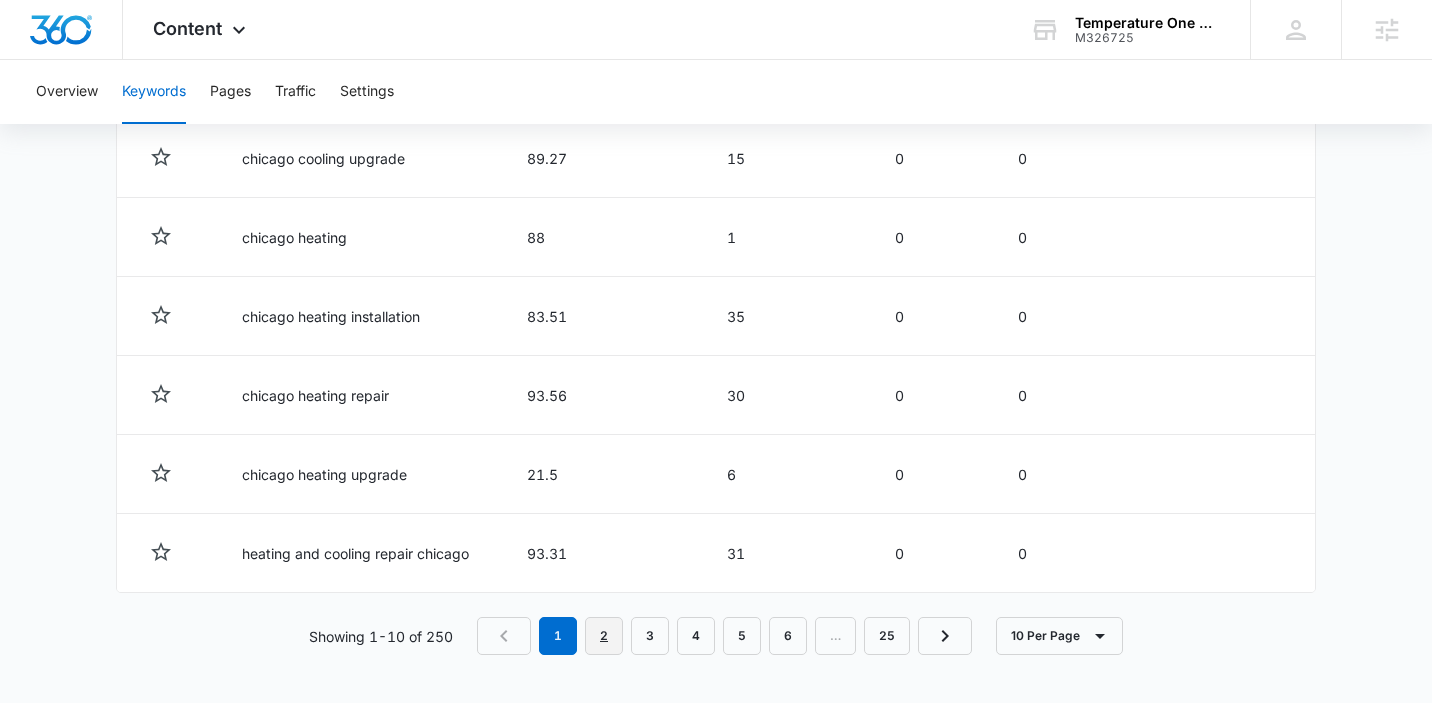 click on "2" at bounding box center [604, 636] 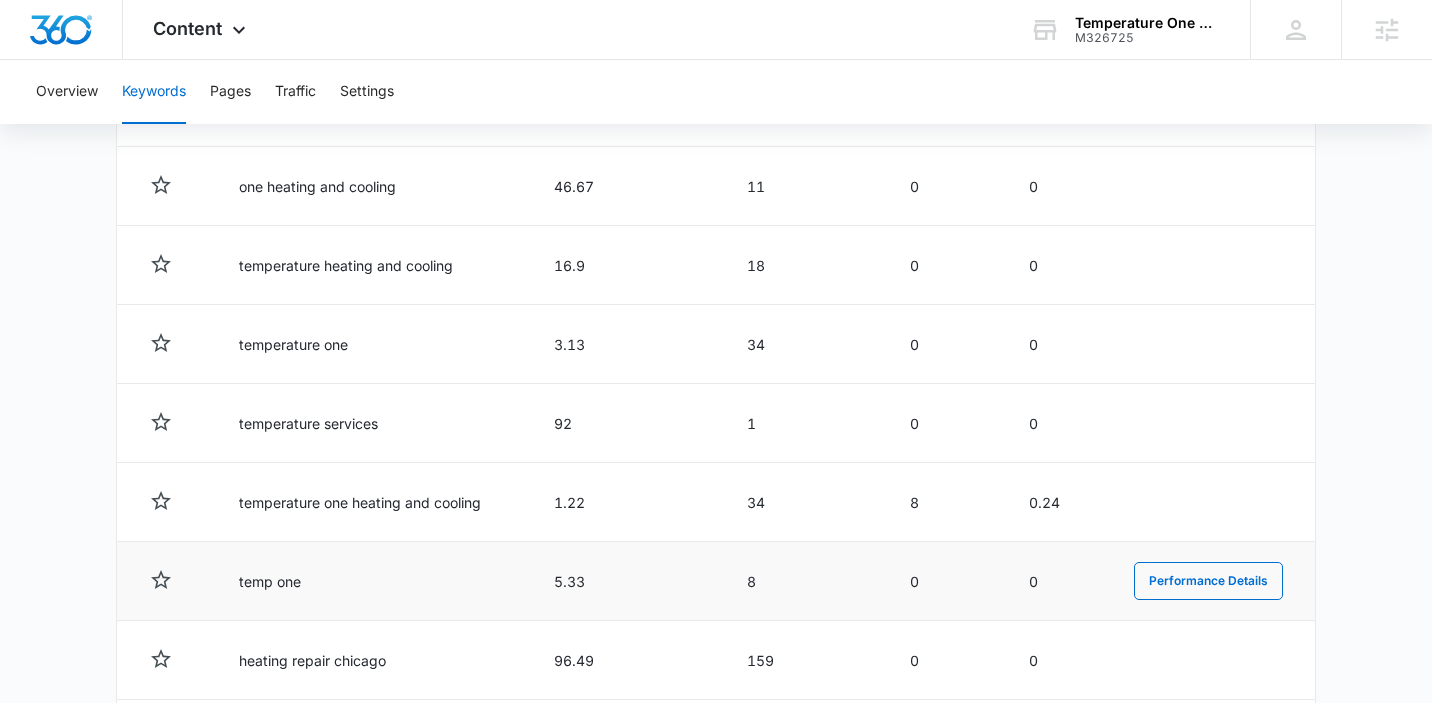 scroll, scrollTop: 1042, scrollLeft: 0, axis: vertical 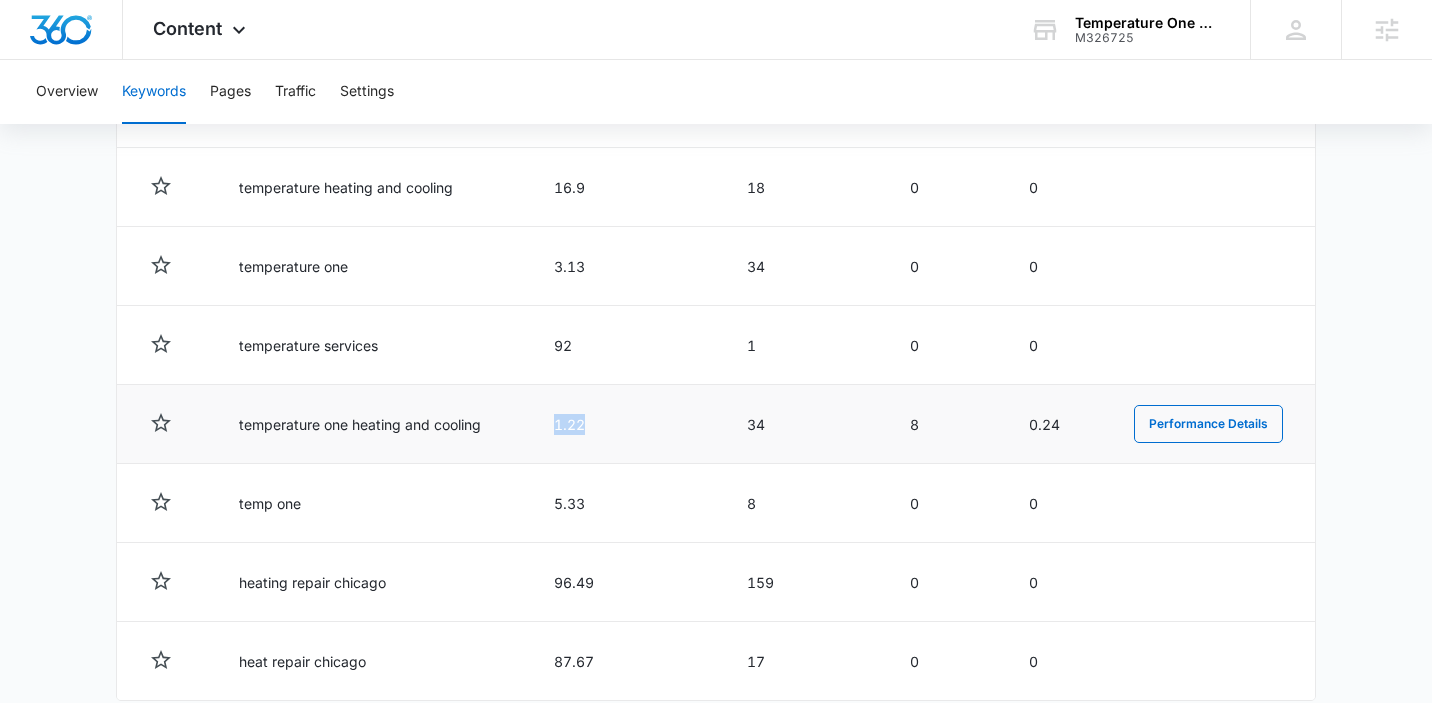 drag, startPoint x: 622, startPoint y: 436, endPoint x: 499, endPoint y: 436, distance: 123 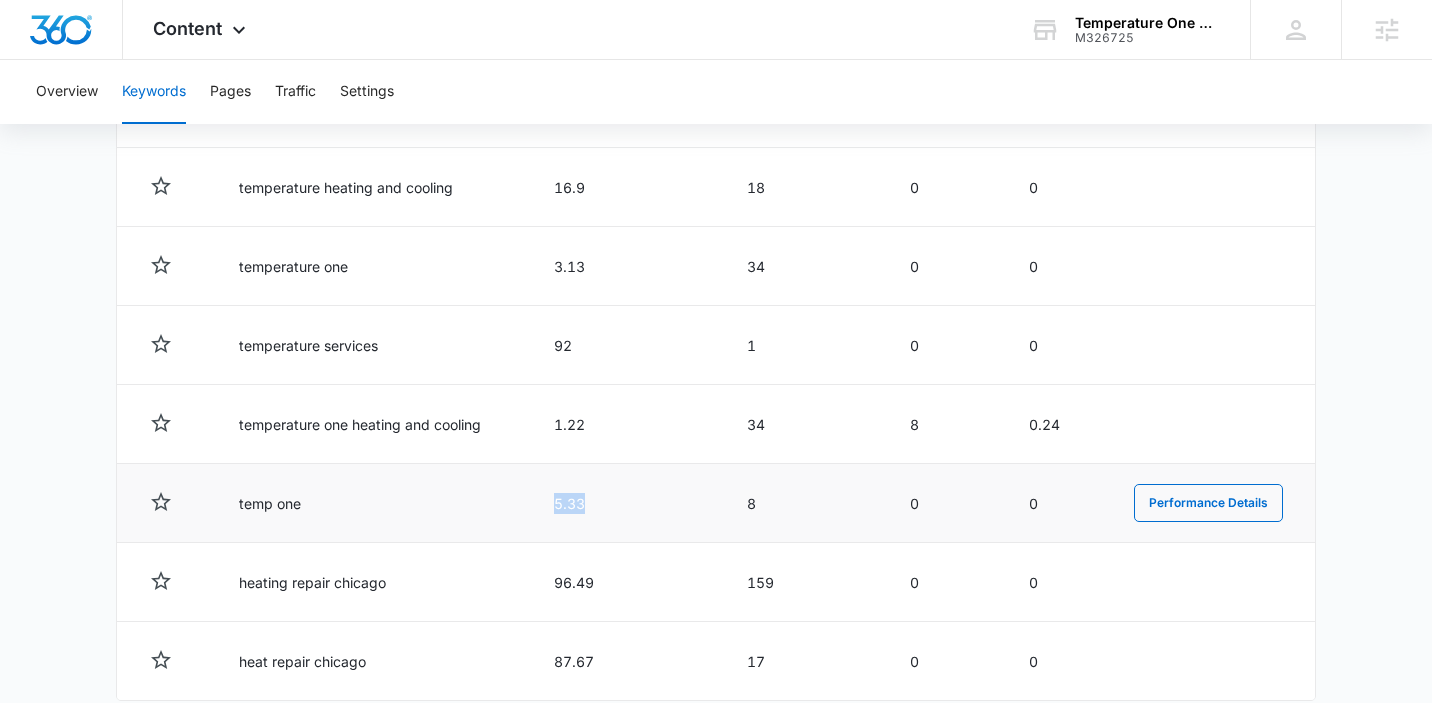 drag, startPoint x: 615, startPoint y: 500, endPoint x: 524, endPoint y: 523, distance: 93.8616 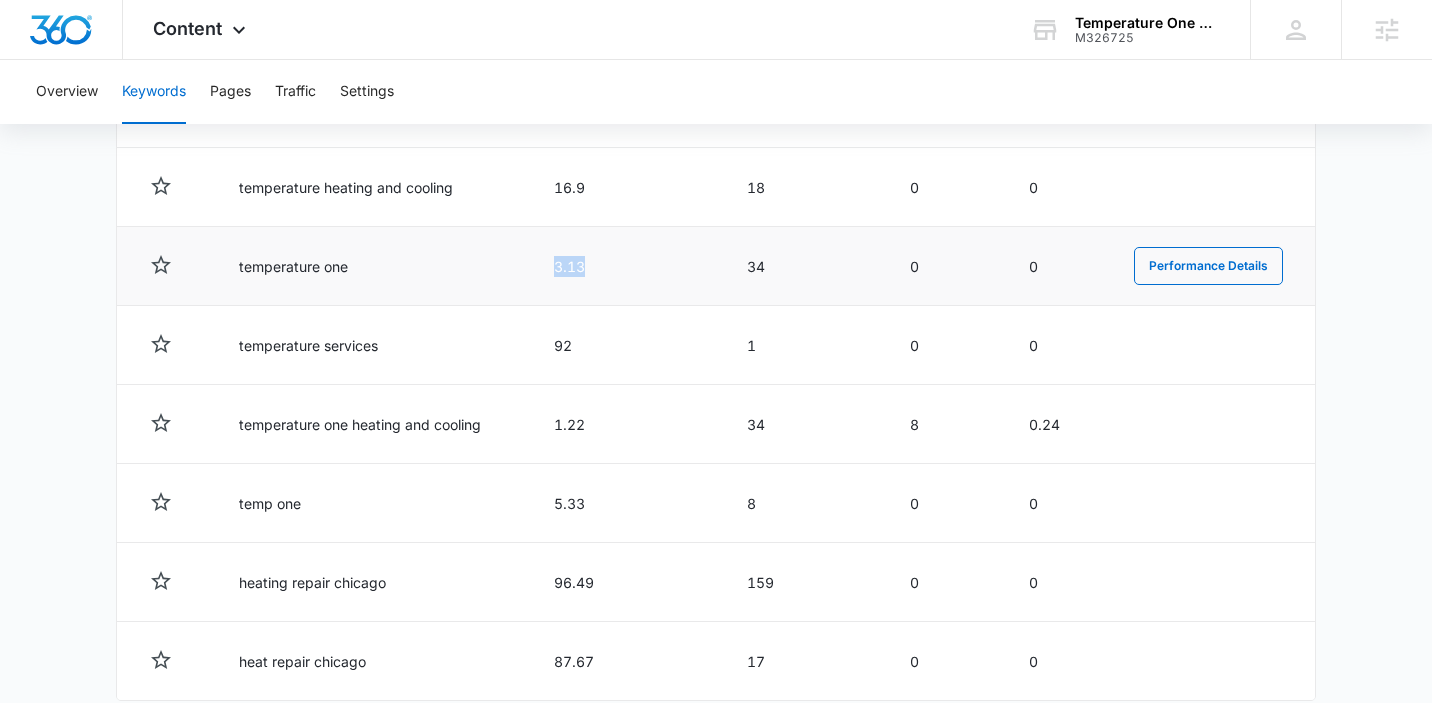drag, startPoint x: 530, startPoint y: 264, endPoint x: 493, endPoint y: 265, distance: 37.01351 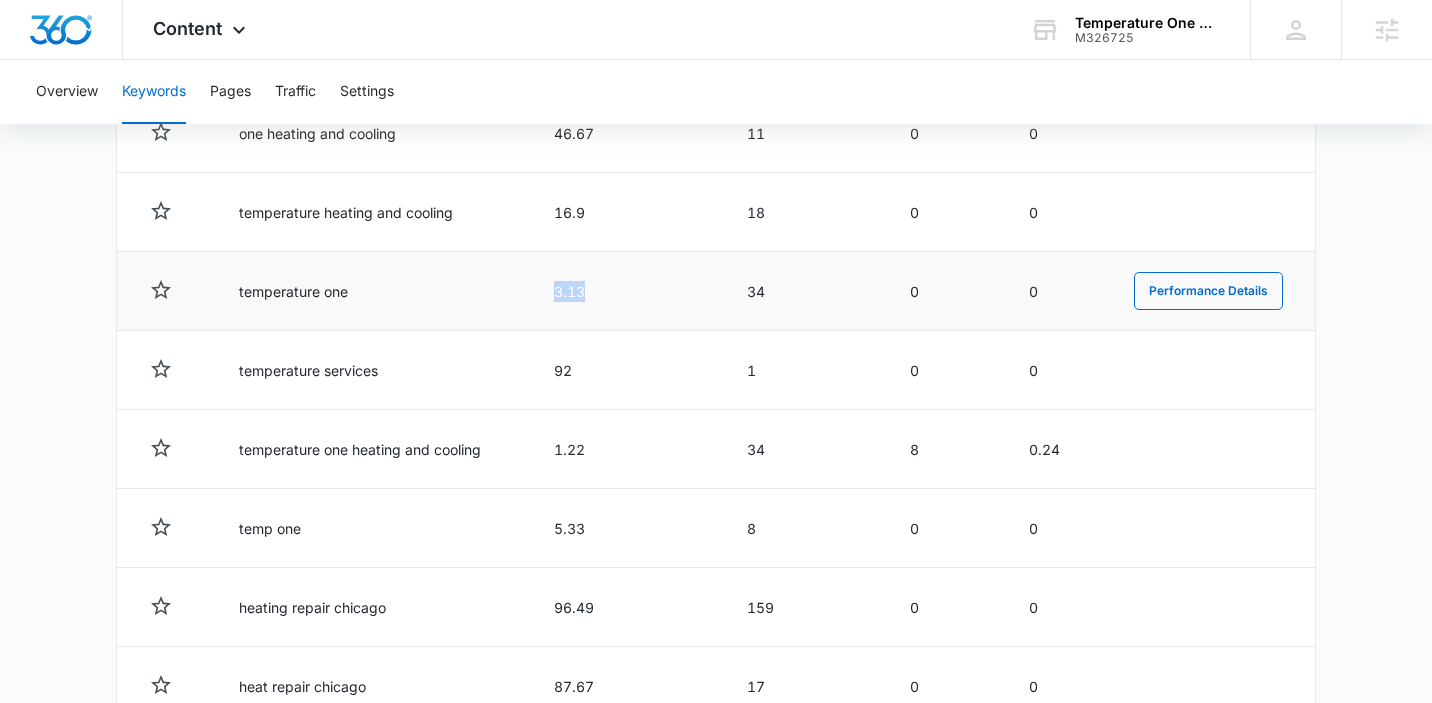 scroll, scrollTop: 1005, scrollLeft: 0, axis: vertical 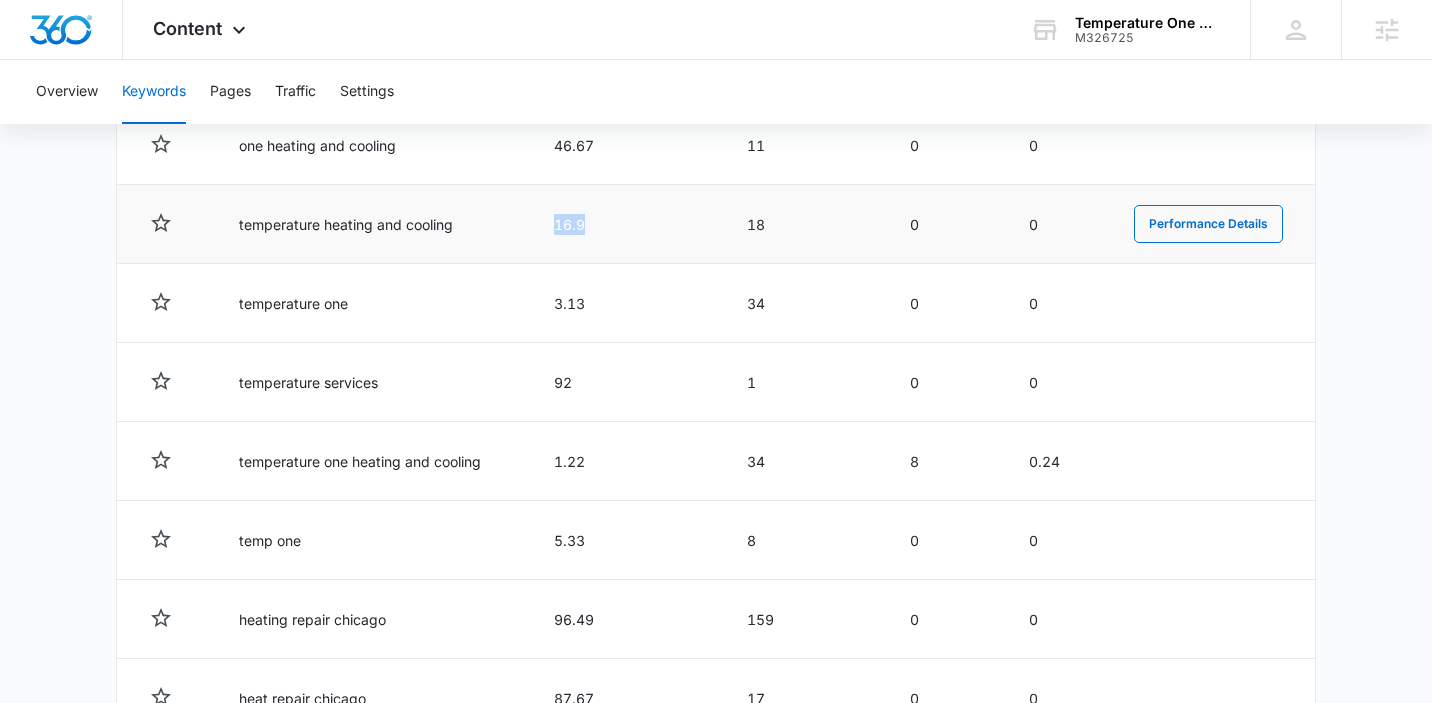 drag, startPoint x: 611, startPoint y: 229, endPoint x: 492, endPoint y: 244, distance: 119.94165 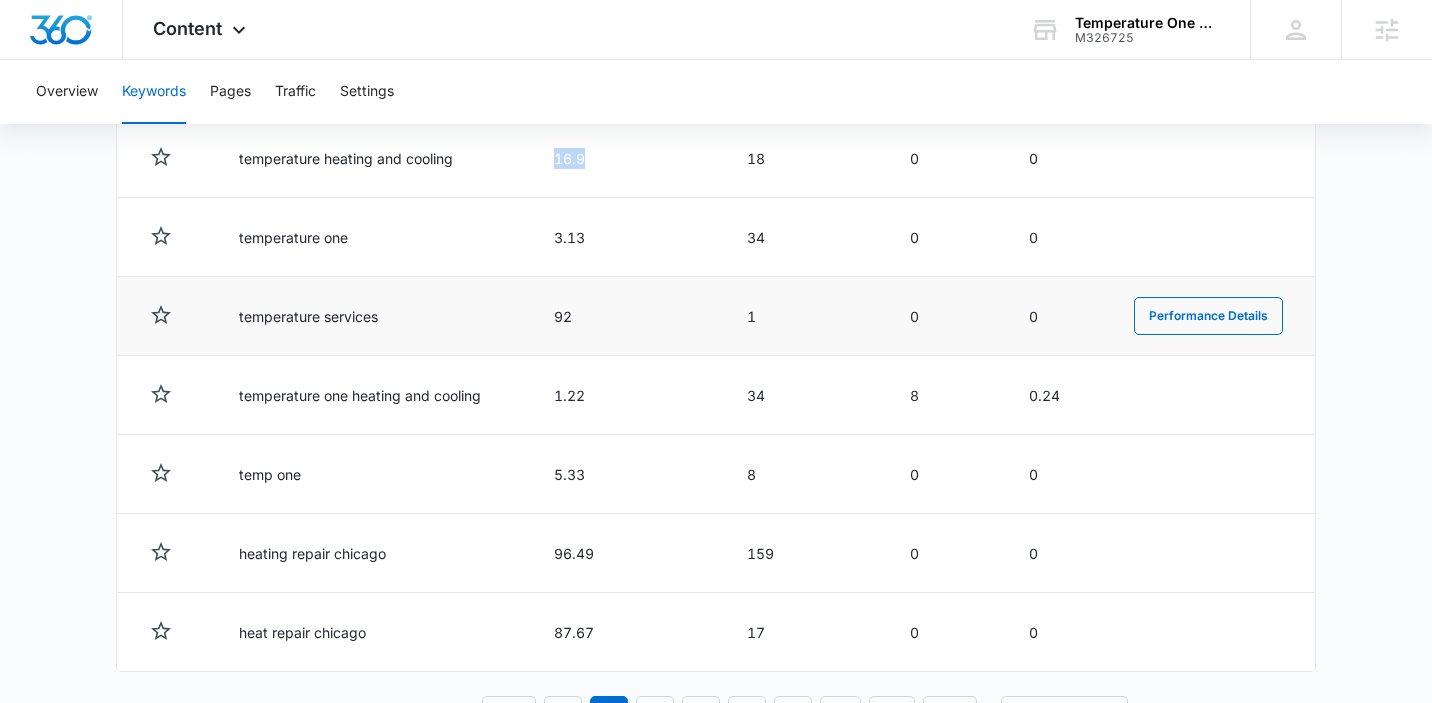 scroll, scrollTop: 1150, scrollLeft: 0, axis: vertical 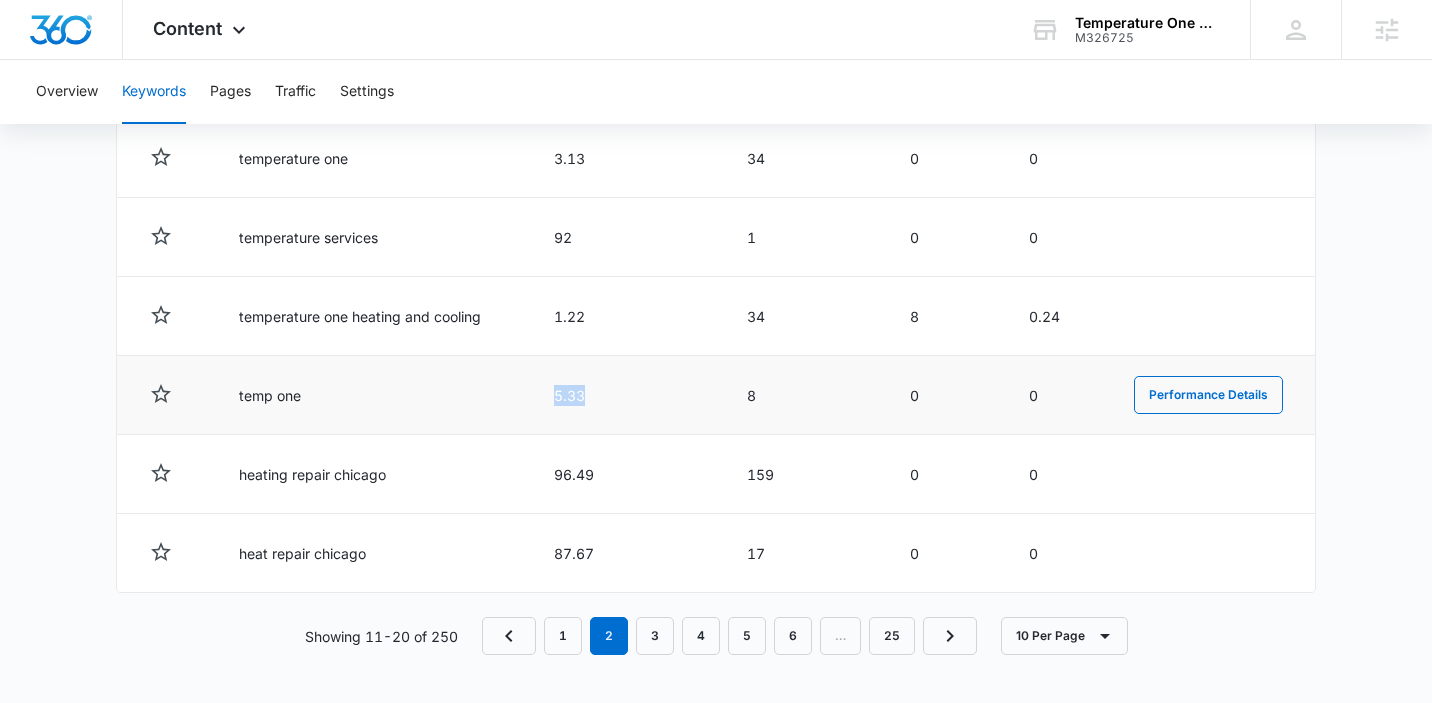 drag, startPoint x: 629, startPoint y: 389, endPoint x: 489, endPoint y: 389, distance: 140 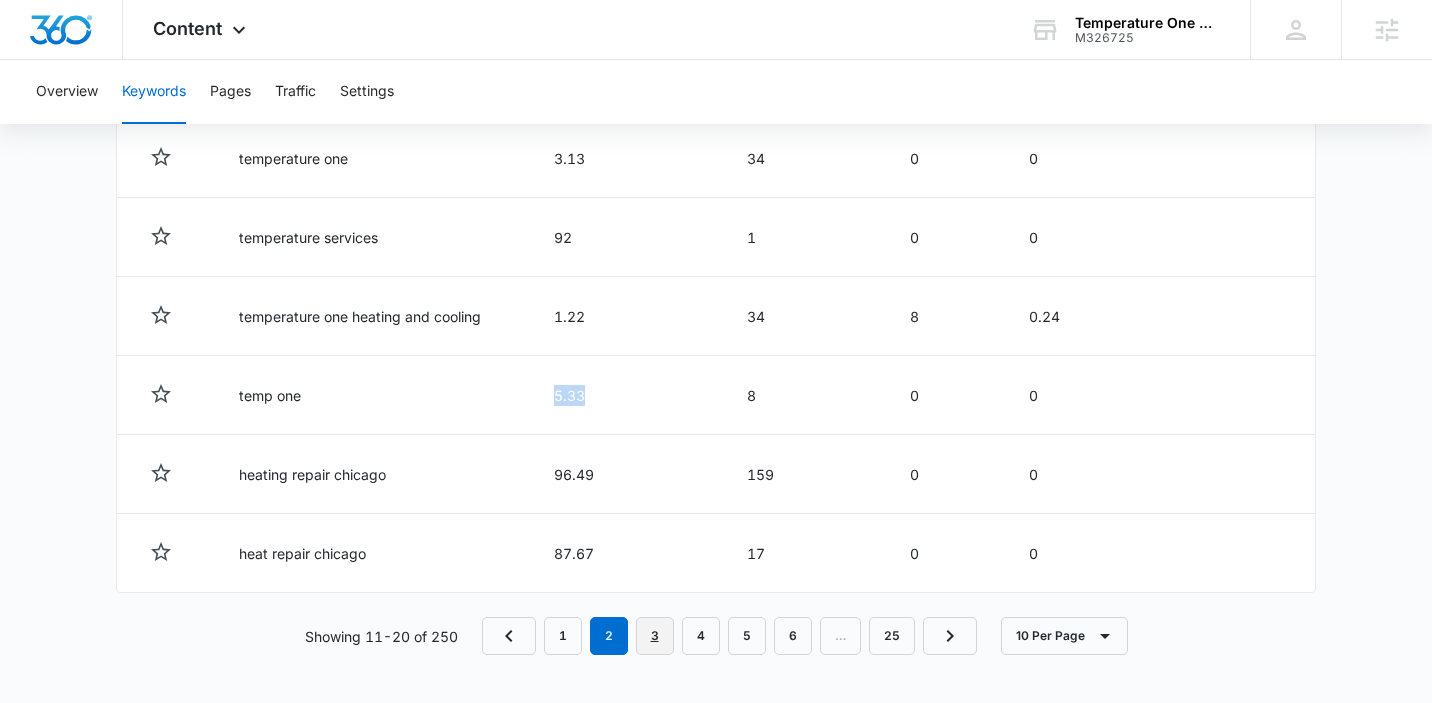 click on "3" at bounding box center (655, 636) 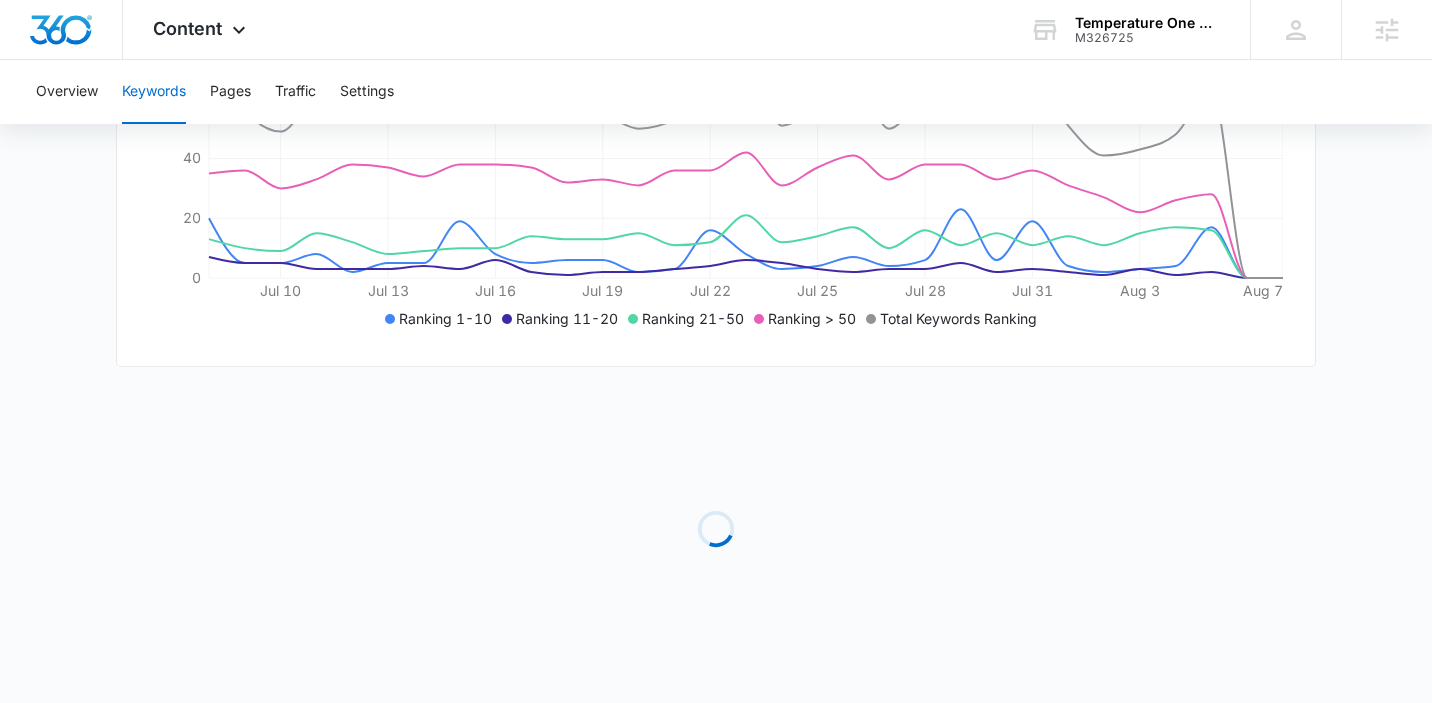 scroll, scrollTop: 1146, scrollLeft: 0, axis: vertical 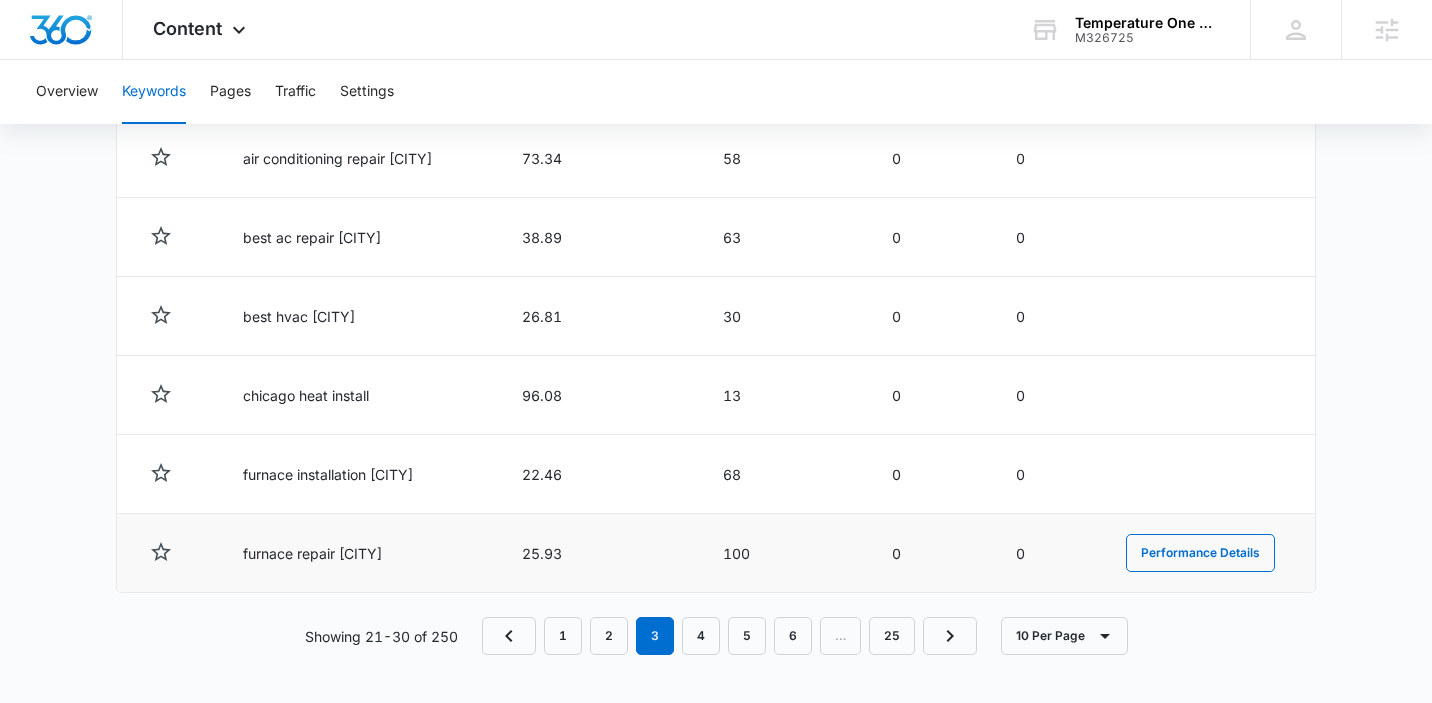 drag, startPoint x: 595, startPoint y: 558, endPoint x: 453, endPoint y: 544, distance: 142.68848 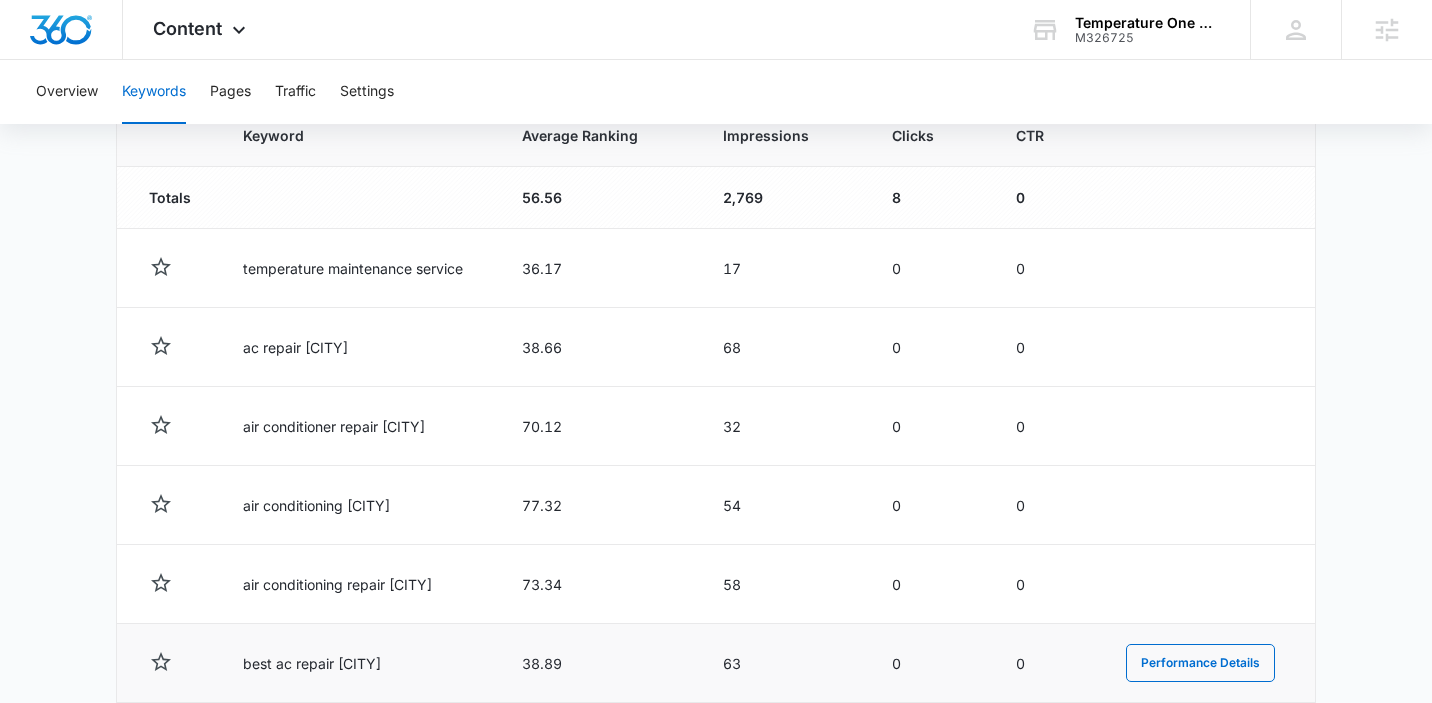 scroll, scrollTop: 539, scrollLeft: 0, axis: vertical 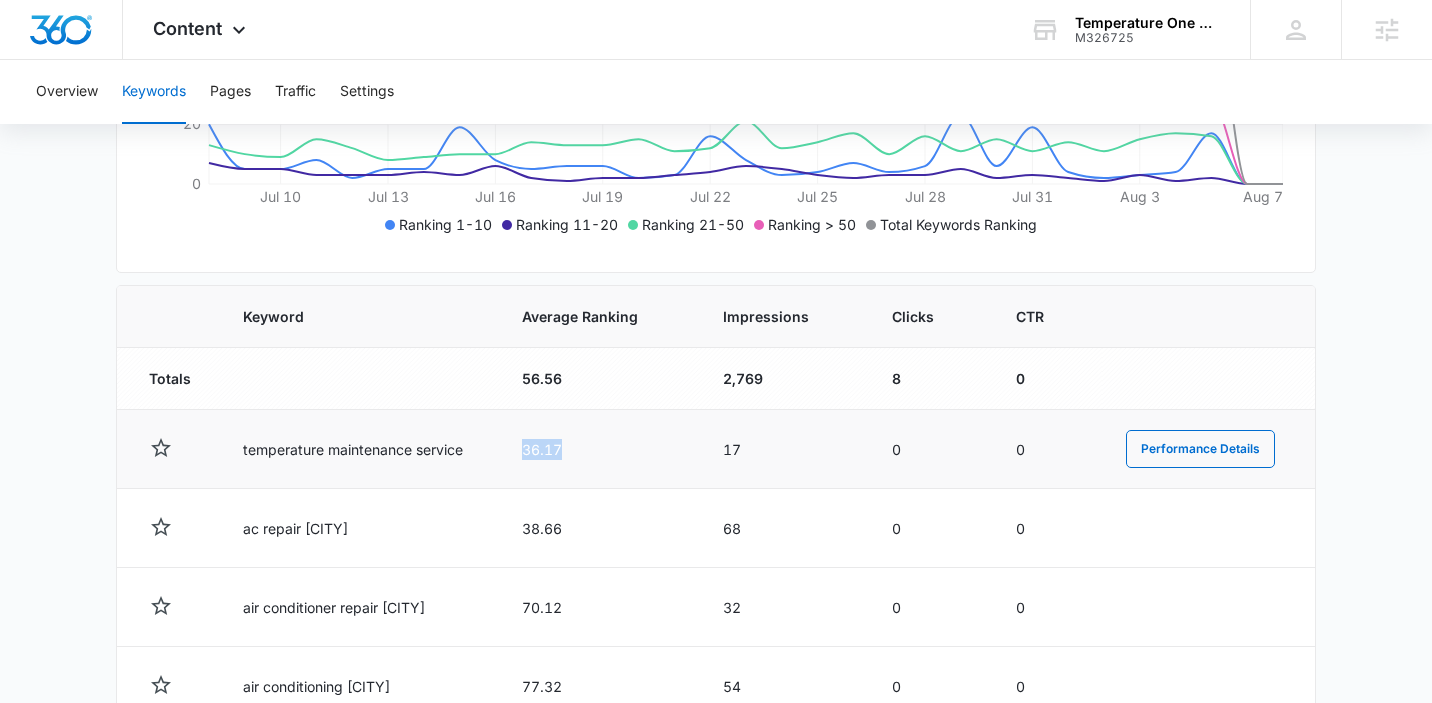 drag, startPoint x: 609, startPoint y: 453, endPoint x: 487, endPoint y: 453, distance: 122 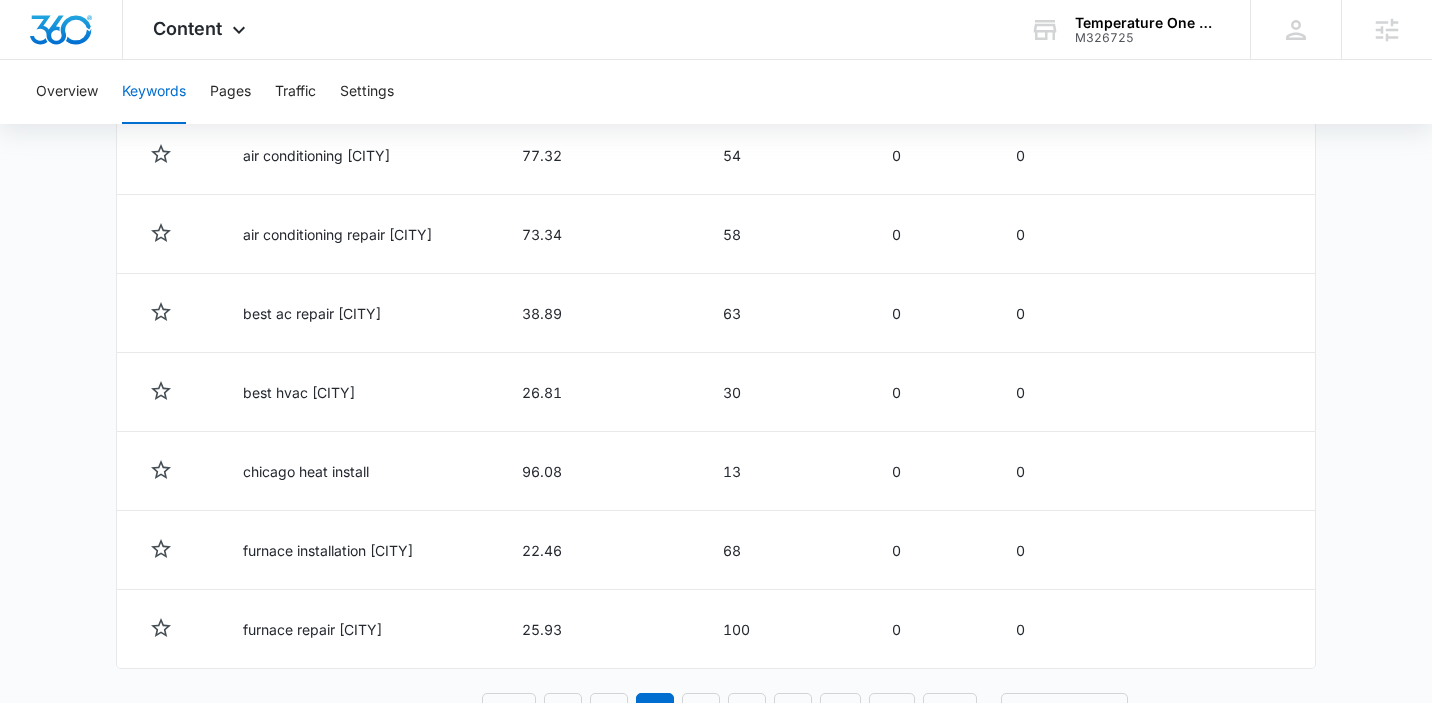 scroll, scrollTop: 1146, scrollLeft: 0, axis: vertical 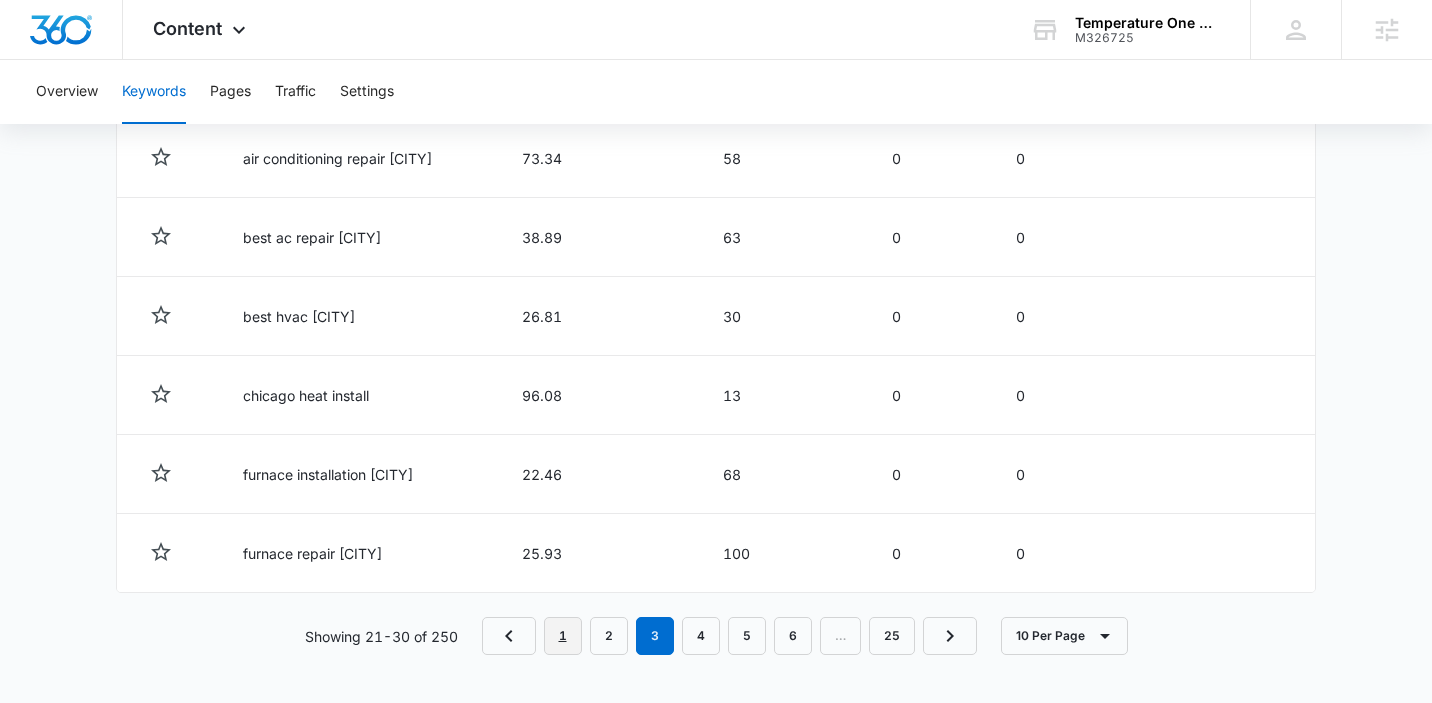 click on "1" at bounding box center (563, 636) 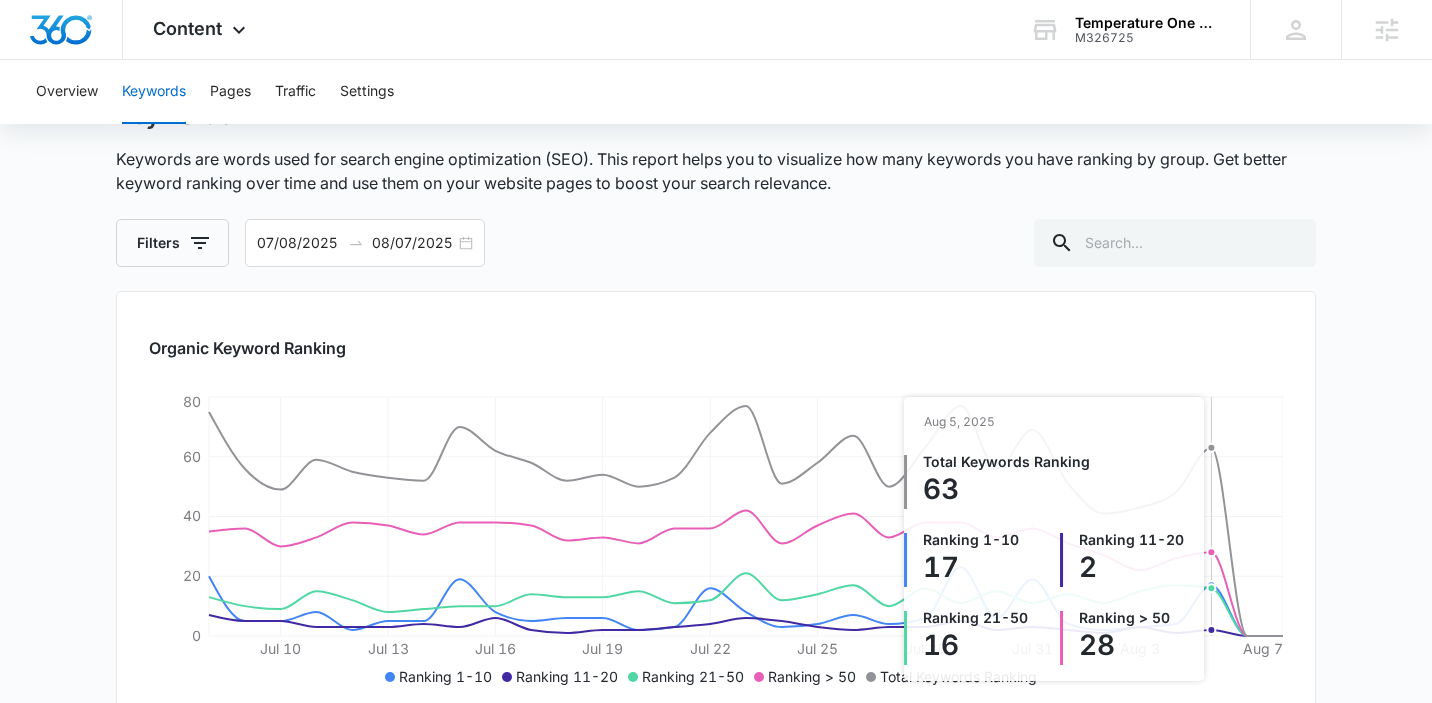 scroll, scrollTop: 203, scrollLeft: 0, axis: vertical 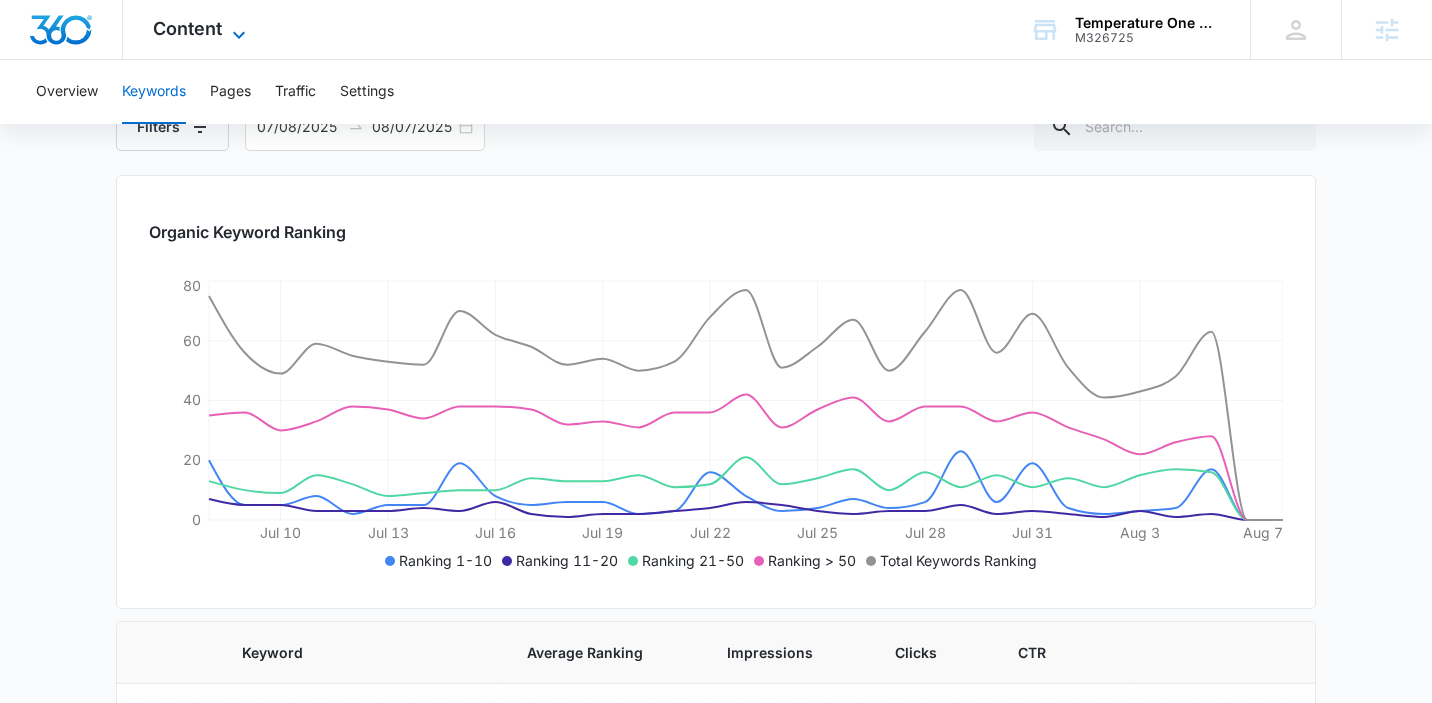 click on "Content" at bounding box center [187, 28] 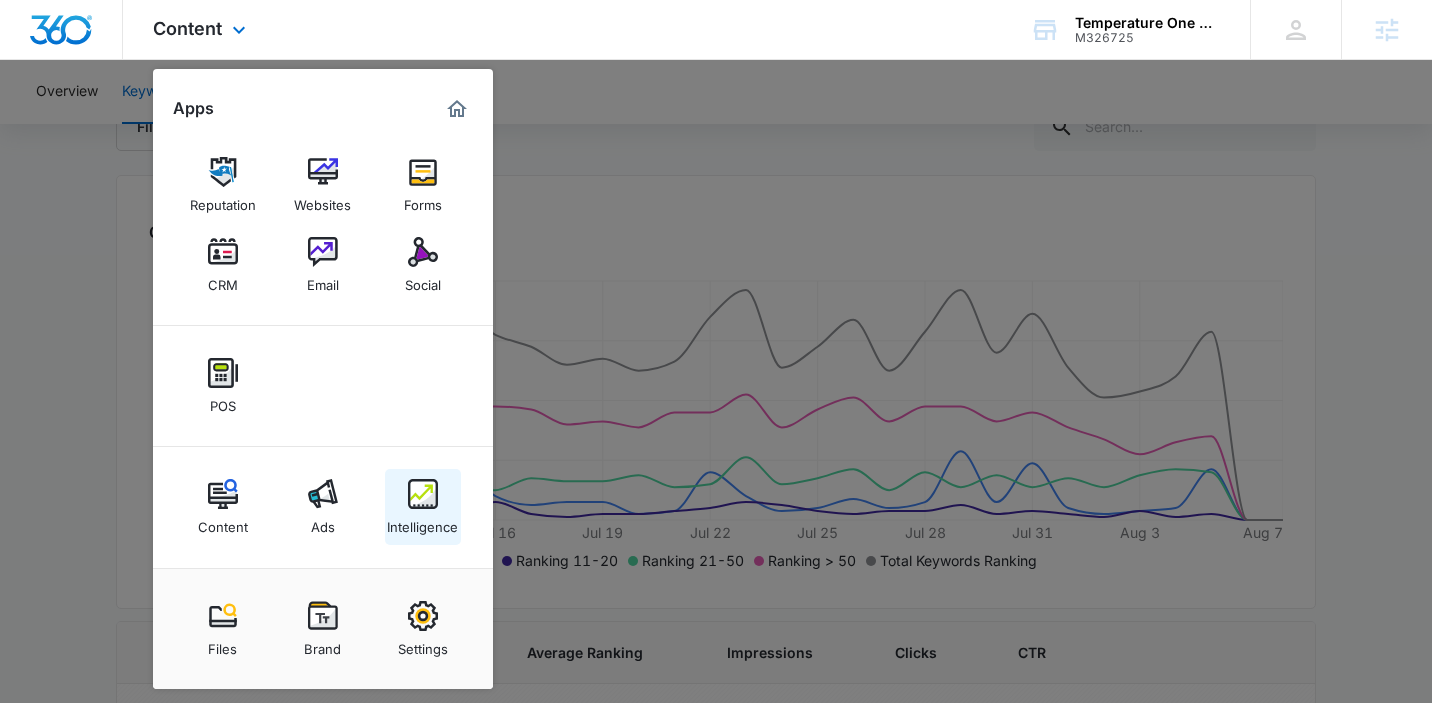 click on "Intelligence" at bounding box center (422, 522) 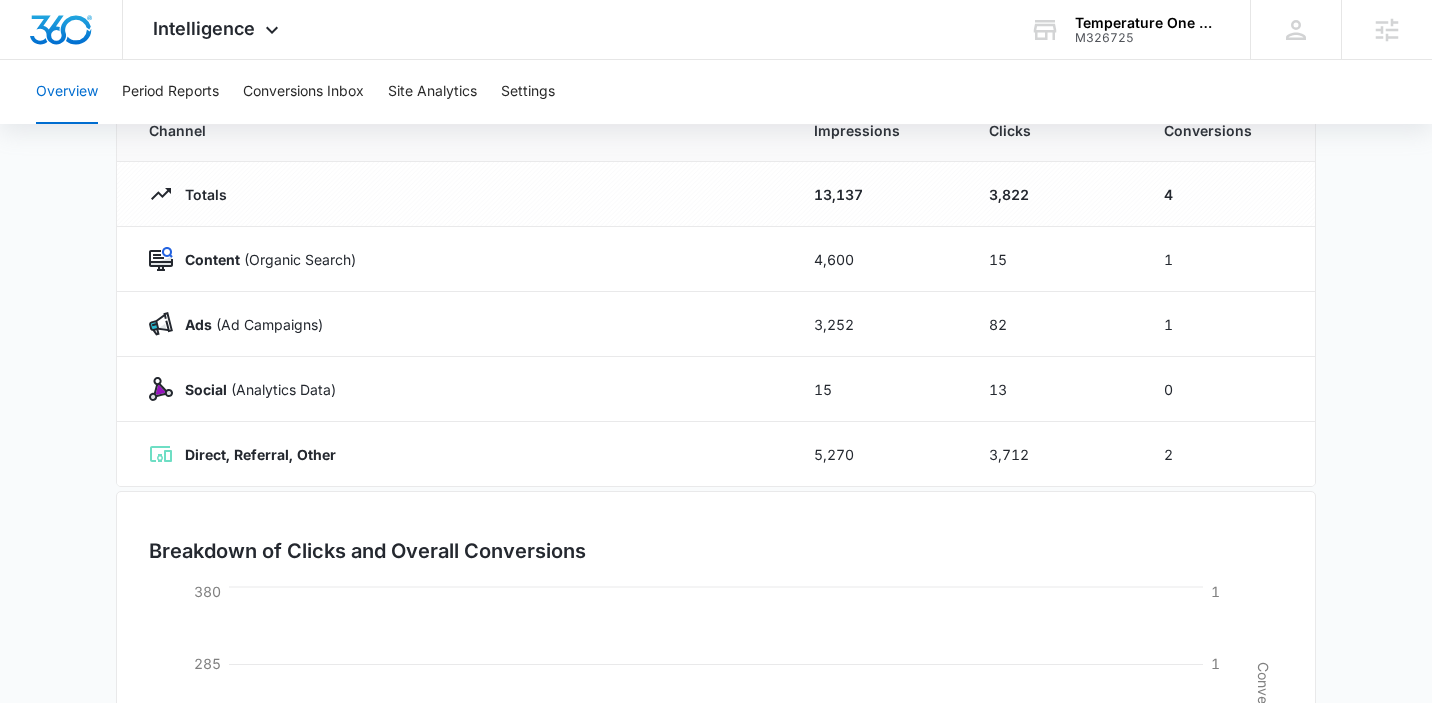 scroll, scrollTop: 0, scrollLeft: 0, axis: both 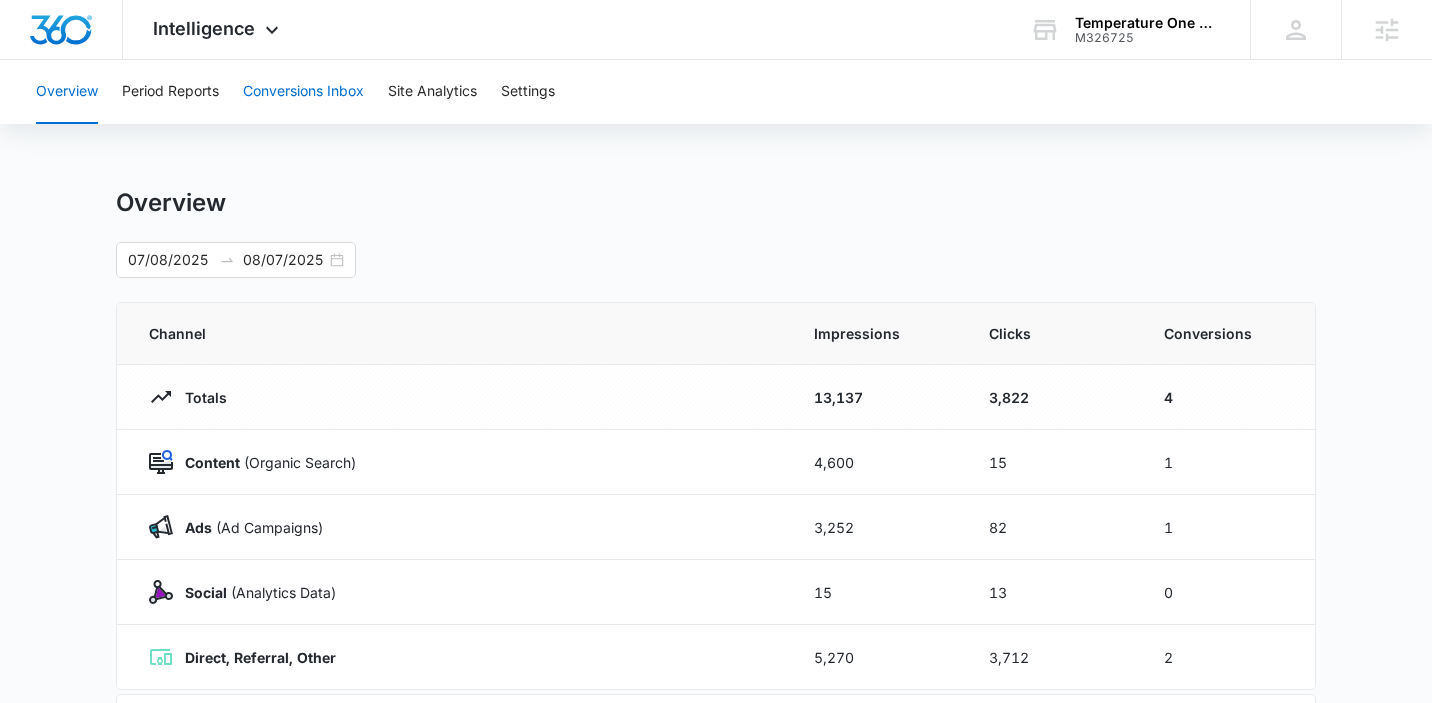 click on "Conversions Inbox" at bounding box center (303, 92) 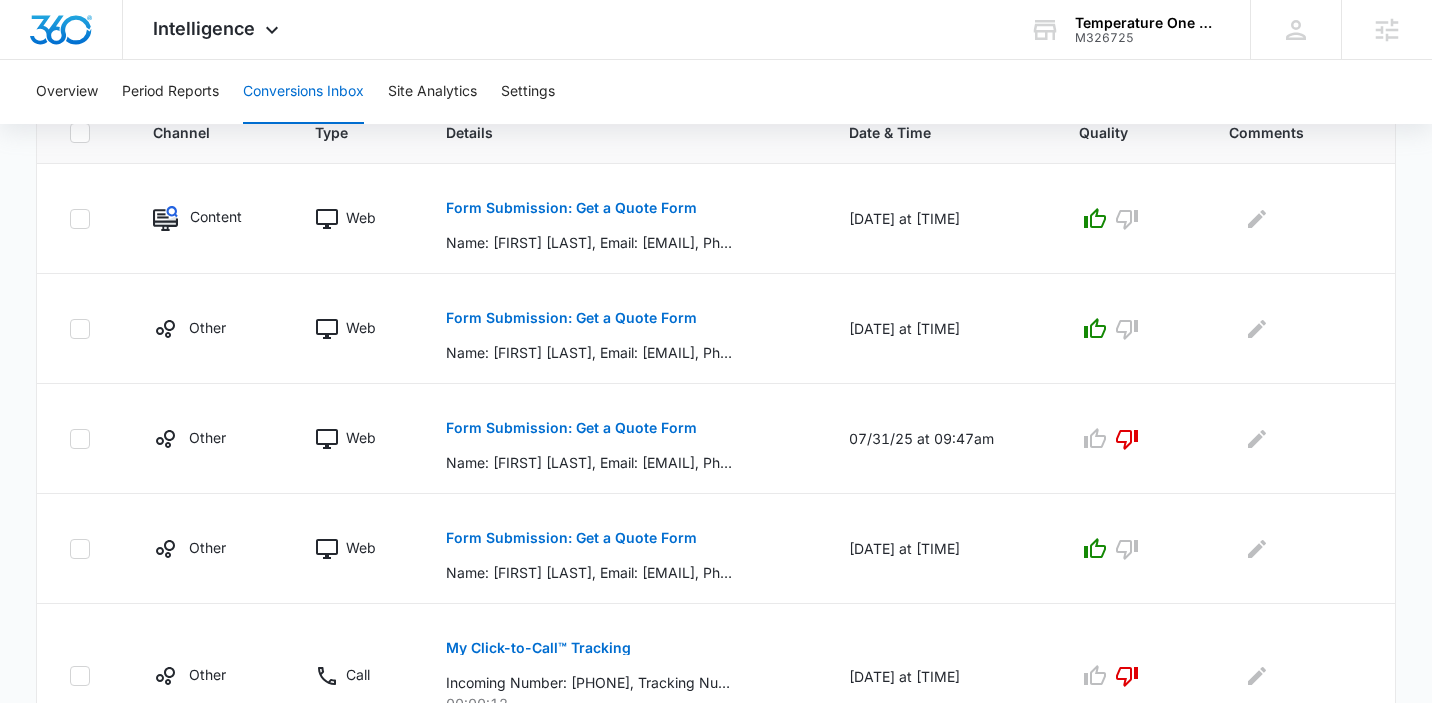 scroll, scrollTop: 375, scrollLeft: 0, axis: vertical 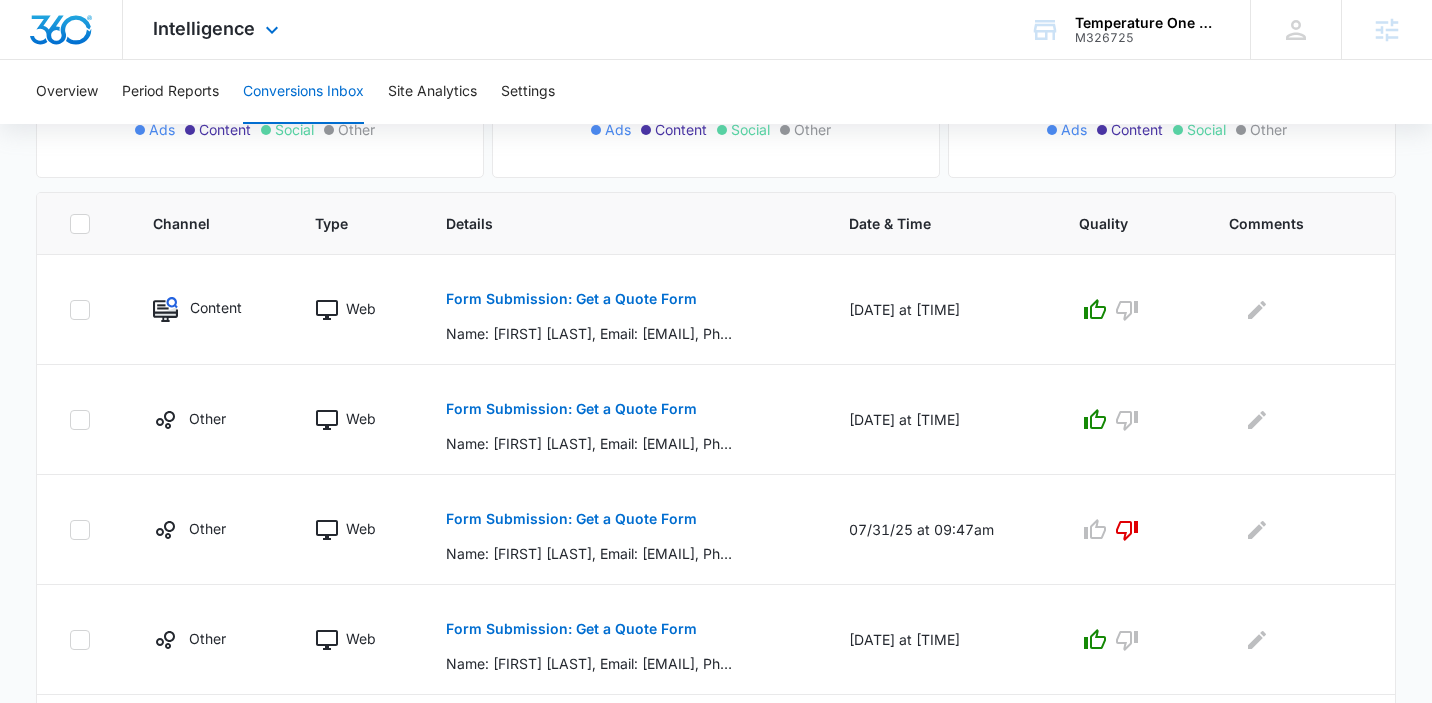 click on "Intelligence Apps Reputation Websites Forms CRM Email Social POS Content Ads Intelligence Files Brand Settings" at bounding box center [218, 29] 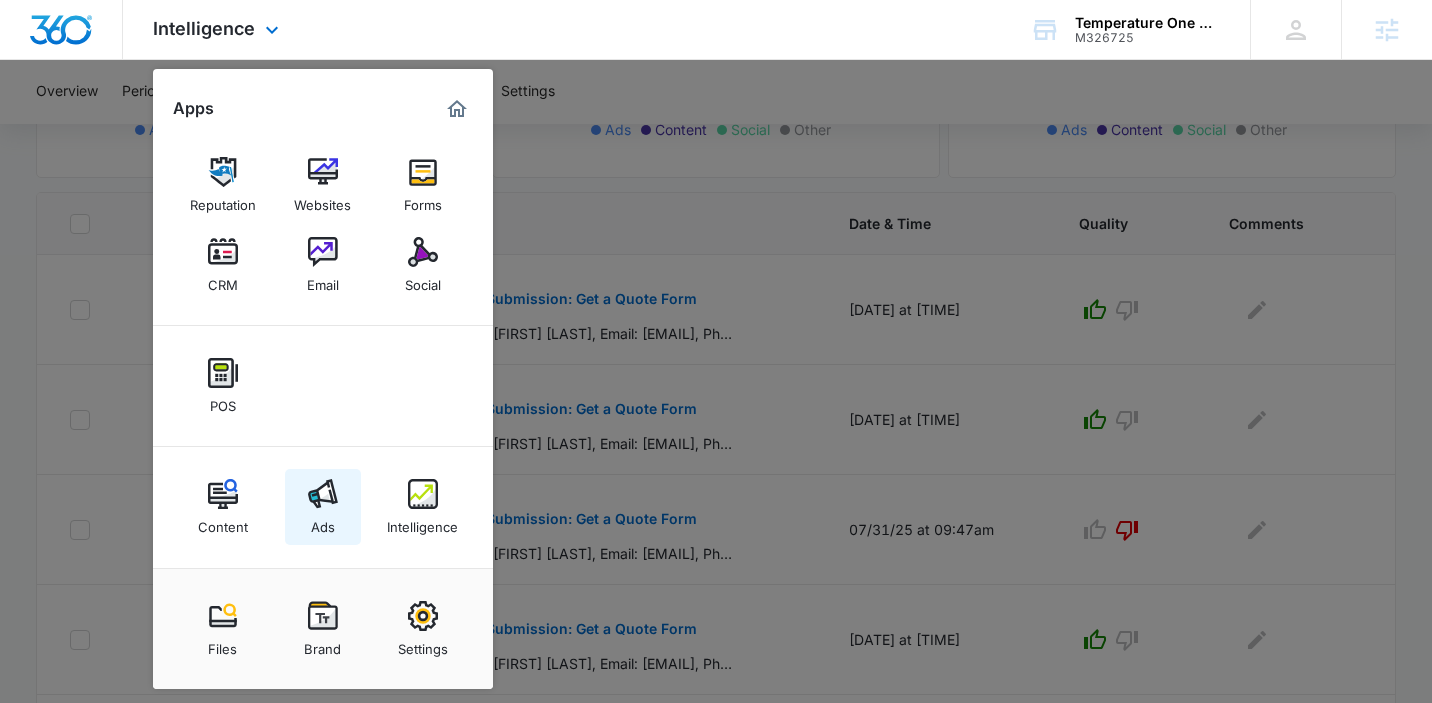click on "Ads" at bounding box center [323, 507] 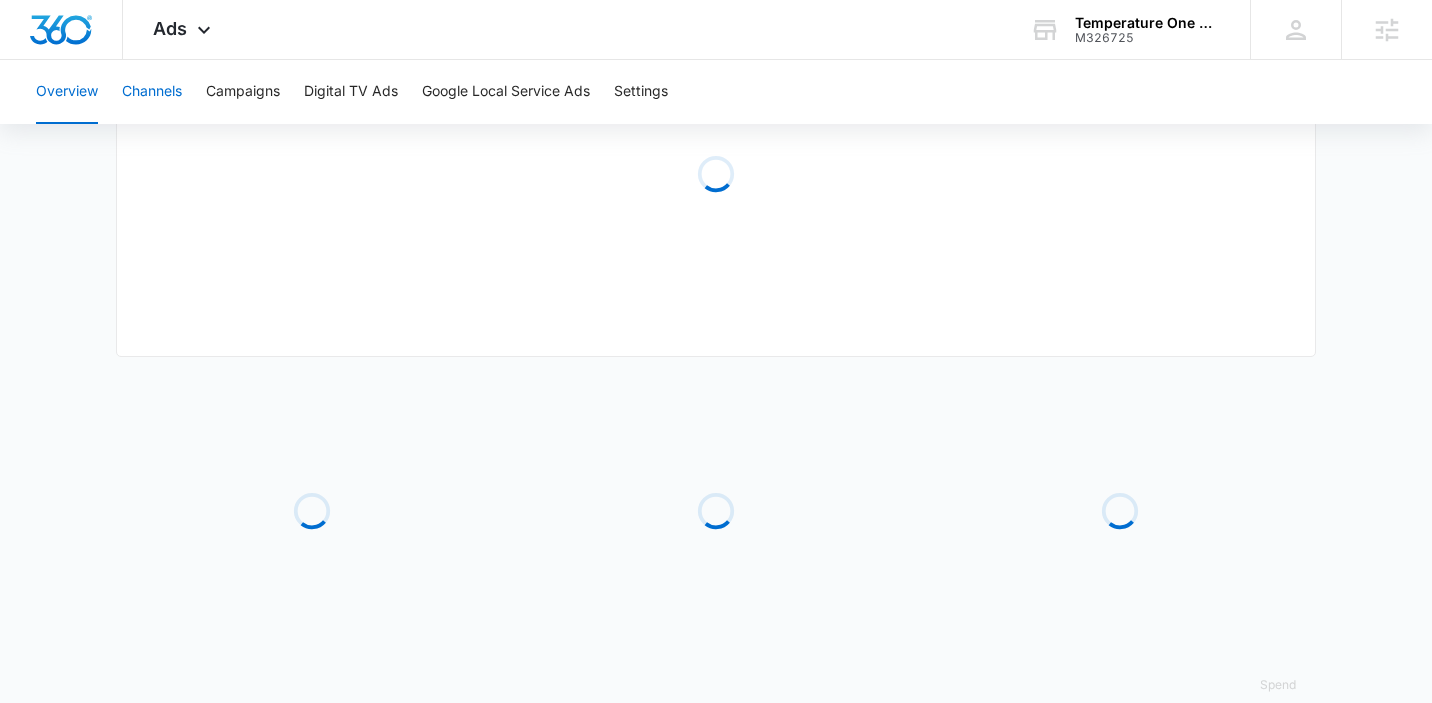 scroll, scrollTop: 0, scrollLeft: 0, axis: both 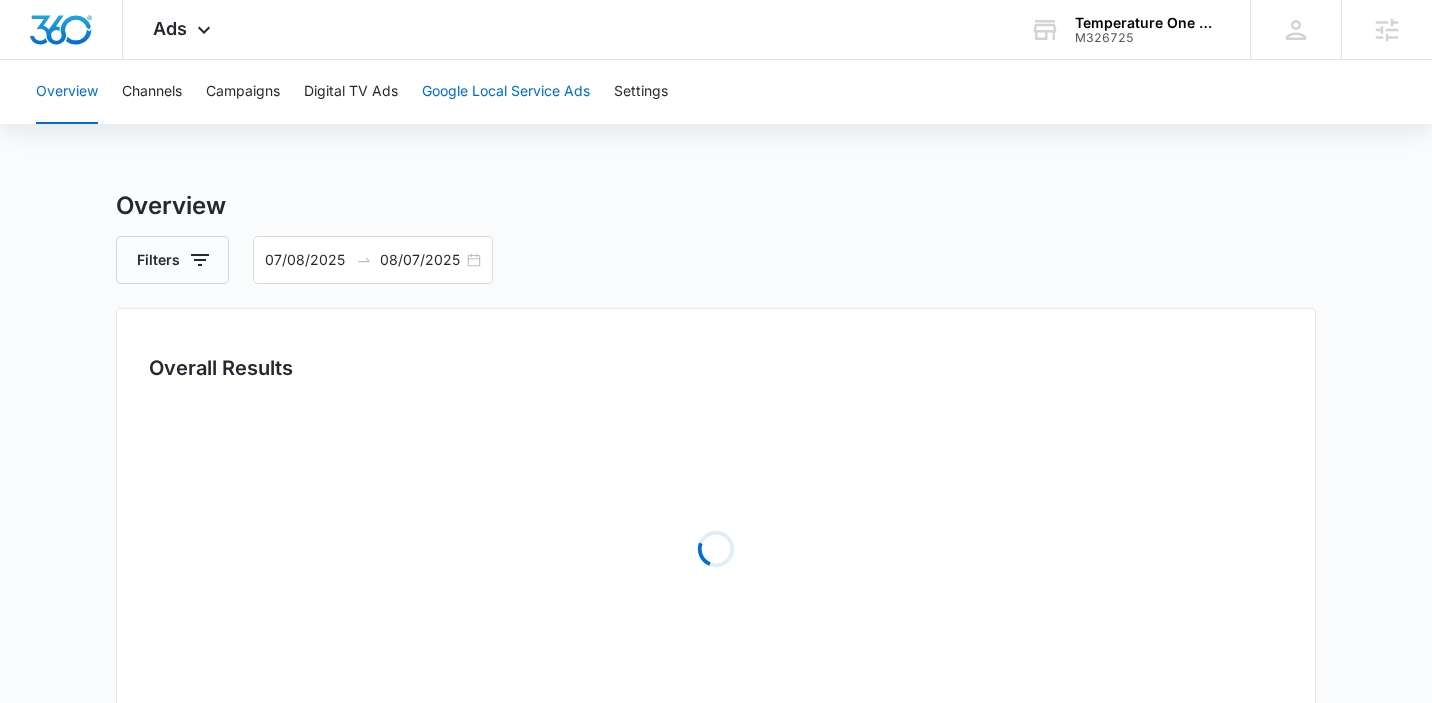 click on "Google Local Service Ads" at bounding box center [506, 92] 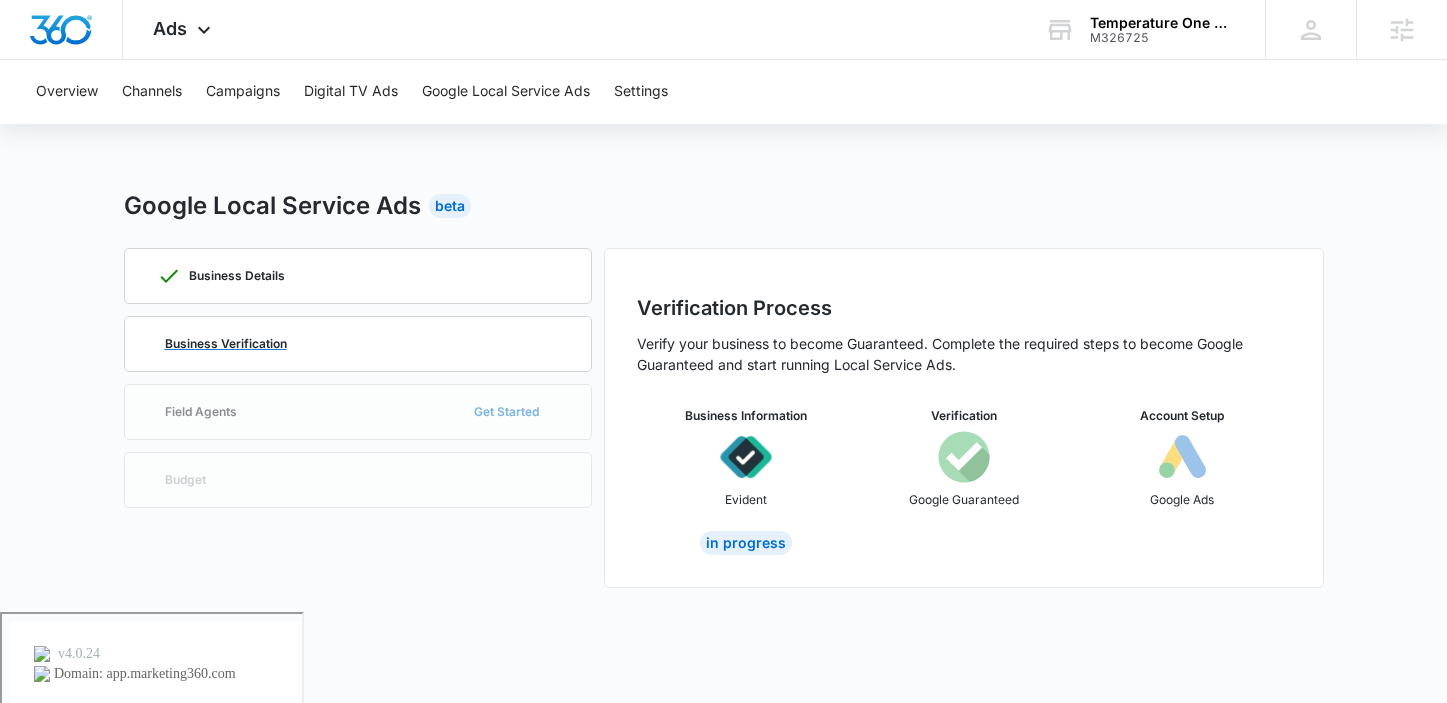 click on "Business Verification" at bounding box center (358, 344) 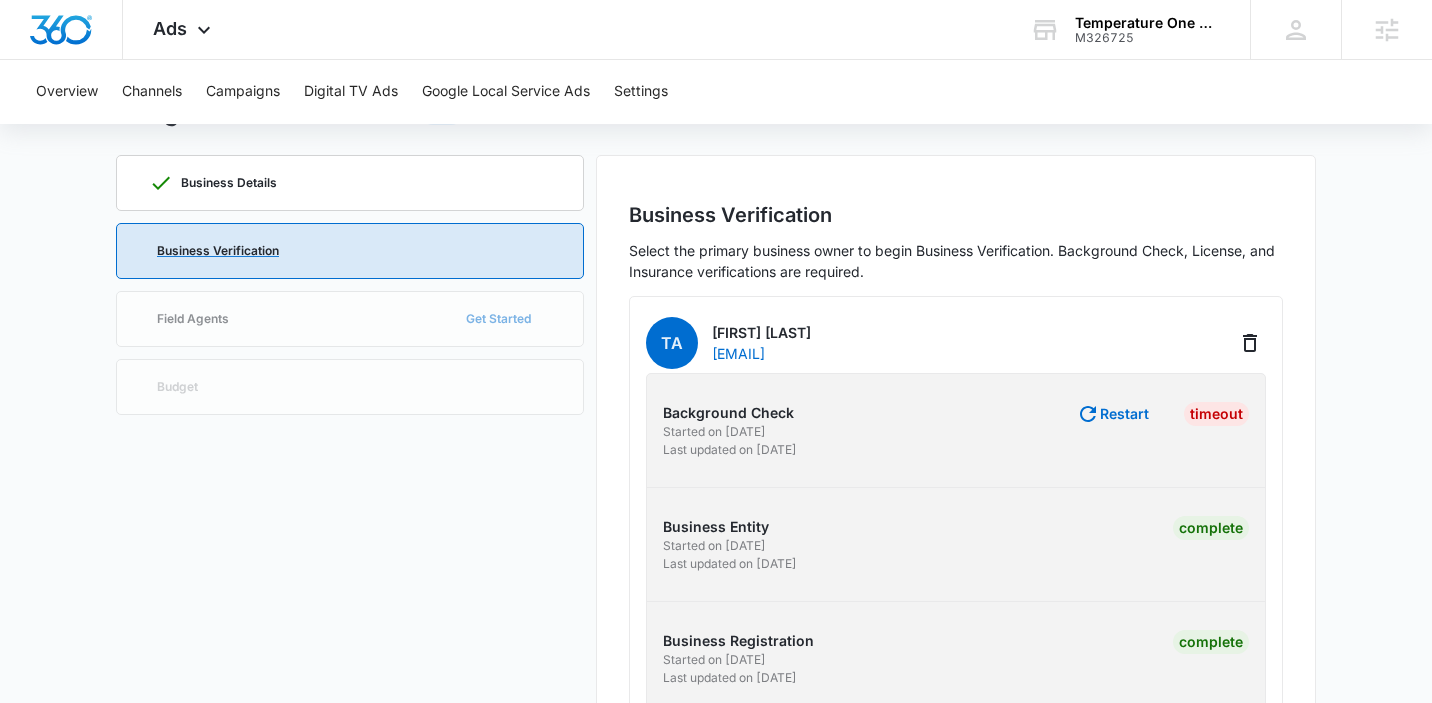 scroll, scrollTop: 294, scrollLeft: 0, axis: vertical 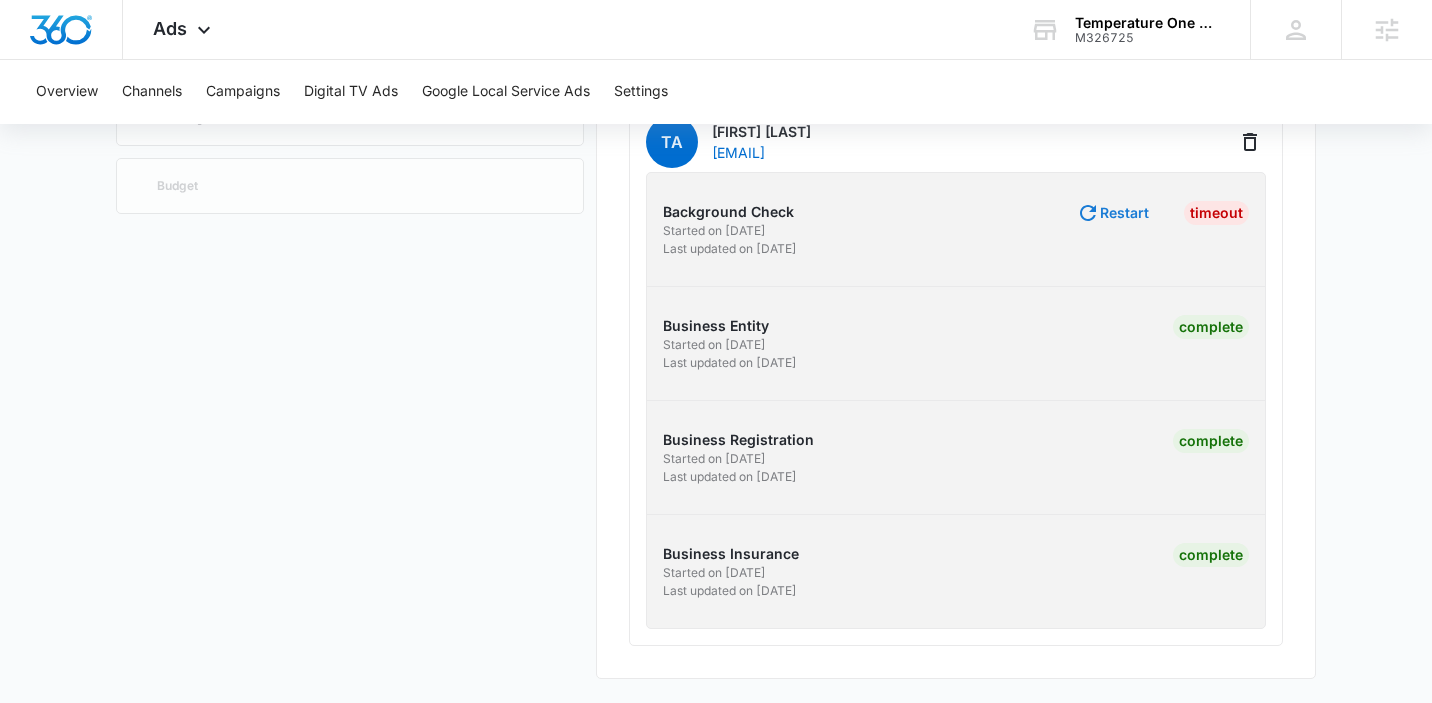 click 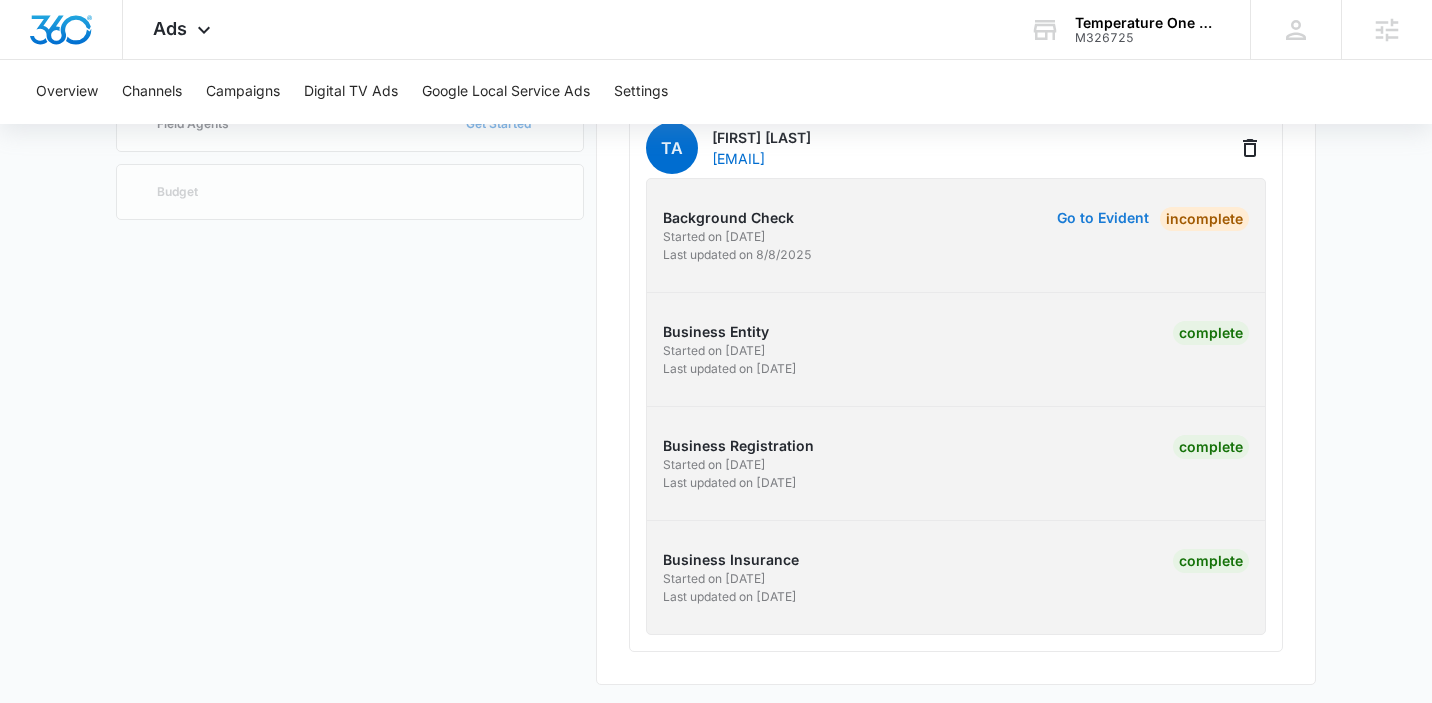 scroll, scrollTop: 294, scrollLeft: 0, axis: vertical 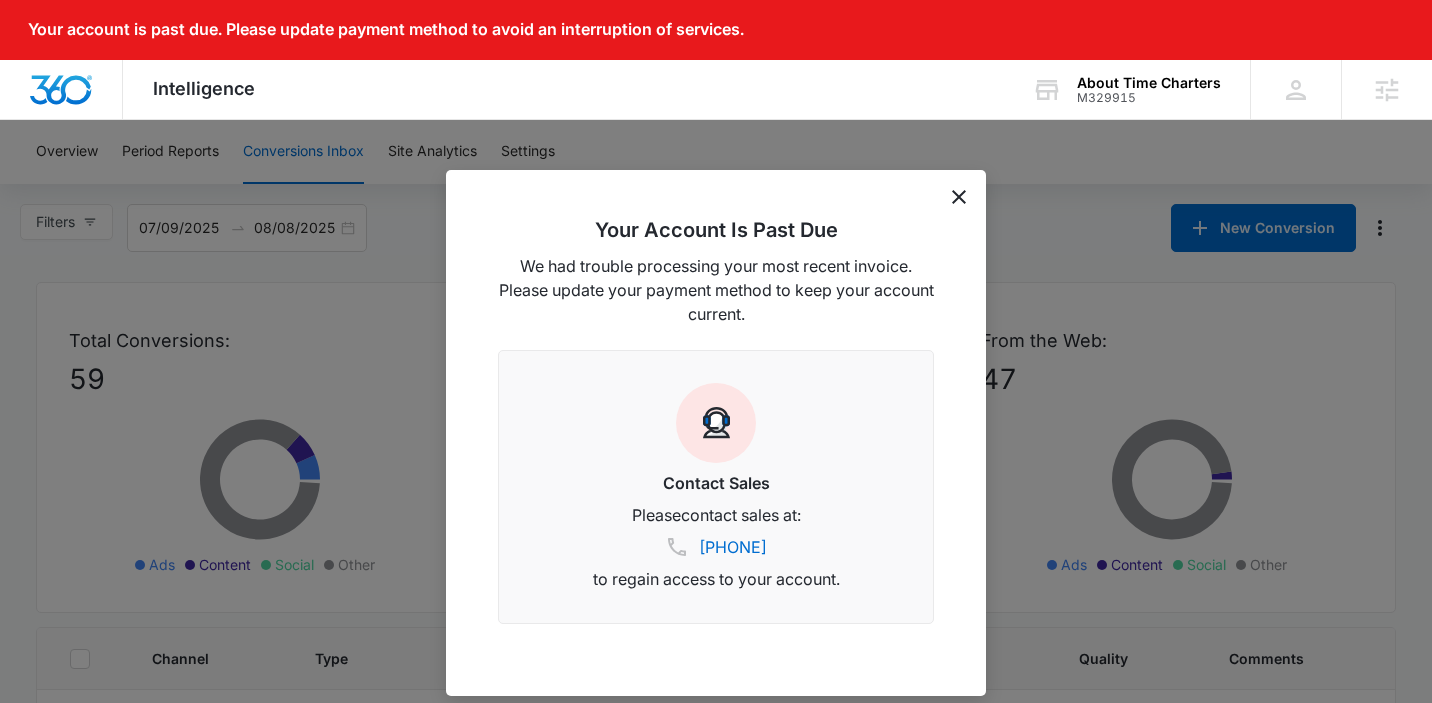 click on "Your Account Is Past Due We had trouble processing your most recent invoice. Please update your payment method to keep your account current. Contact Sales Please  contact sales at: [PHONE] to regain access to your account." at bounding box center (716, 433) 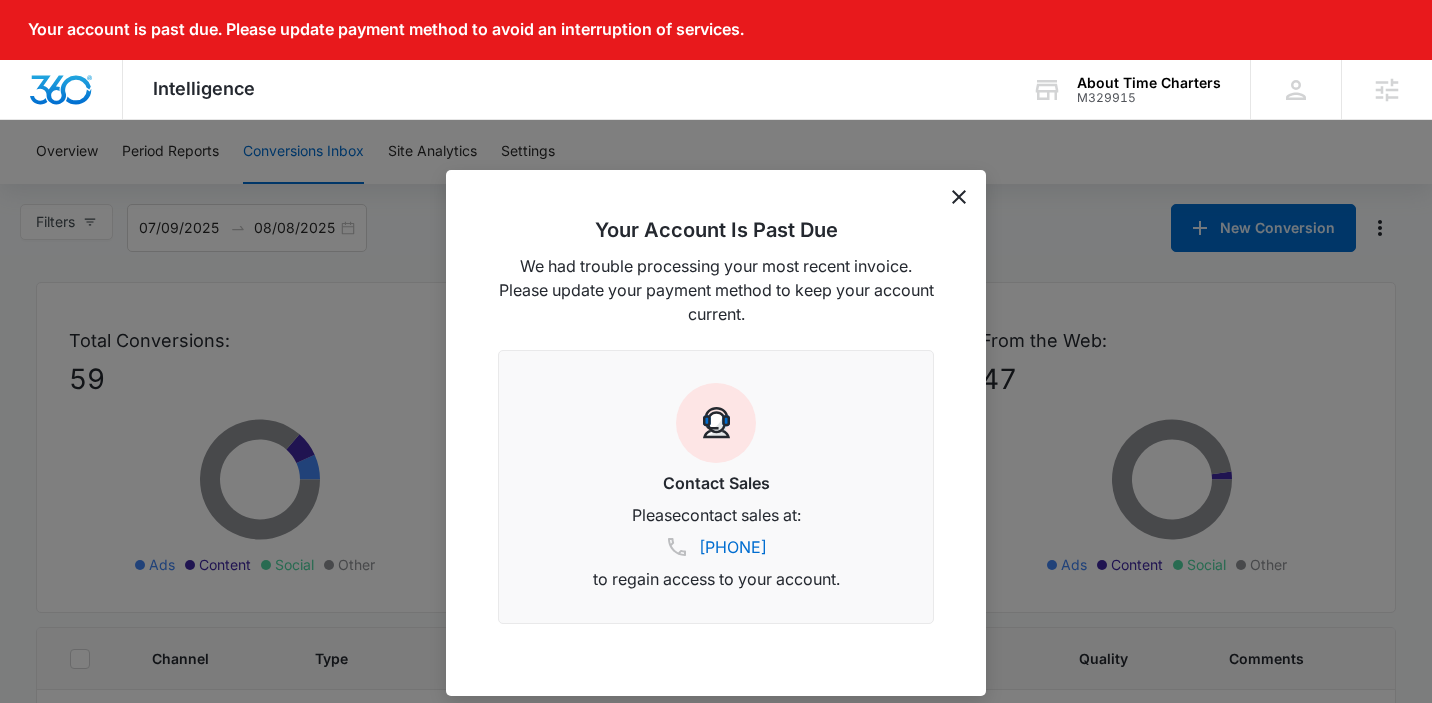 click 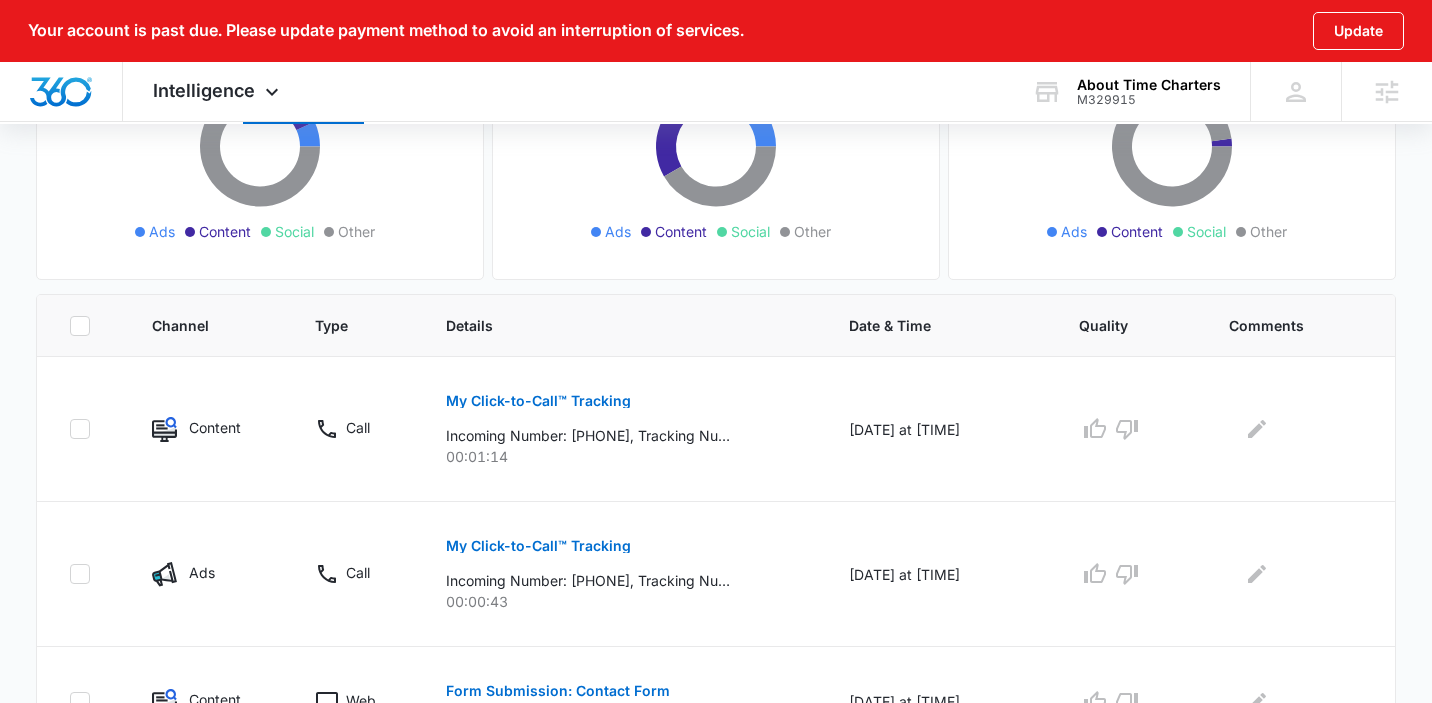 scroll, scrollTop: 410, scrollLeft: 0, axis: vertical 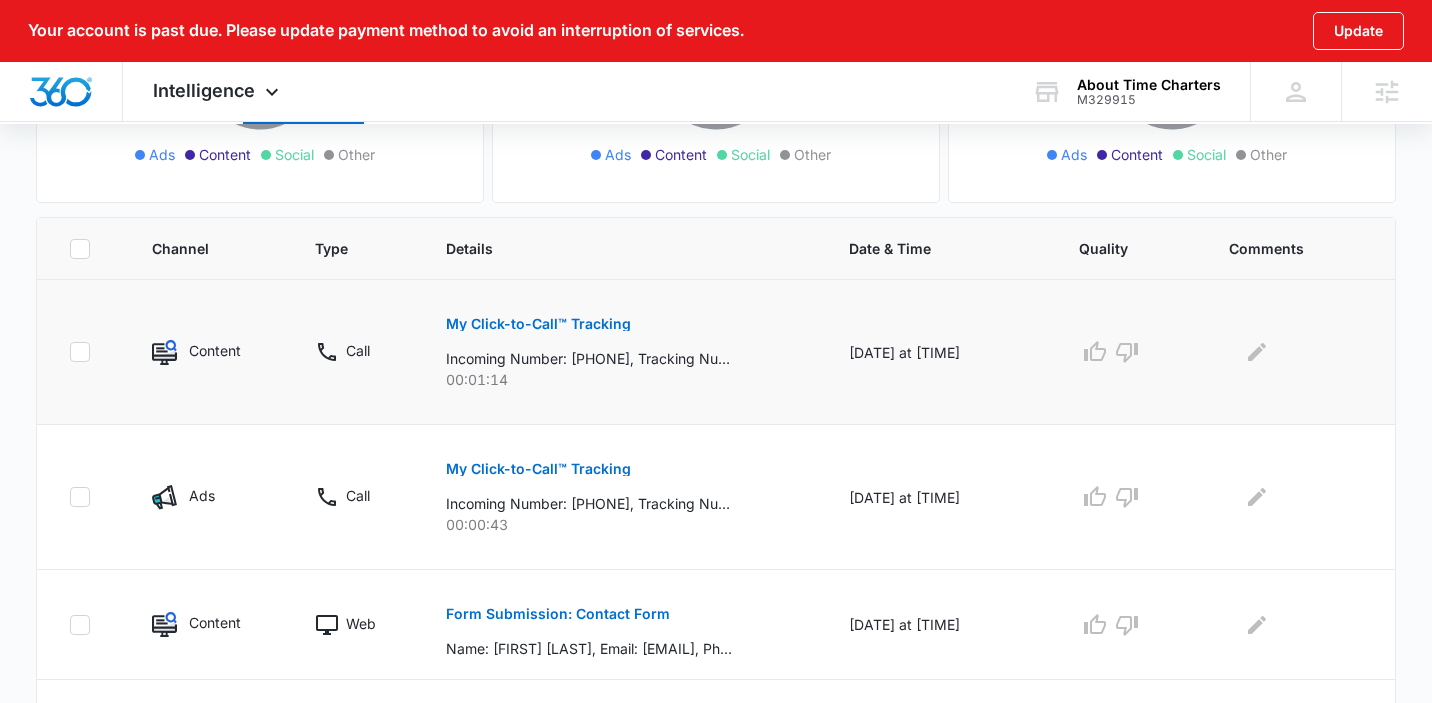 click on "My Click-to-Call™ Tracking" at bounding box center (538, 324) 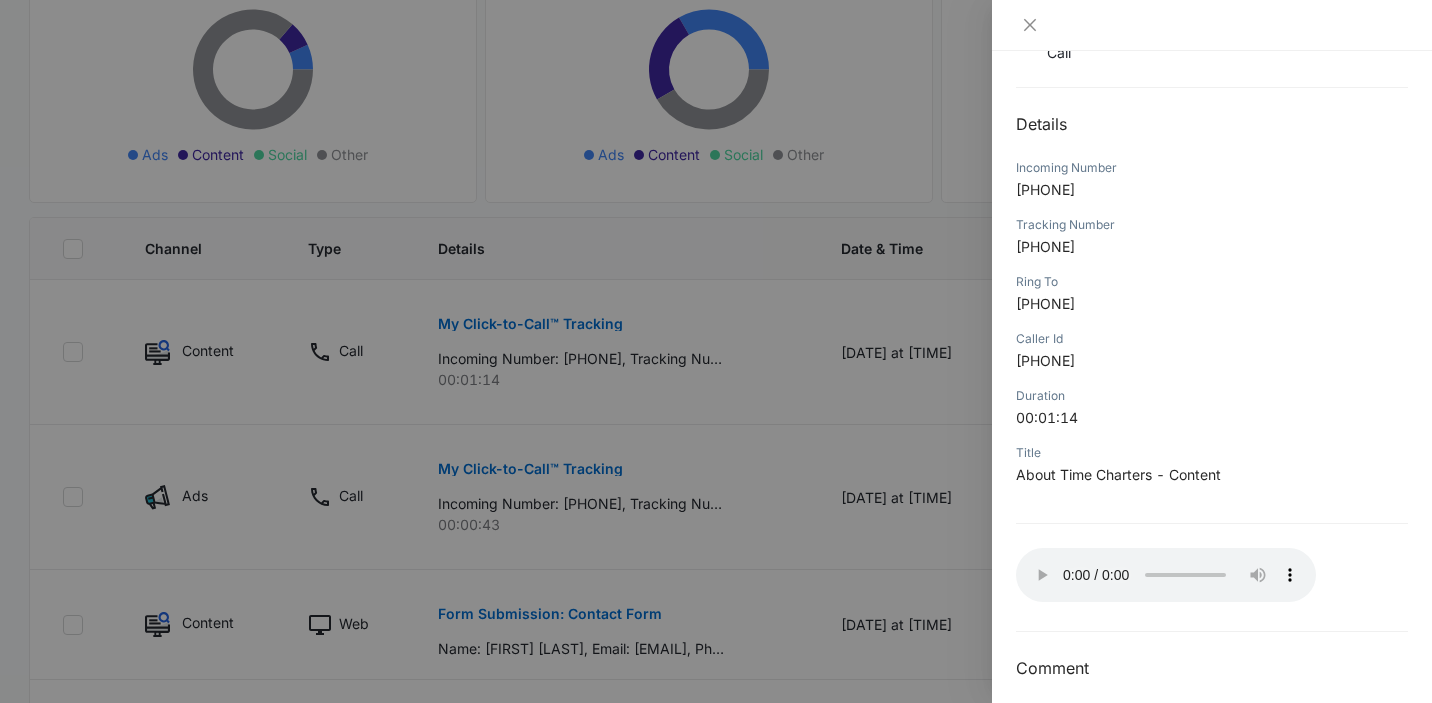 scroll, scrollTop: 185, scrollLeft: 0, axis: vertical 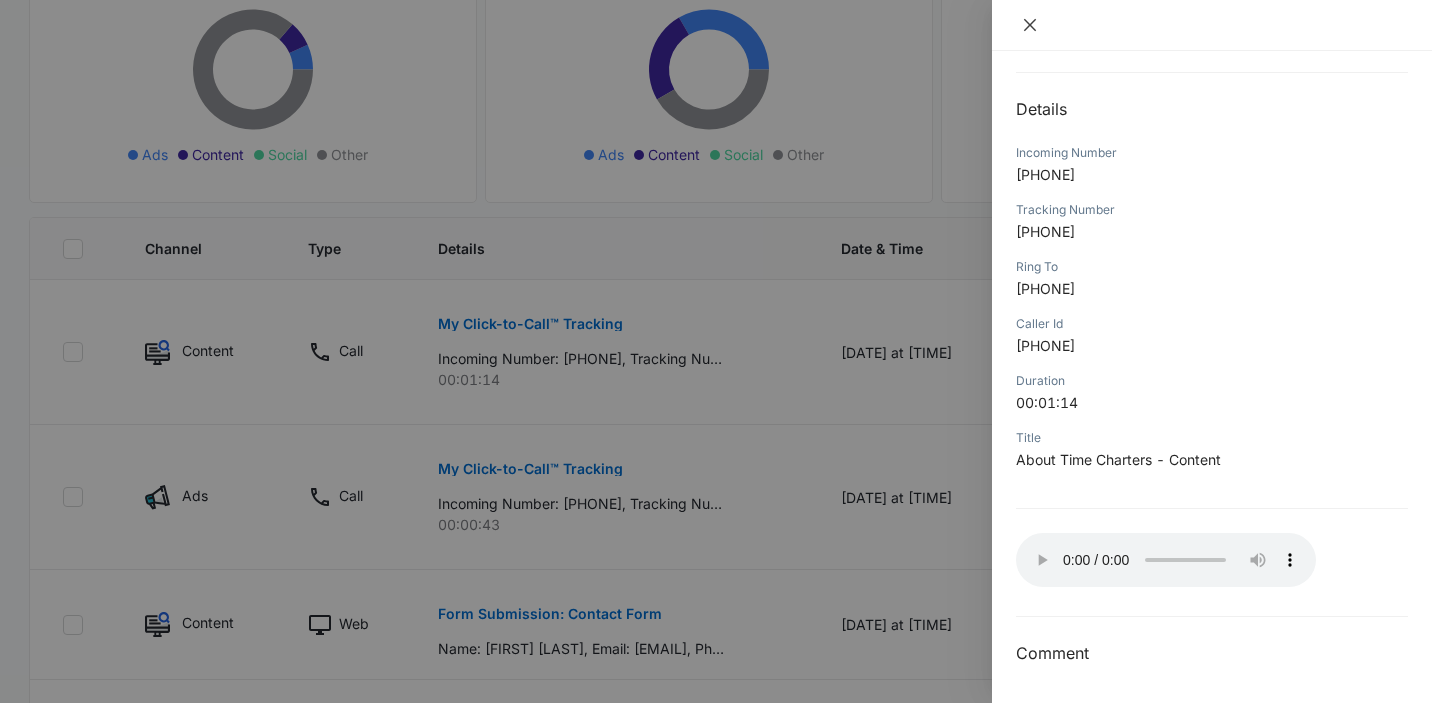 click at bounding box center [1030, 25] 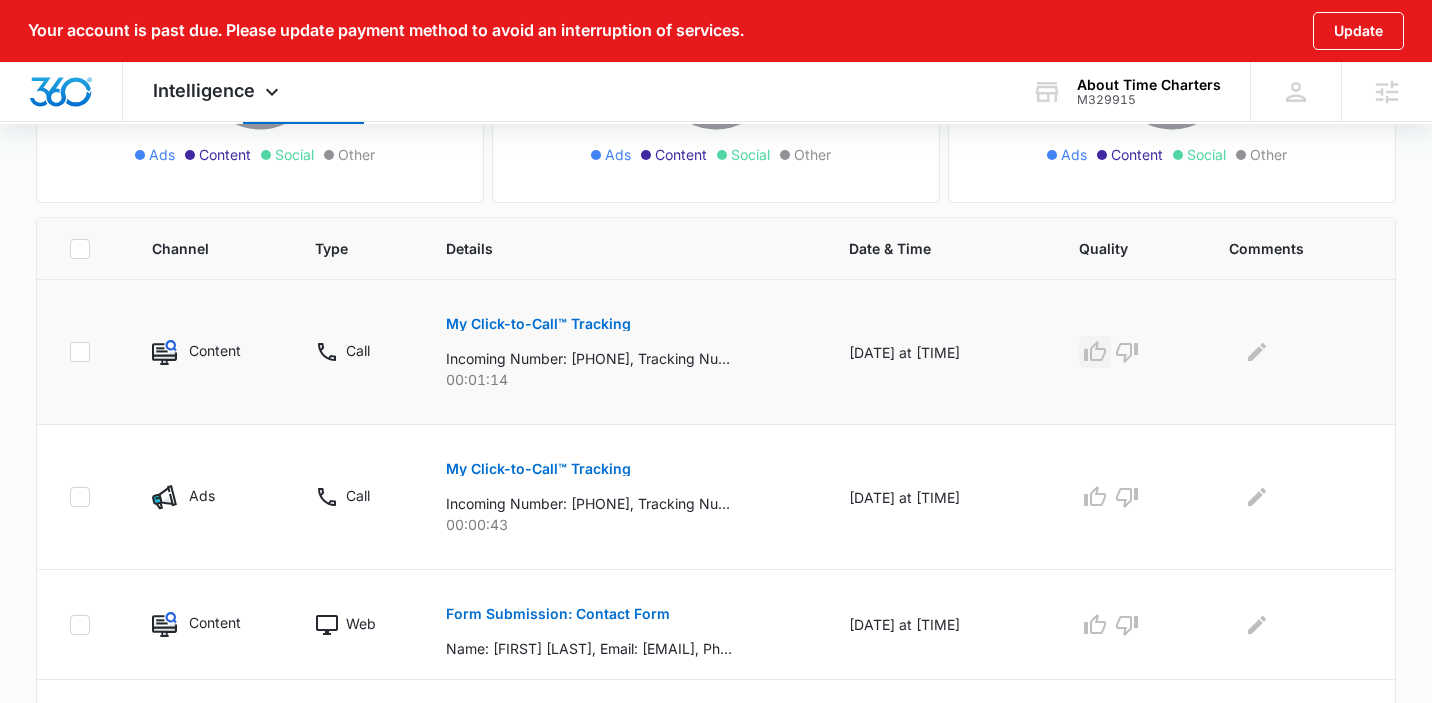 click 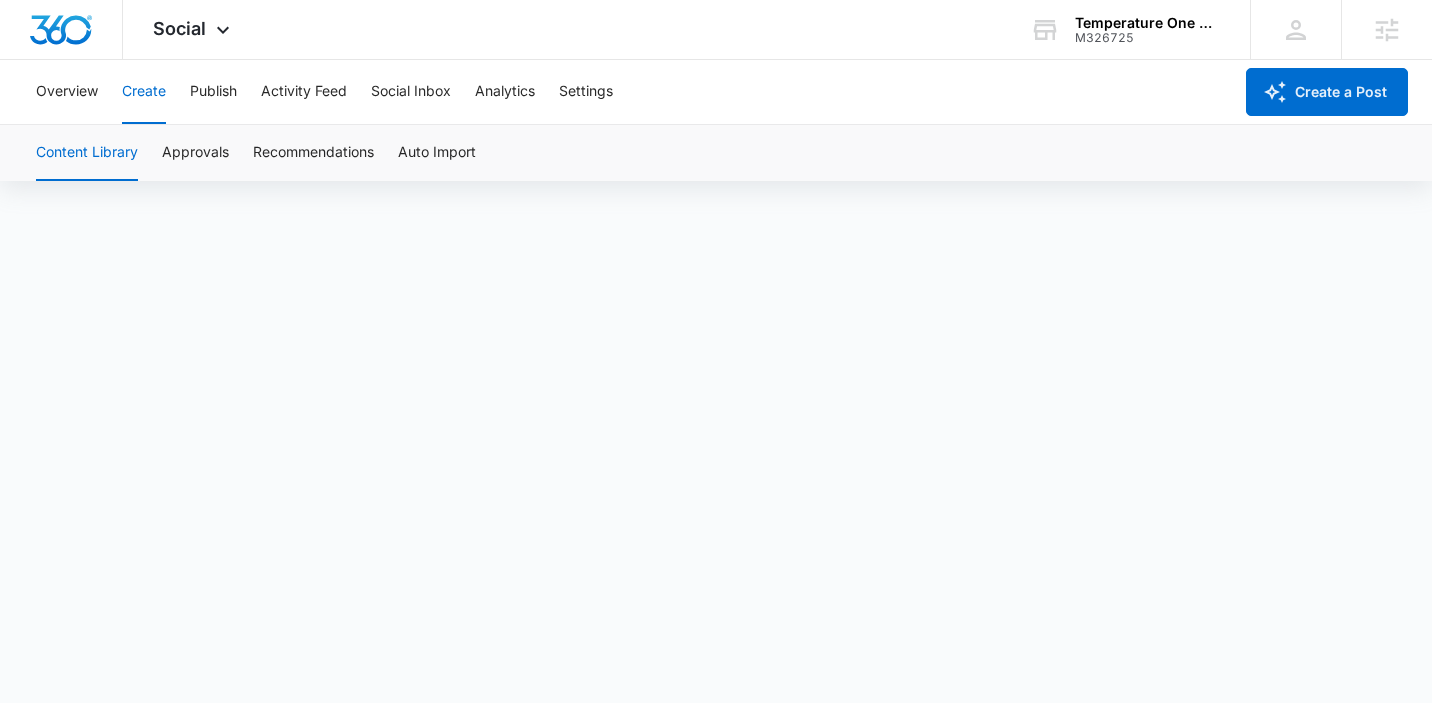 scroll, scrollTop: 14, scrollLeft: 0, axis: vertical 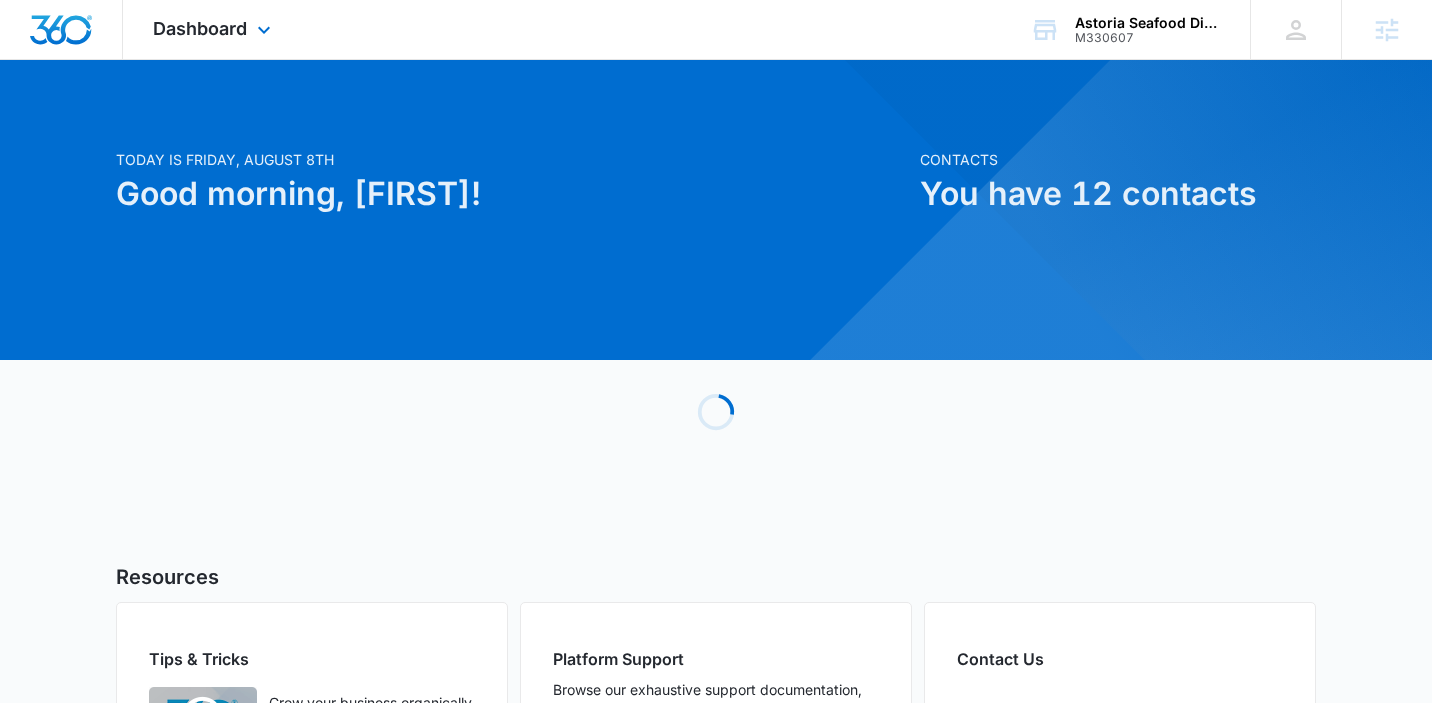 click on "Dashboard Apps Reputation Websites Forms CRM Email Social Shop Payments POS Content Ads Intelligence Files Brand Settings" at bounding box center (214, 29) 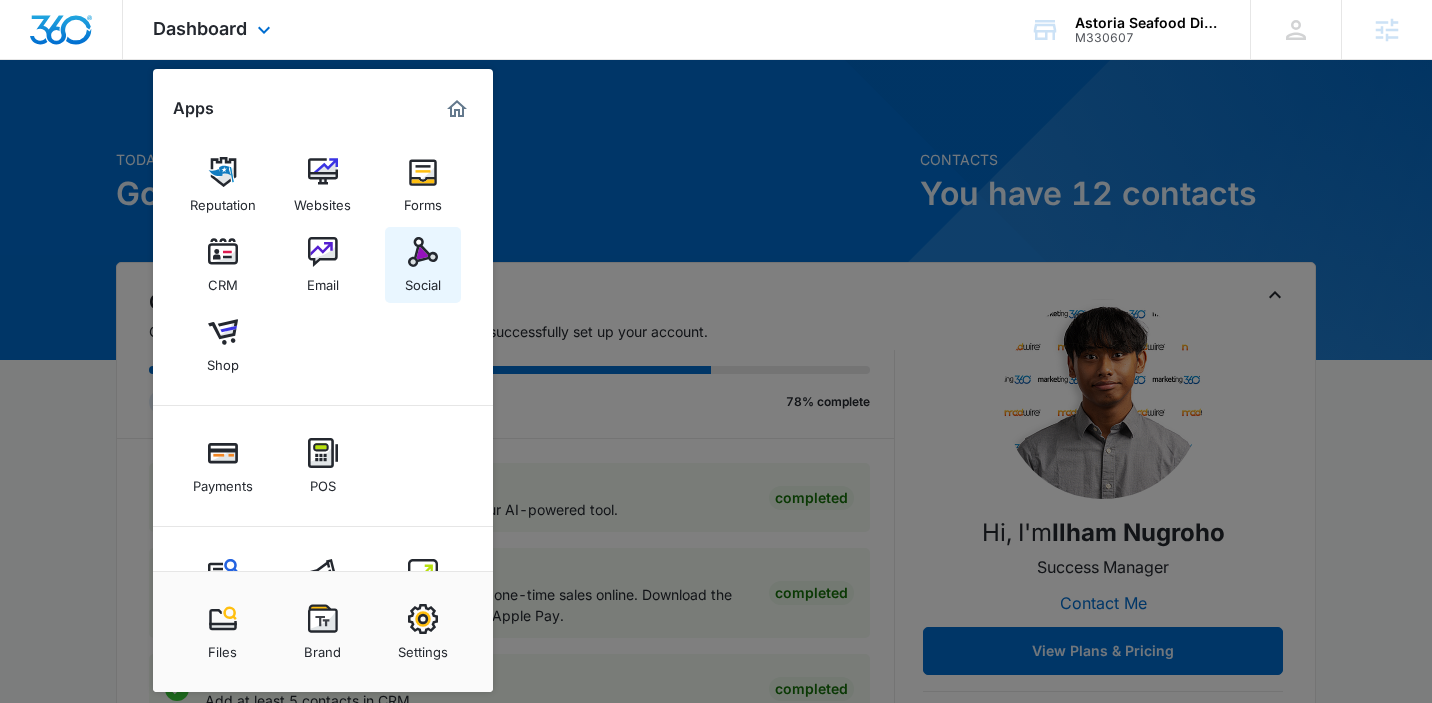 click at bounding box center (423, 252) 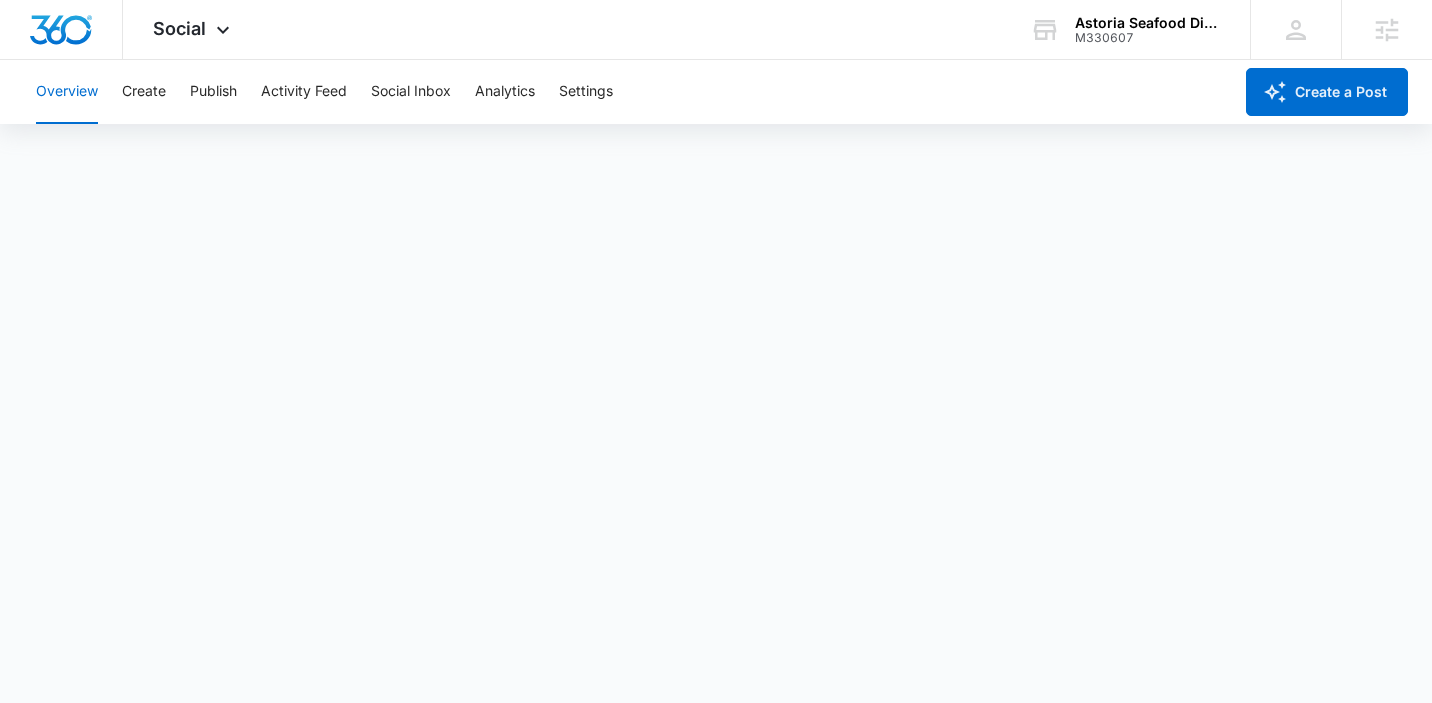 scroll, scrollTop: 5, scrollLeft: 0, axis: vertical 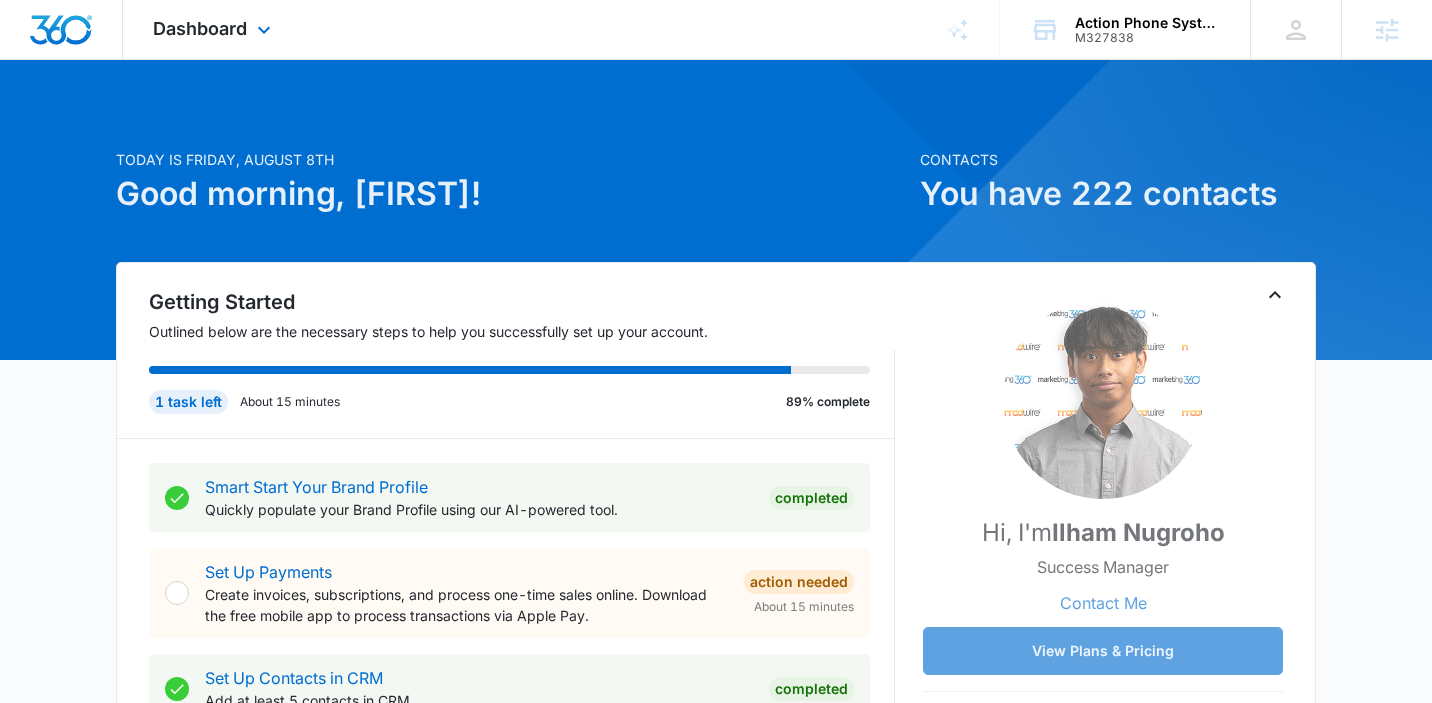 click on "Dashboard Apps Reputation Websites Forms CRM Email Social Payments POS Content Ads Intelligence Files Brand Settings" at bounding box center (214, 29) 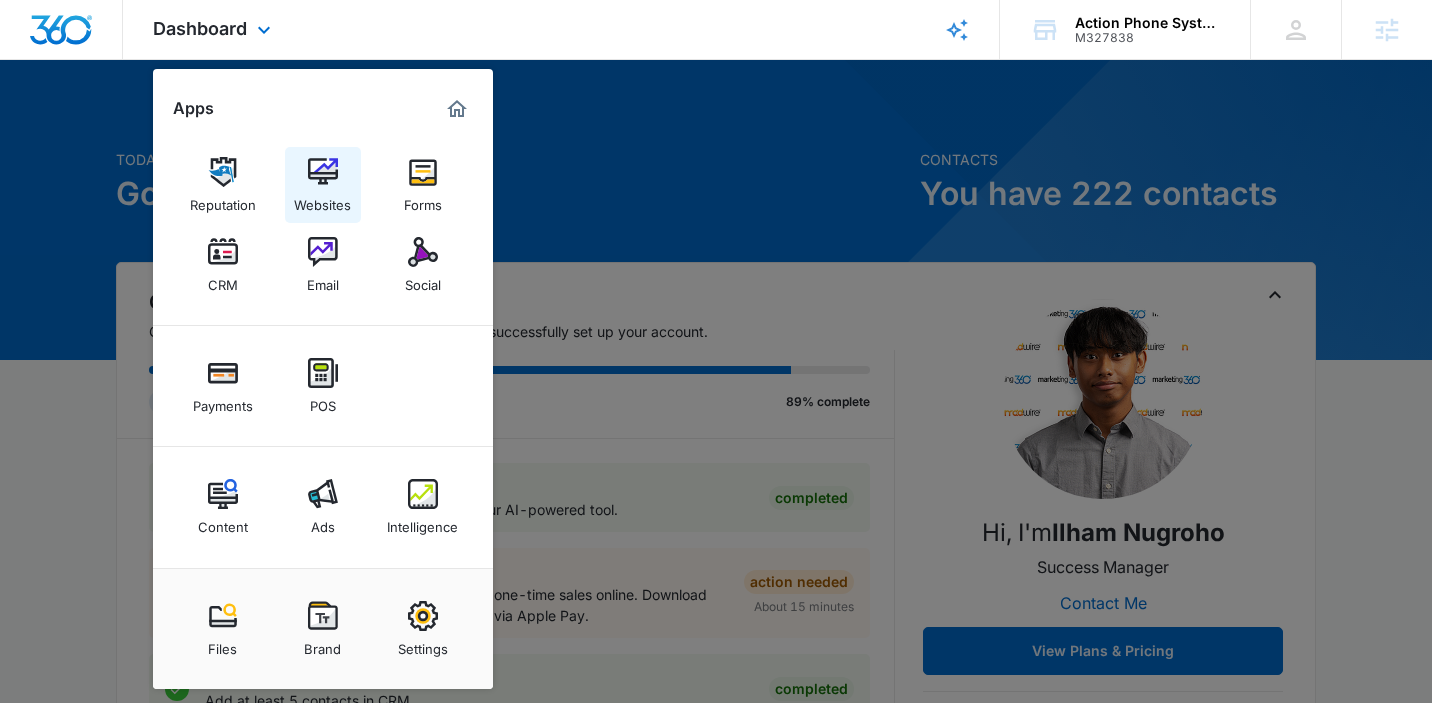 click on "Websites" at bounding box center (322, 200) 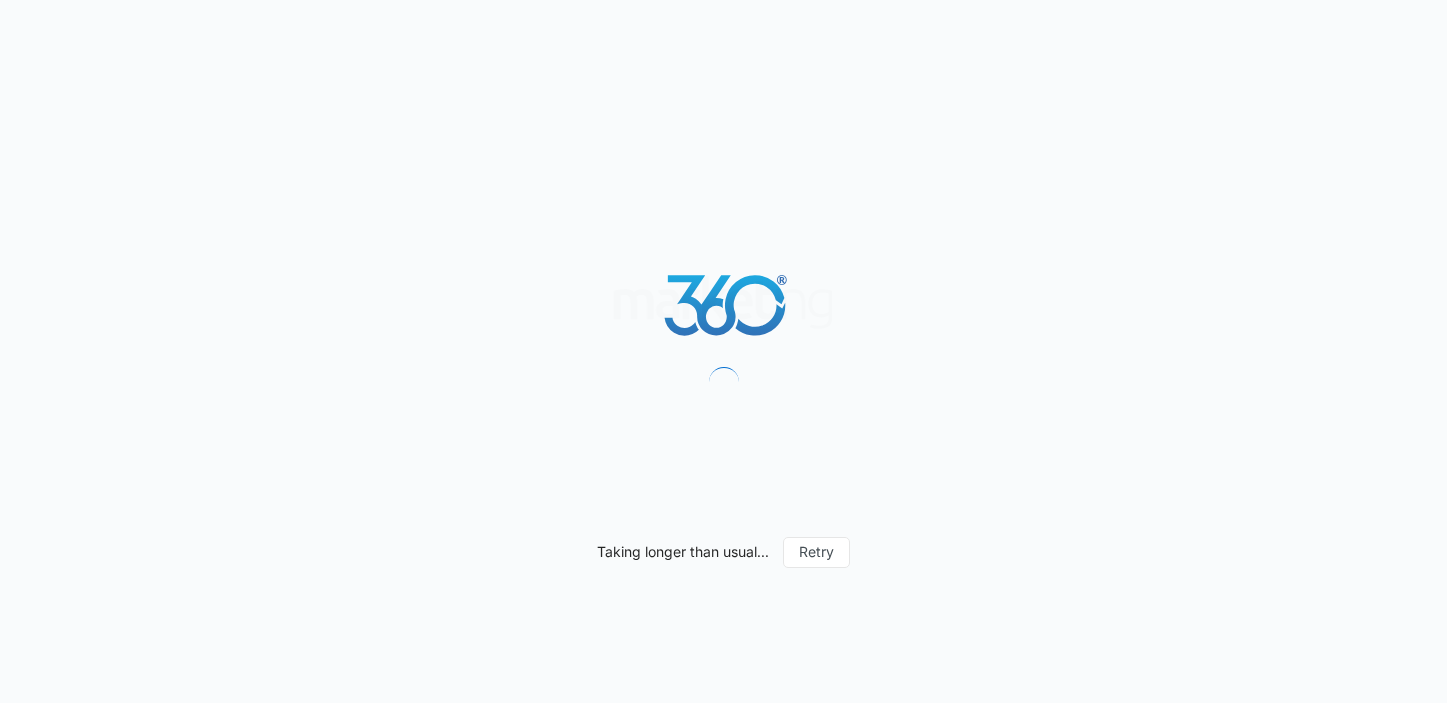 scroll, scrollTop: 0, scrollLeft: 0, axis: both 